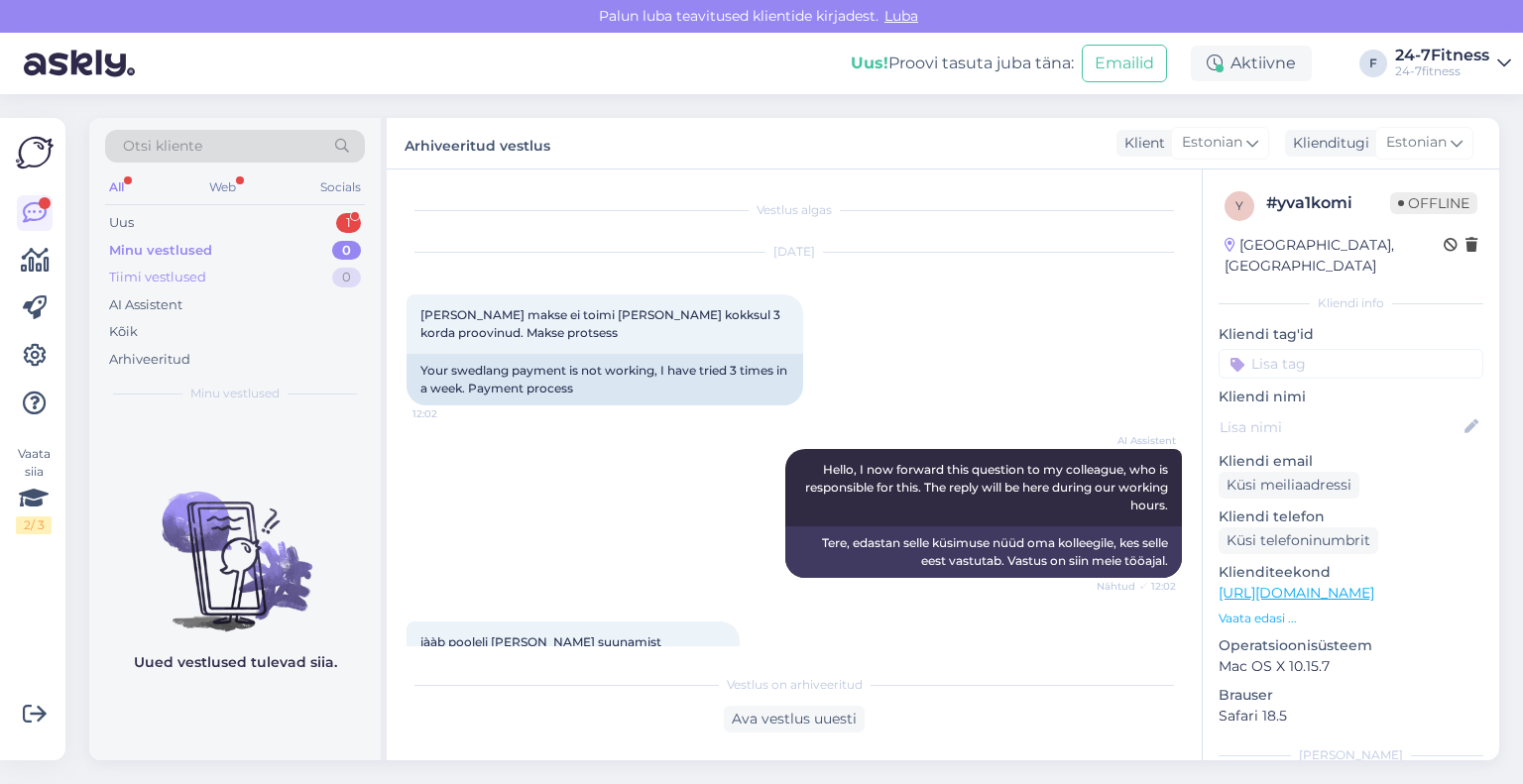 scroll, scrollTop: 0, scrollLeft: 0, axis: both 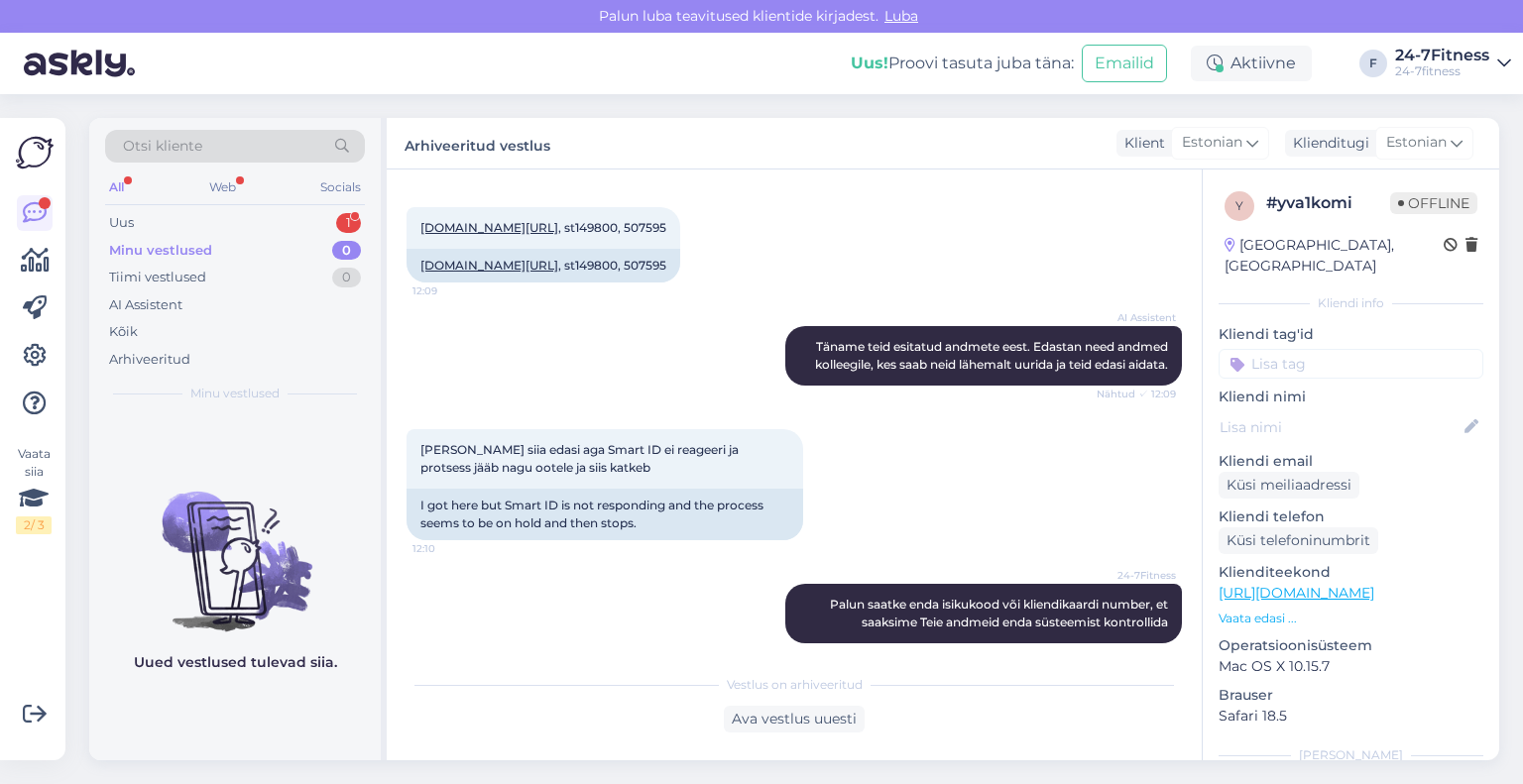 click on "Minu vestlused" at bounding box center [161, 251] 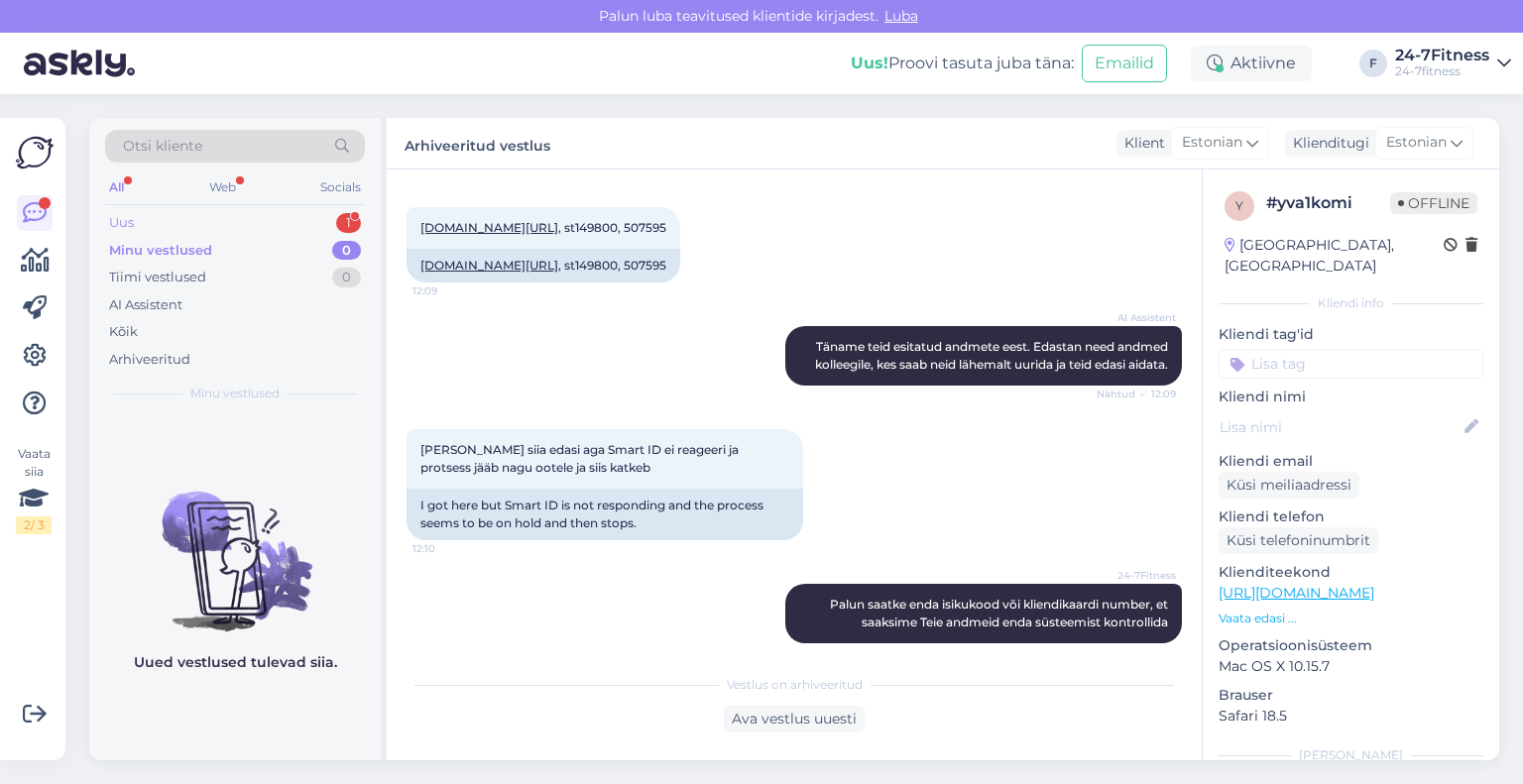 click on "Uus 1" at bounding box center [235, 223] 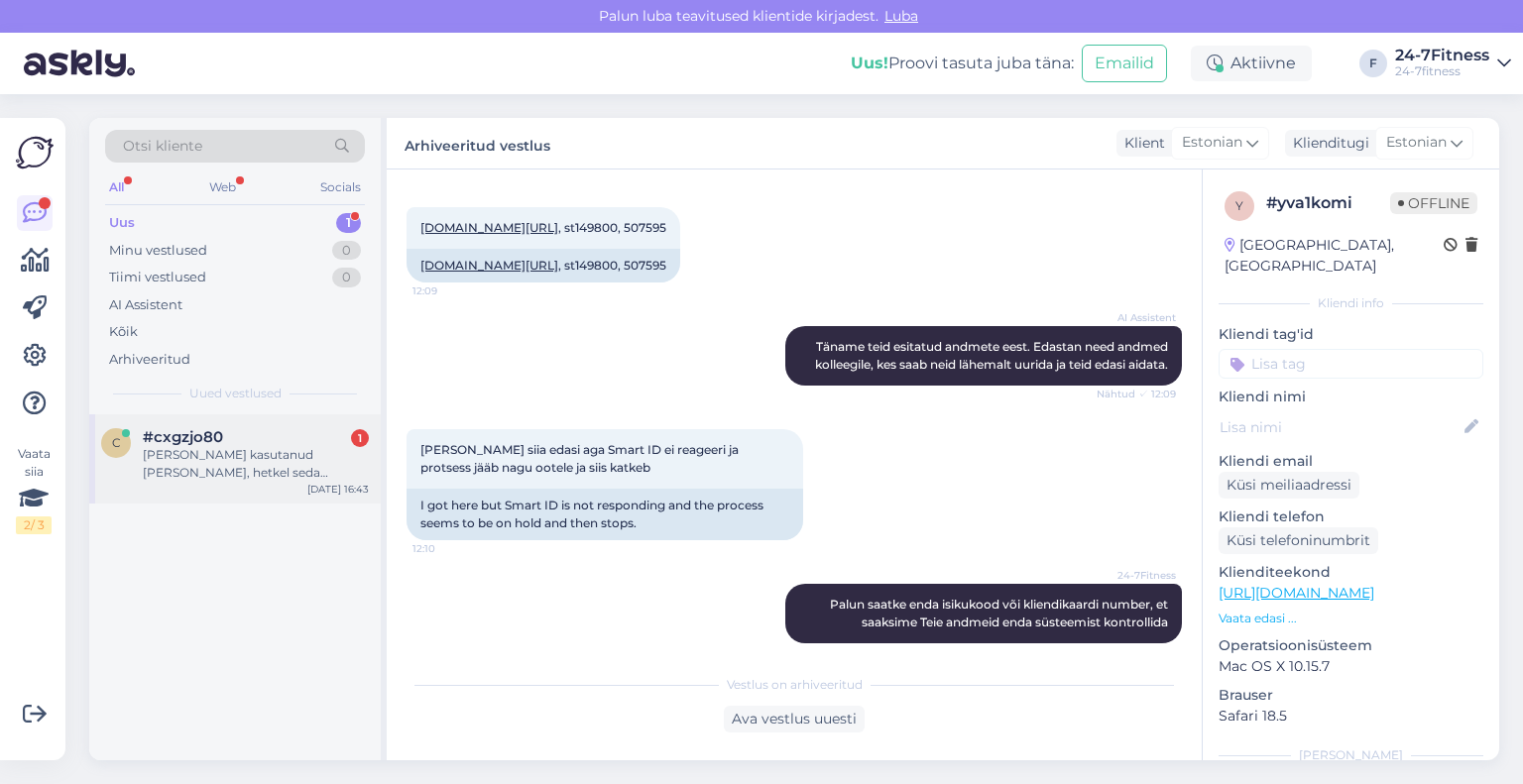 click on "[PERSON_NAME] kasutanud [PERSON_NAME], hetkel seda linnukest sellega maksmiseks ei saa panna, miks?" at bounding box center [256, 464] 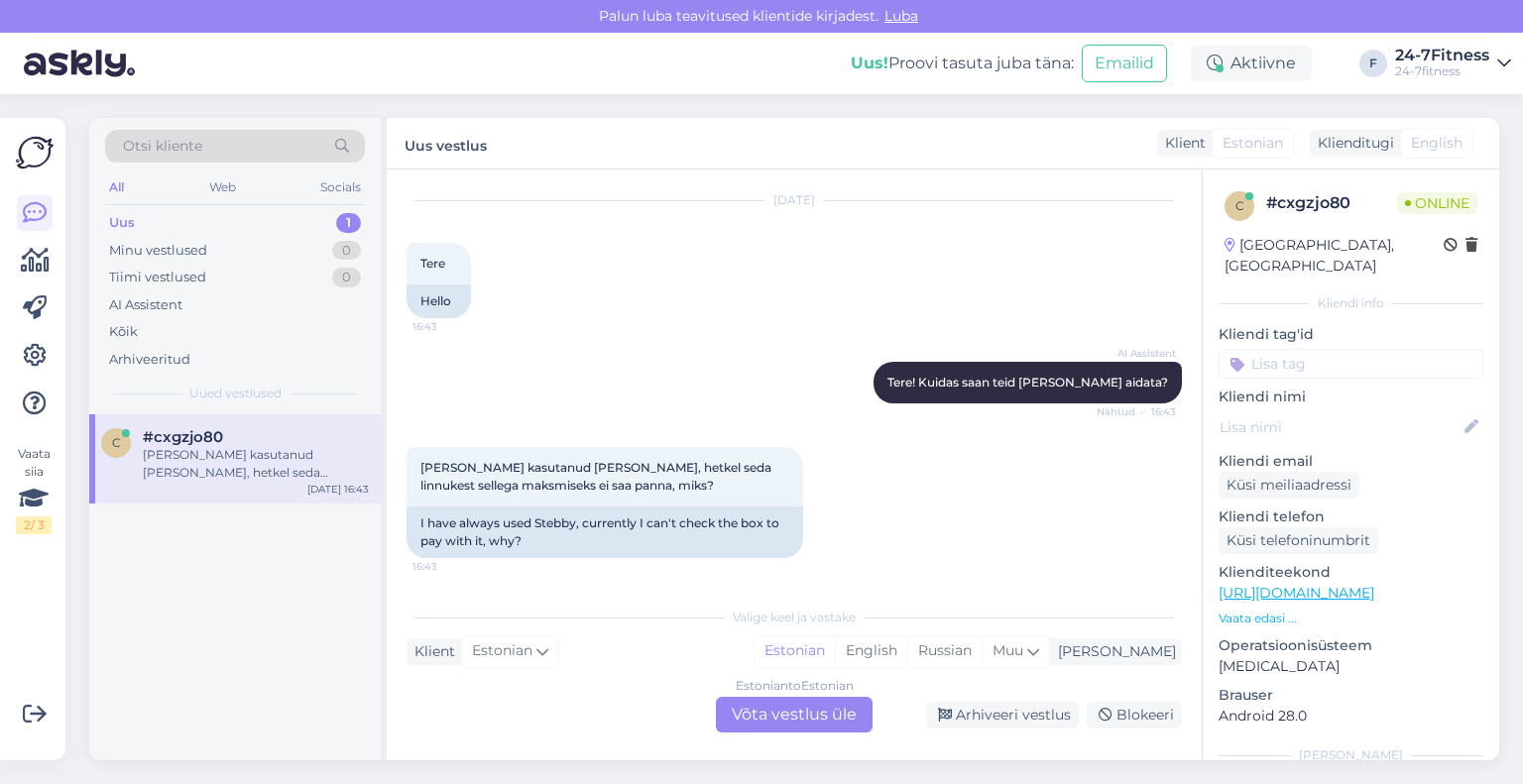 click on "c #cxgzjo80 [PERSON_NAME] kasutanud [PERSON_NAME], hetkel seda linnukest sellega maksmiseks ei saa panna, miks? [DATE] 16:43" at bounding box center (235, 587) 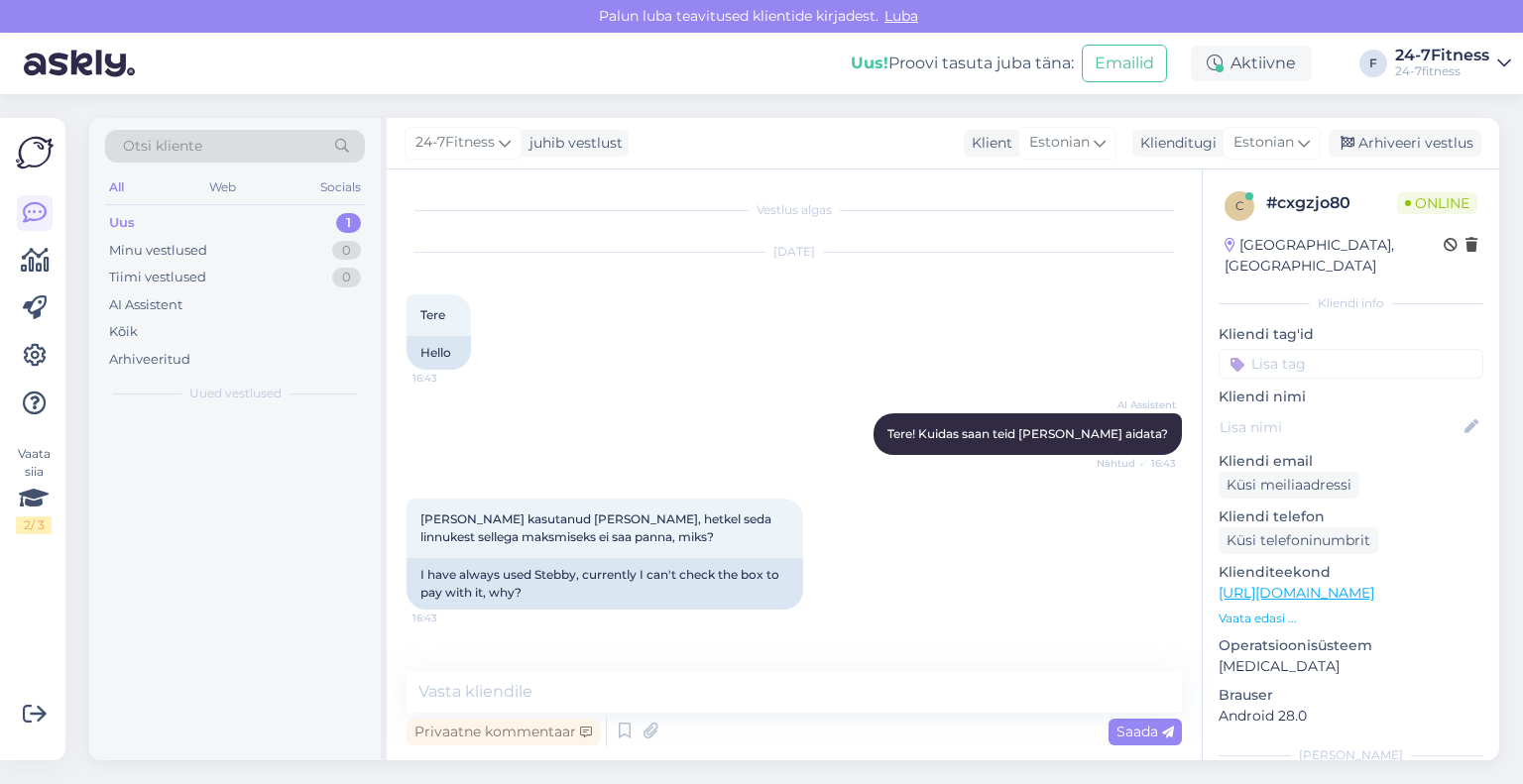scroll, scrollTop: 0, scrollLeft: 0, axis: both 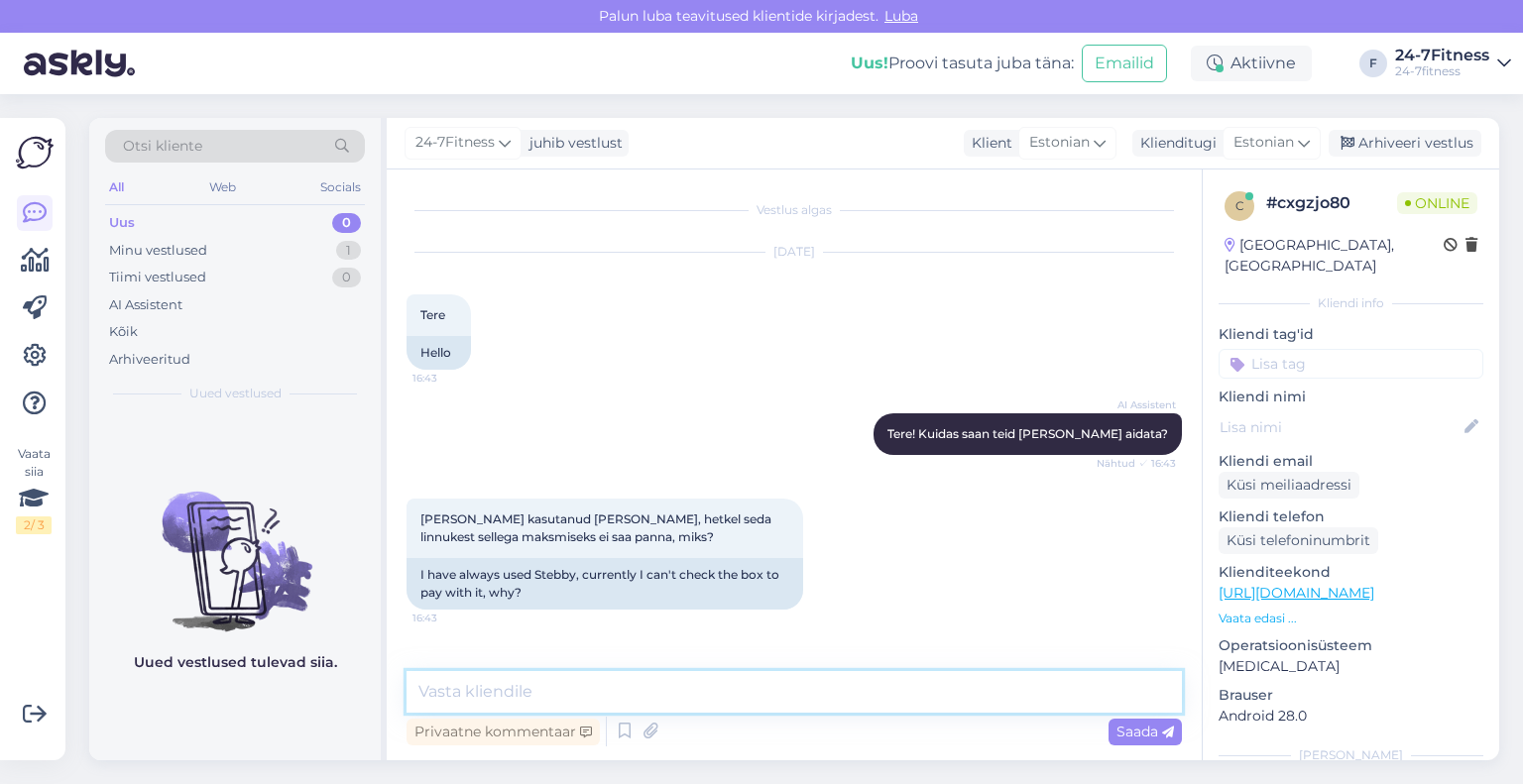 click at bounding box center [794, 692] 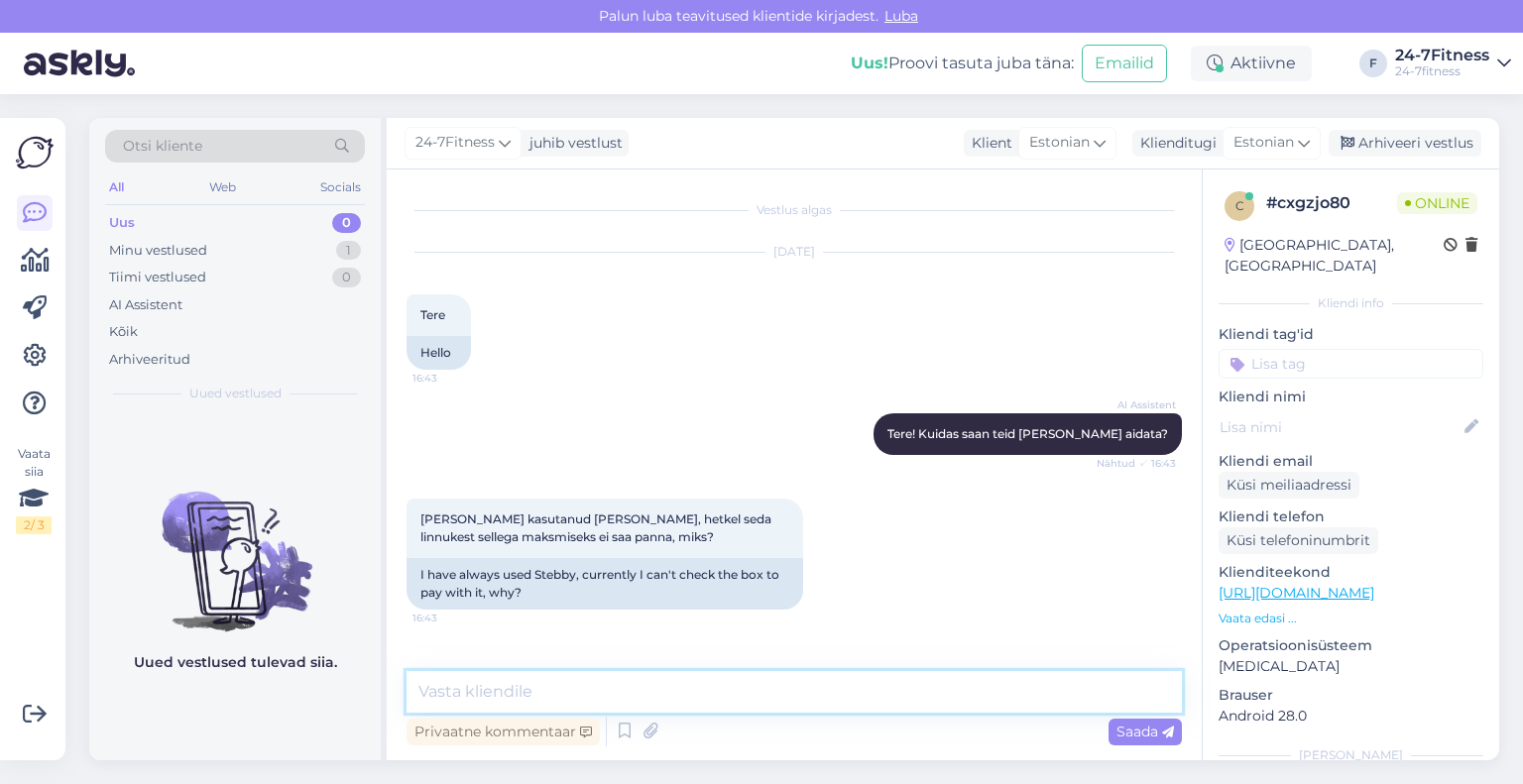paste on "Tere!
Stebby kaudu saab osta 3 päeva, 14 päeva, 30 päeva, 90 päeva, 180 päeva või 365 päeva paketi. Paketitasu tuleb korraga ära maksta. Aastase lepinguga paketi (e-arvete) eest ei saa Stebby krediidiga maksta.
Kui soovite paketi ostmiseks kasutada Stebby krediiti, siis palun logige sisse enda kasutajaga  meie kodulehel [URL][DOMAIN_NAME] , valige "Minu profiil" ja "Paketid". Valige pakett, vajutage "Osta" ja märkige linnukesega ''Soovin tasumiseks kasutada Stebbyt''. Seejärel avaneb Teile ostukorv ning kui vajutate "Mine maksma", võetakse automaatselt Teie Stebby kontolt paketitasu. Kui kogu paketitasu väärtust ei ole võimalik Stebby kontolt [PERSON_NAME], jääb ostukorvi alles puuduoleva paketitasu jääk, mille saate tasuda pangalingi vahendusel." 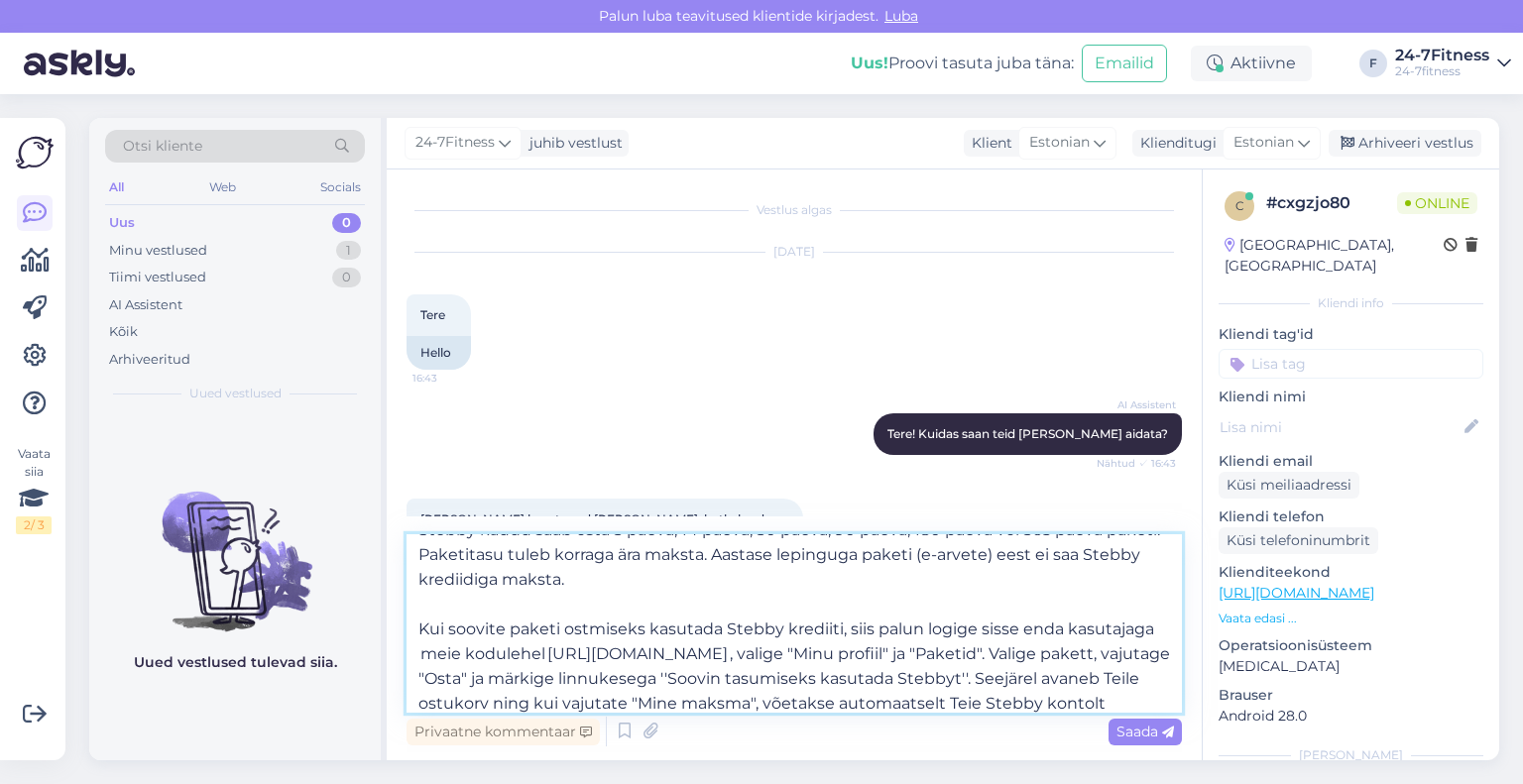 scroll, scrollTop: 0, scrollLeft: 0, axis: both 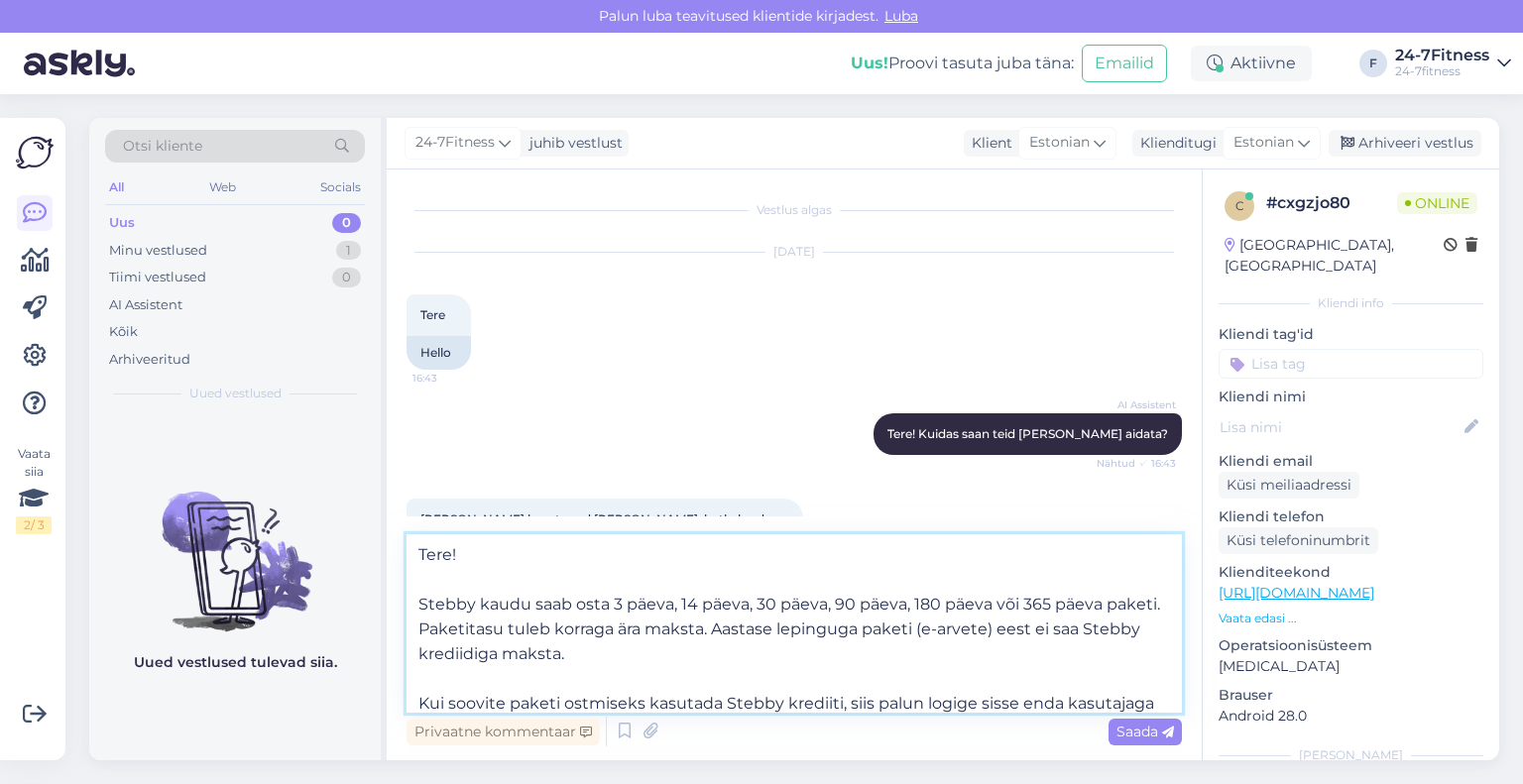 click on "Tere!
Stebby kaudu saab osta 3 päeva, 14 päeva, 30 päeva, 90 päeva, 180 päeva või 365 päeva paketi. Paketitasu tuleb korraga ära maksta. Aastase lepinguga paketi (e-arvete) eest ei saa Stebby krediidiga maksta.
Kui soovite paketi ostmiseks kasutada Stebby krediiti, siis palun logige sisse enda kasutajaga  meie kodulehel [URL][DOMAIN_NAME] , valige "Minu profiil" ja "Paketid". Valige pakett, vajutage "Osta" ja märkige linnukesega ''Soovin tasumiseks kasutada Stebbyt''. Seejärel avaneb Teile ostukorv ning kui vajutate "Mine maksma", võetakse automaatselt Teie Stebby kontolt paketitasu. Kui kogu paketitasu väärtust ei ole võimalik Stebby kontolt [PERSON_NAME], jääb ostukorvi alles puuduoleva paketitasu jääk, mille saate tasuda pangalingi vahendusel." at bounding box center [794, 623] 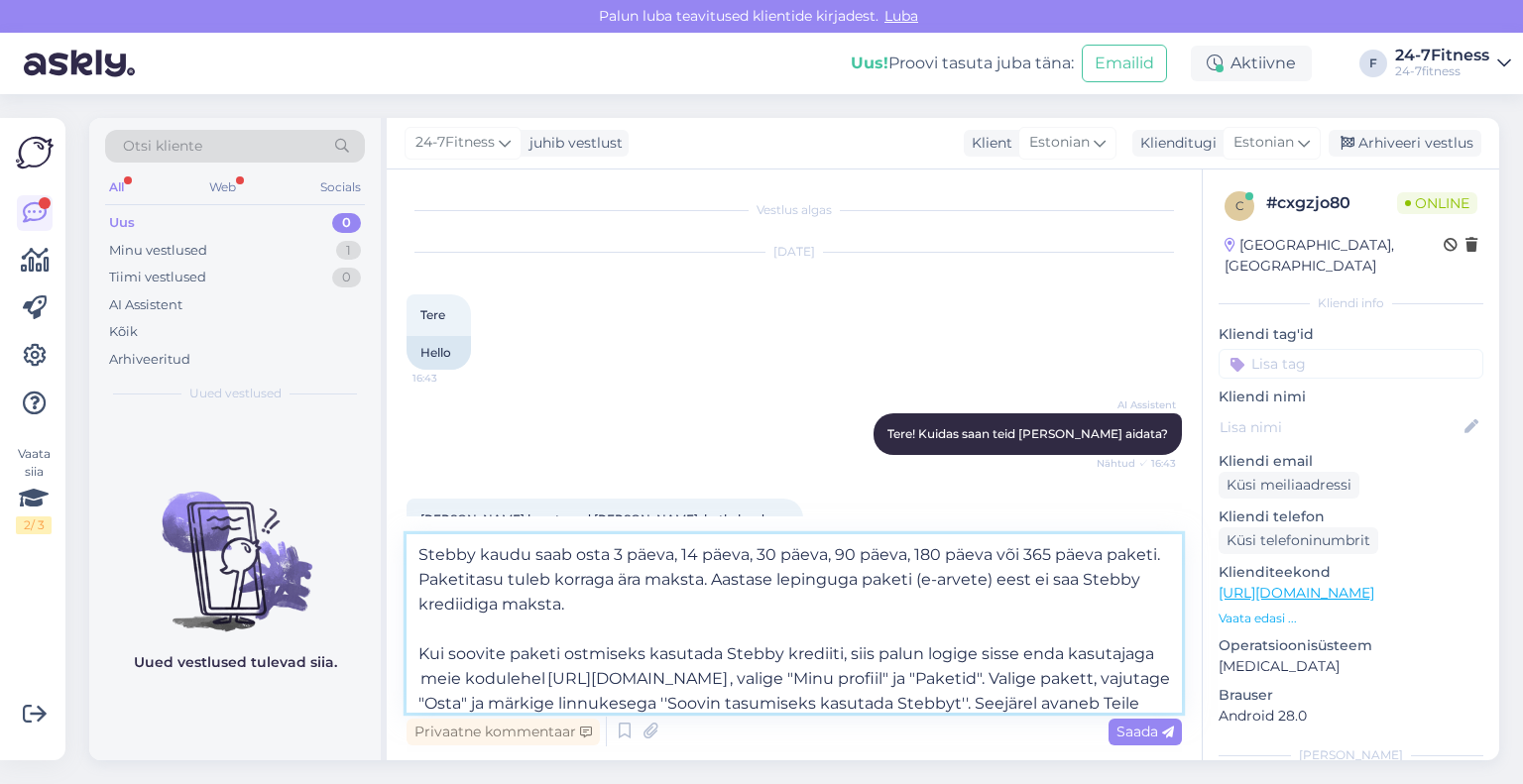 click on "Stebby kaudu saab osta 3 päeva, 14 päeva, 30 päeva, 90 päeva, 180 päeva või 365 päeva paketi. Paketitasu tuleb korraga ära maksta. Aastase lepinguga paketi (e-arvete) eest ei saa Stebby krediidiga maksta.
Kui soovite paketi ostmiseks kasutada Stebby krediiti, siis palun logige sisse enda kasutajaga  meie kodulehel [URL][DOMAIN_NAME] , valige "Minu profiil" ja "Paketid". Valige pakett, vajutage "Osta" ja märkige linnukesega ''Soovin tasumiseks kasutada Stebbyt''. Seejärel avaneb Teile ostukorv ning kui vajutate "Mine maksma", võetakse automaatselt Teie Stebby kontolt paketitasu. Kui kogu paketitasu väärtust ei ole võimalik Stebby kontolt [PERSON_NAME], jääb ostukorvi alles puuduoleva paketitasu jääk, mille saate tasuda pangalingi vahendusel." at bounding box center [794, 623] 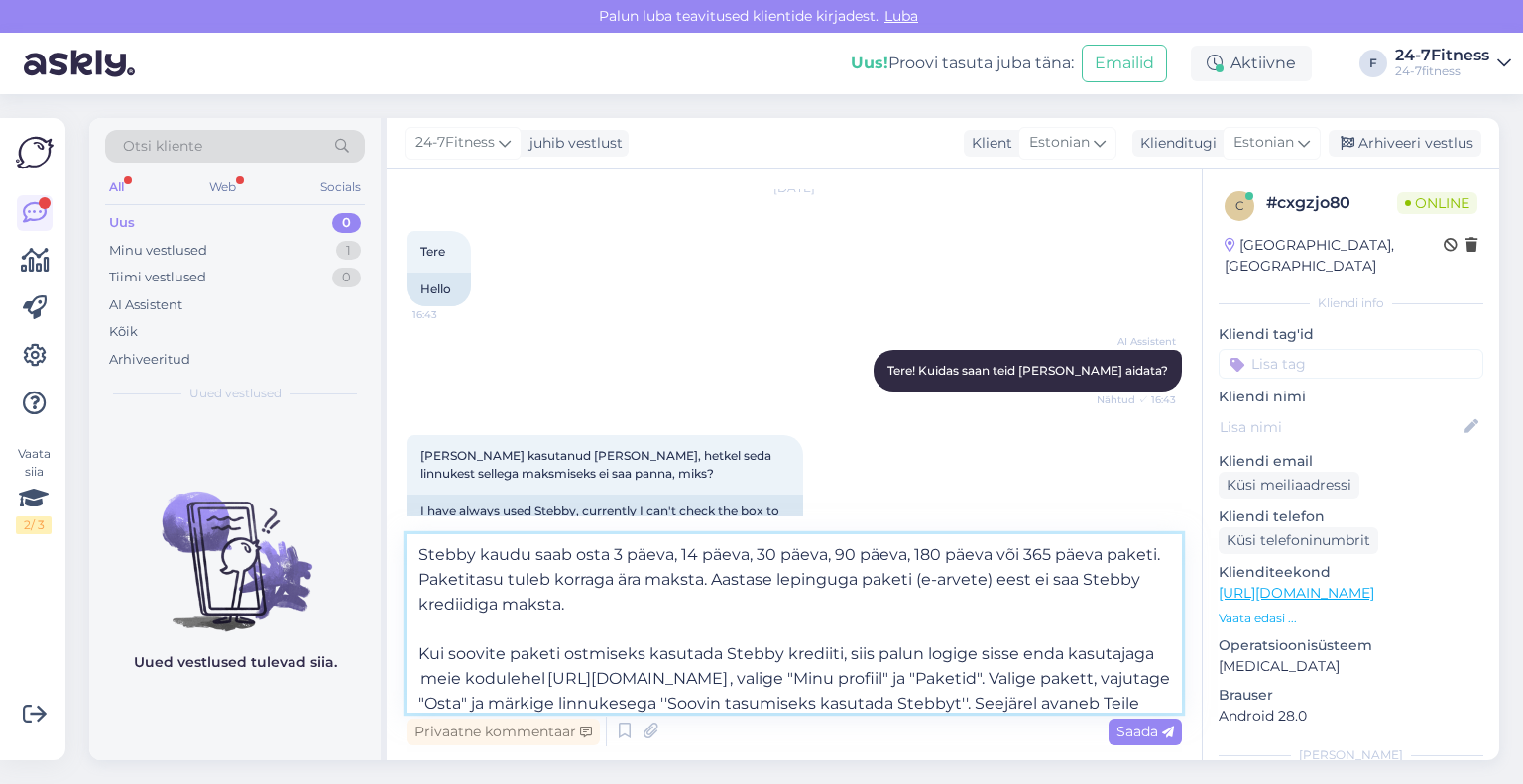 scroll, scrollTop: 114, scrollLeft: 0, axis: vertical 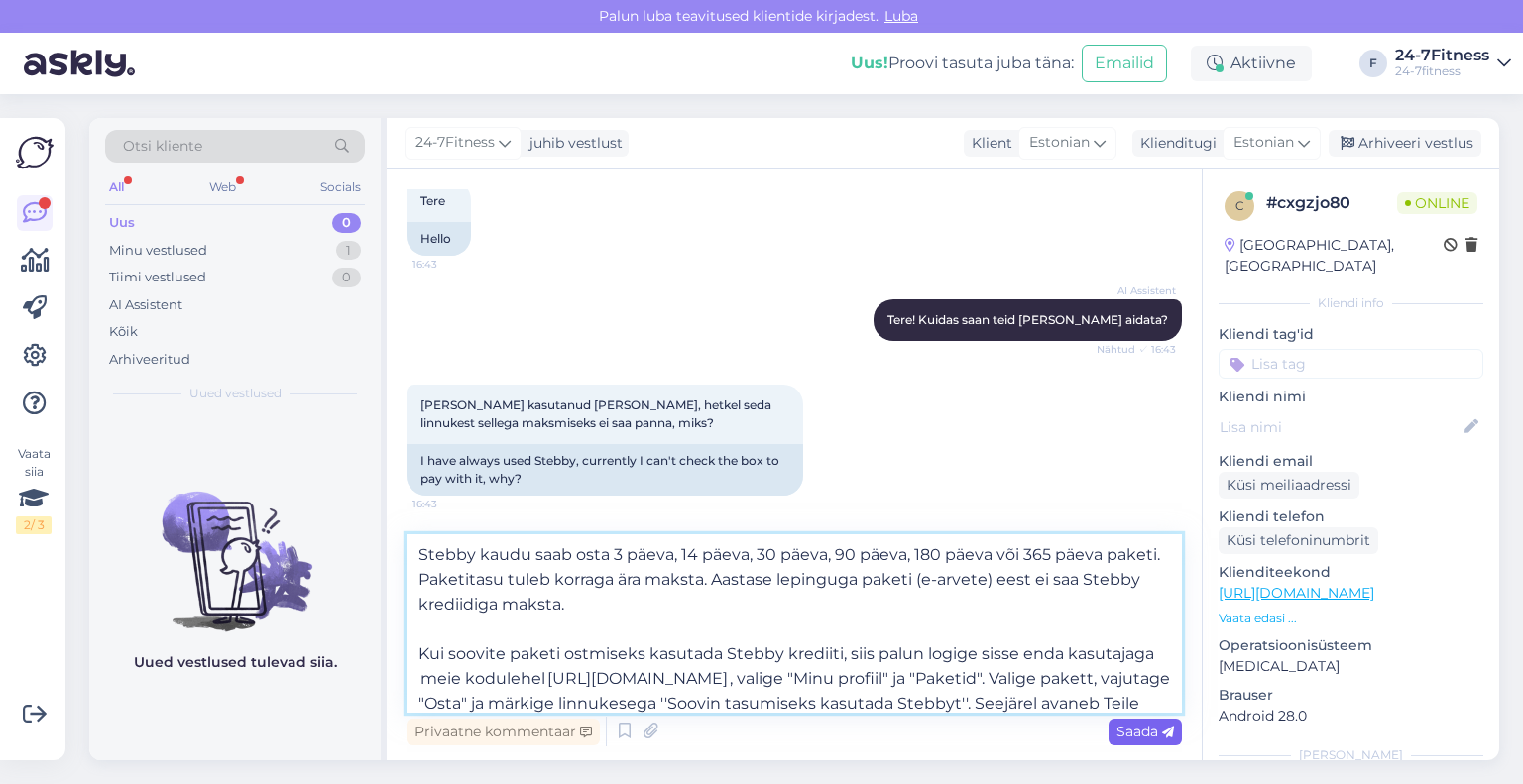 type on "Stebby kaudu saab osta 3 päeva, 14 päeva, 30 päeva, 90 päeva, 180 päeva või 365 päeva paketi. Paketitasu tuleb korraga ära maksta. Aastase lepinguga paketi (e-arvete) eest ei saa Stebby krediidiga maksta.
Kui soovite paketi ostmiseks kasutada Stebby krediiti, siis palun logige sisse enda kasutajaga  meie kodulehel [URL][DOMAIN_NAME] , valige "Minu profiil" ja "Paketid". Valige pakett, vajutage "Osta" ja märkige linnukesega ''Soovin tasumiseks kasutada Stebbyt''. Seejärel avaneb Teile ostukorv ning kui vajutate "Mine maksma", võetakse automaatselt Teie Stebby kontolt paketitasu. Kui kogu paketitasu väärtust ei ole võimalik Stebby kontolt [PERSON_NAME], jääb ostukorvi alles puuduoleva paketitasu jääk, mille saate tasuda pangalingi vahendusel." 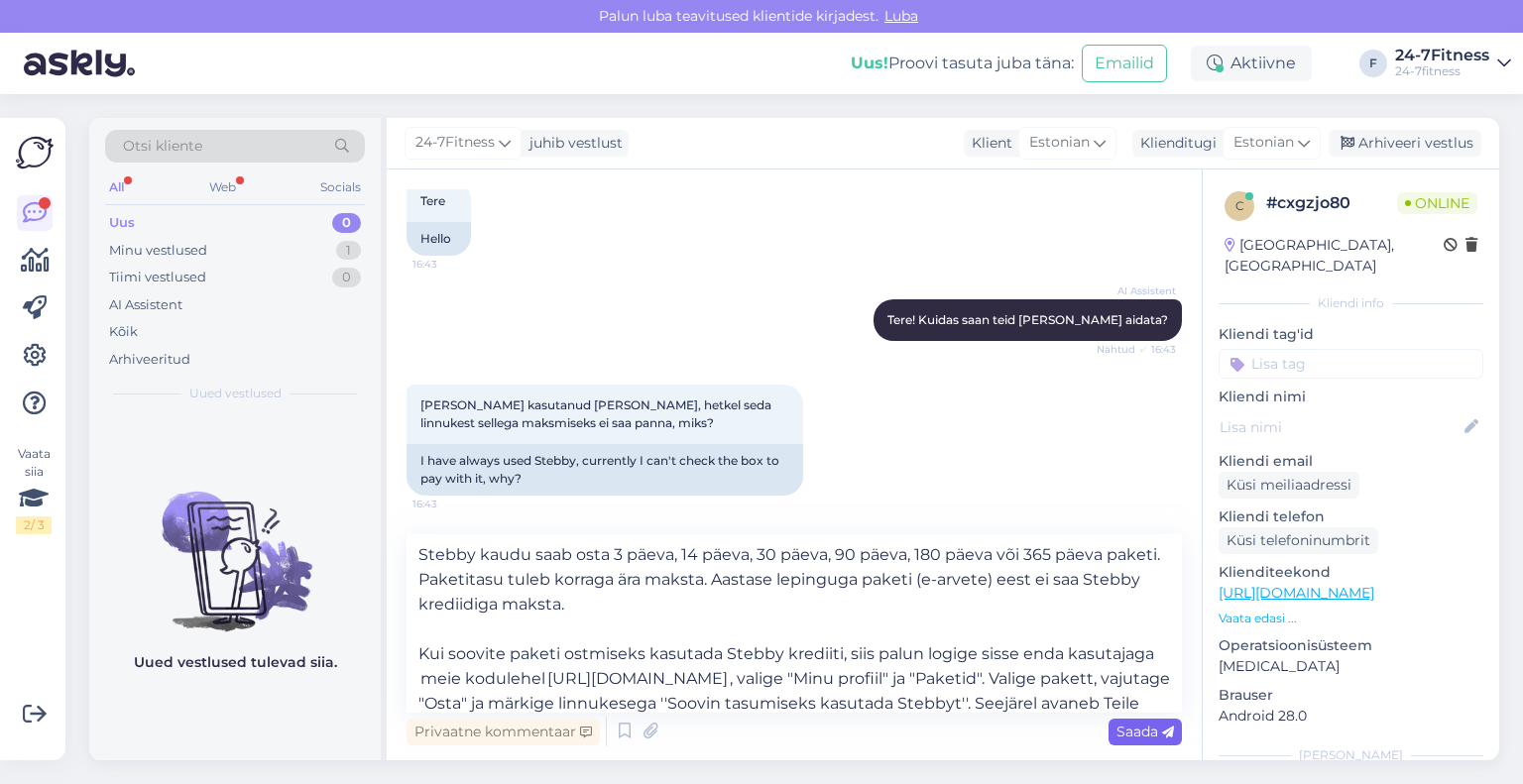 click on "Saada" at bounding box center (1145, 731) 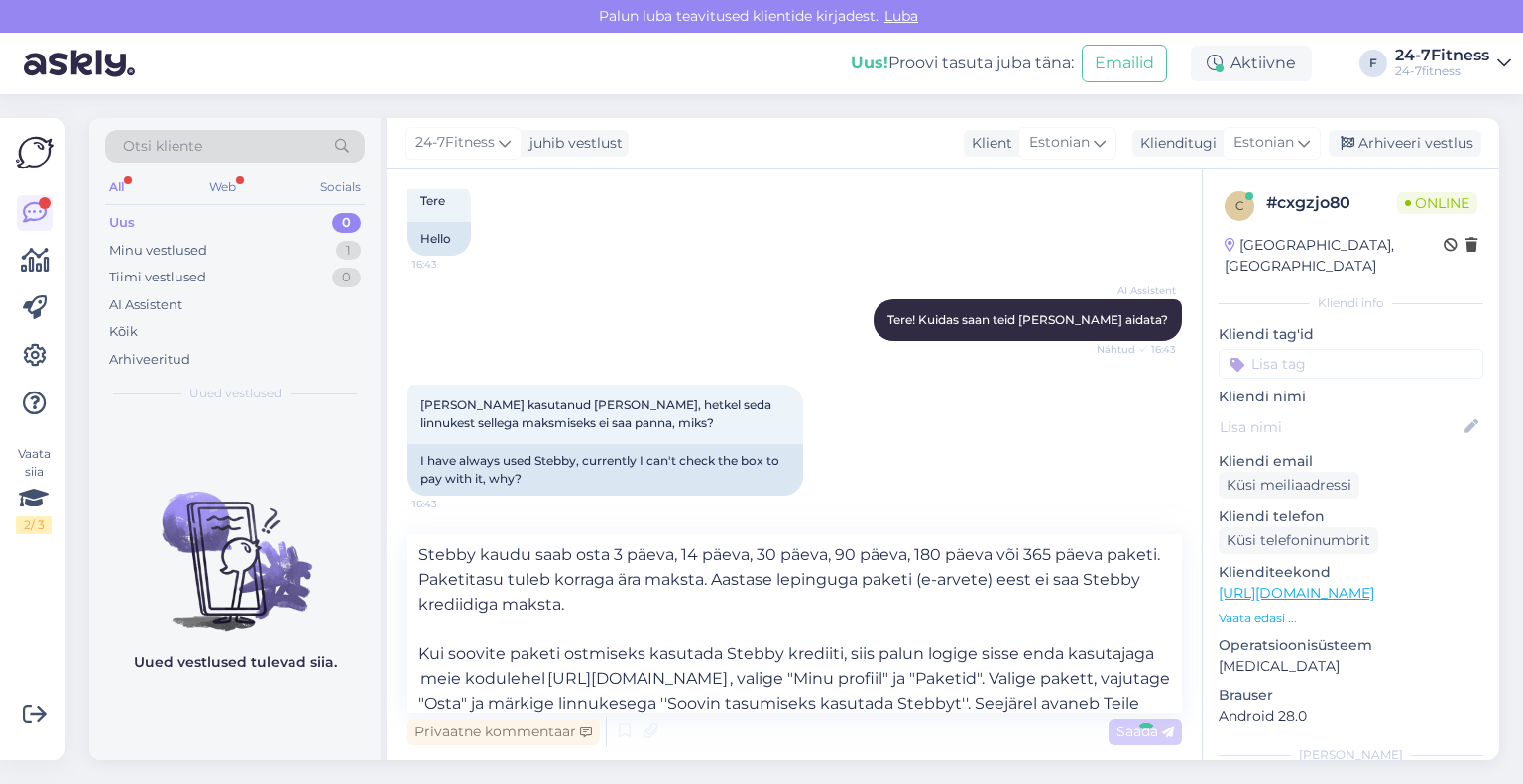 type 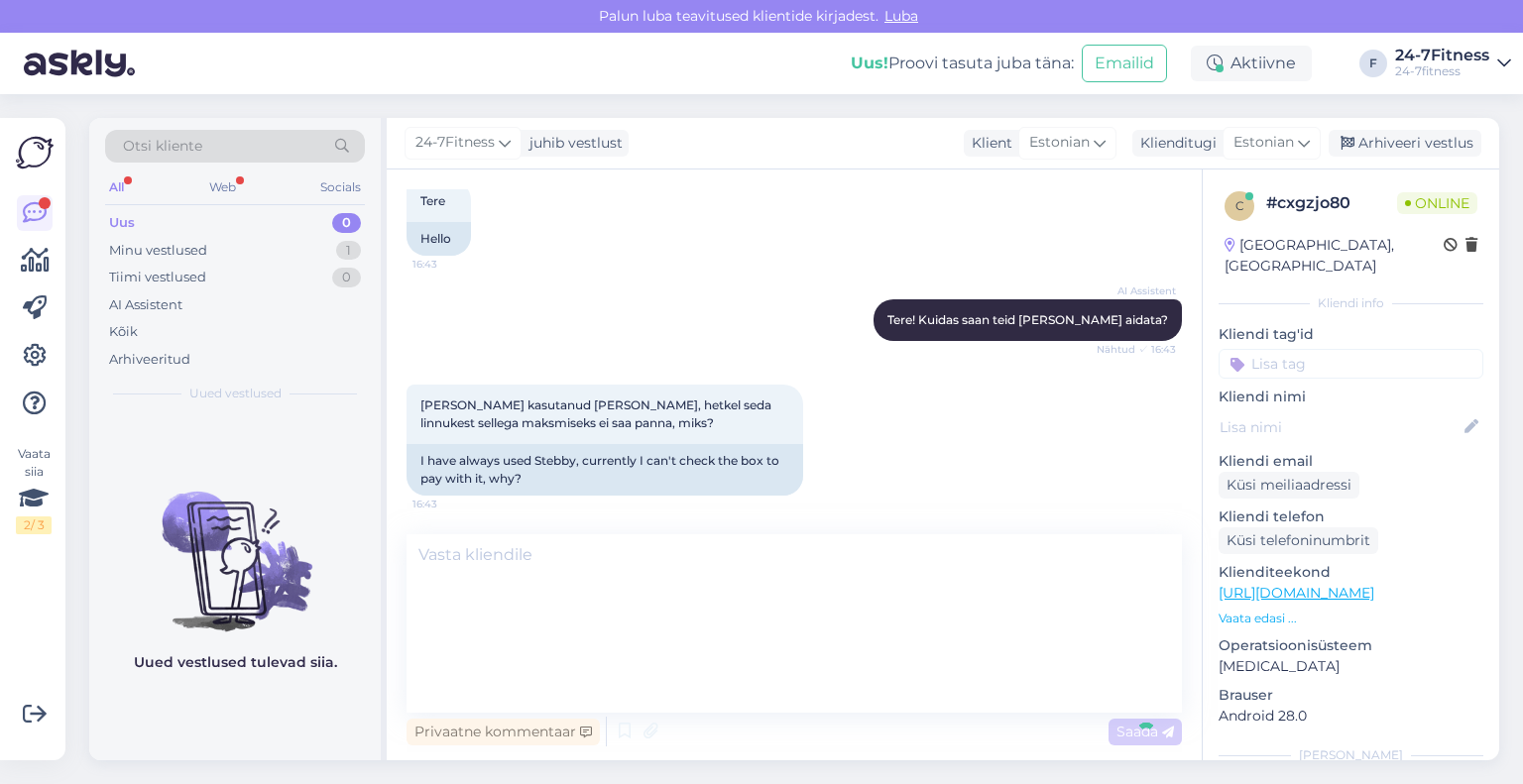 scroll, scrollTop: 313, scrollLeft: 0, axis: vertical 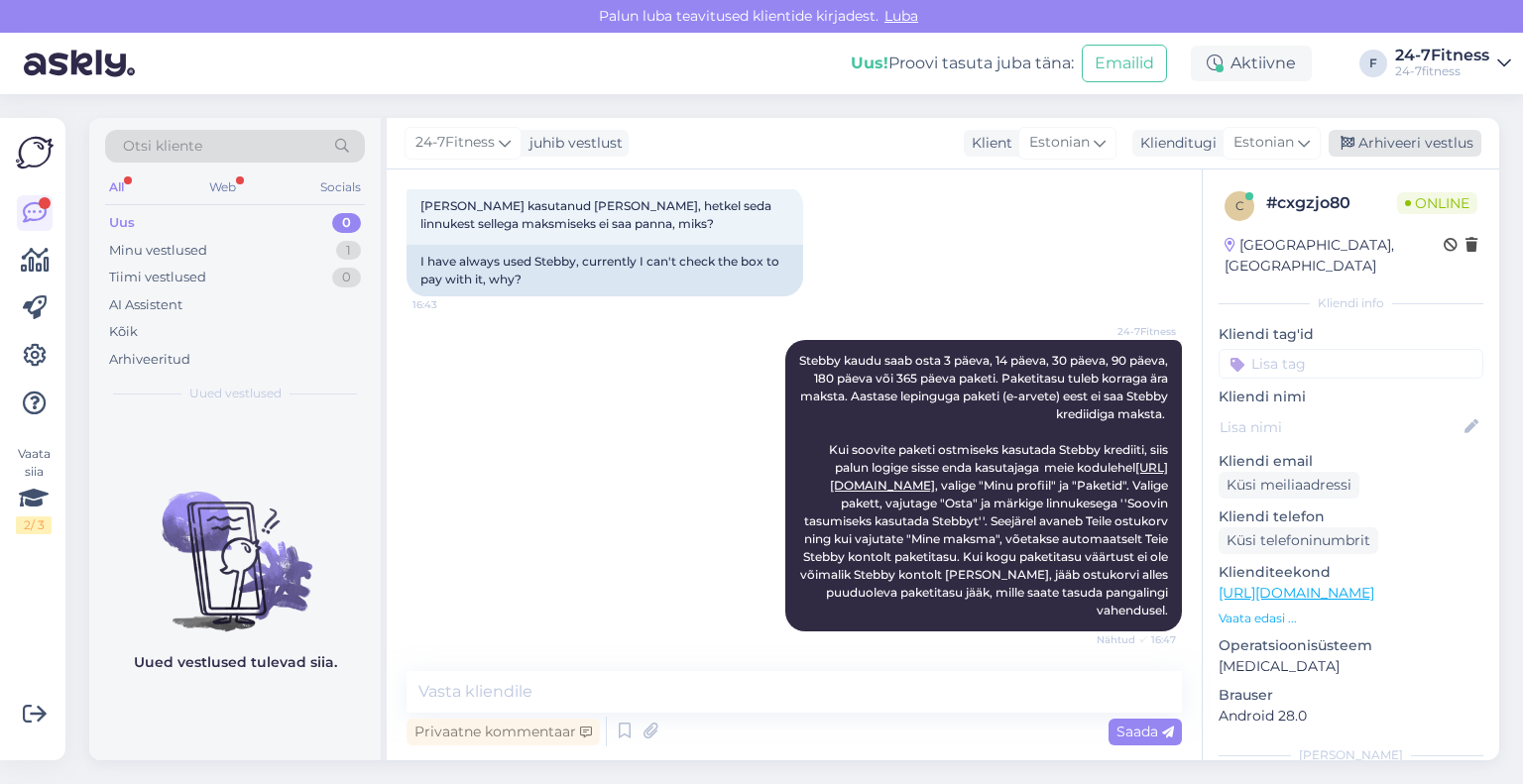 click on "Arhiveeri vestlus" at bounding box center (1405, 143) 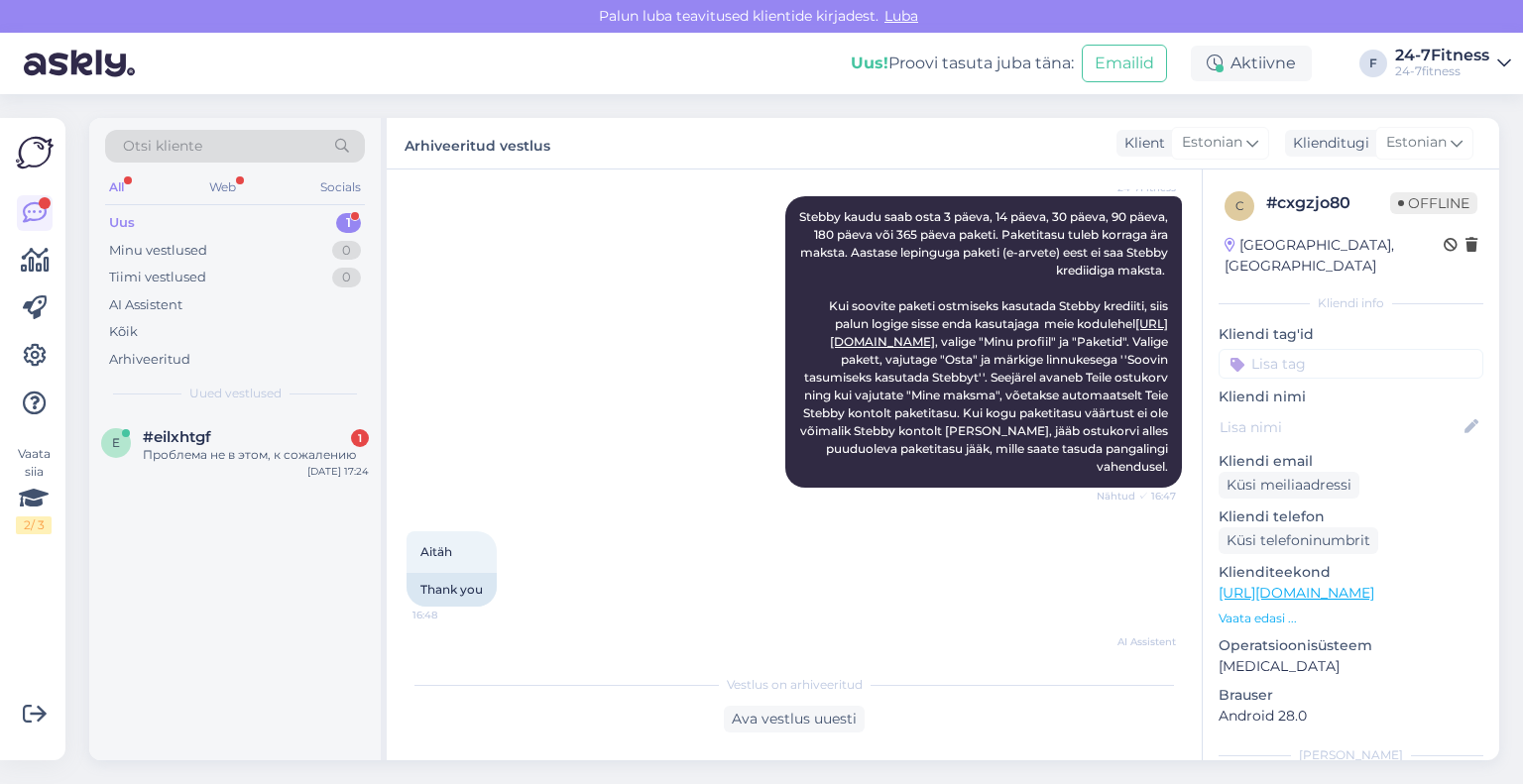 scroll, scrollTop: 541, scrollLeft: 0, axis: vertical 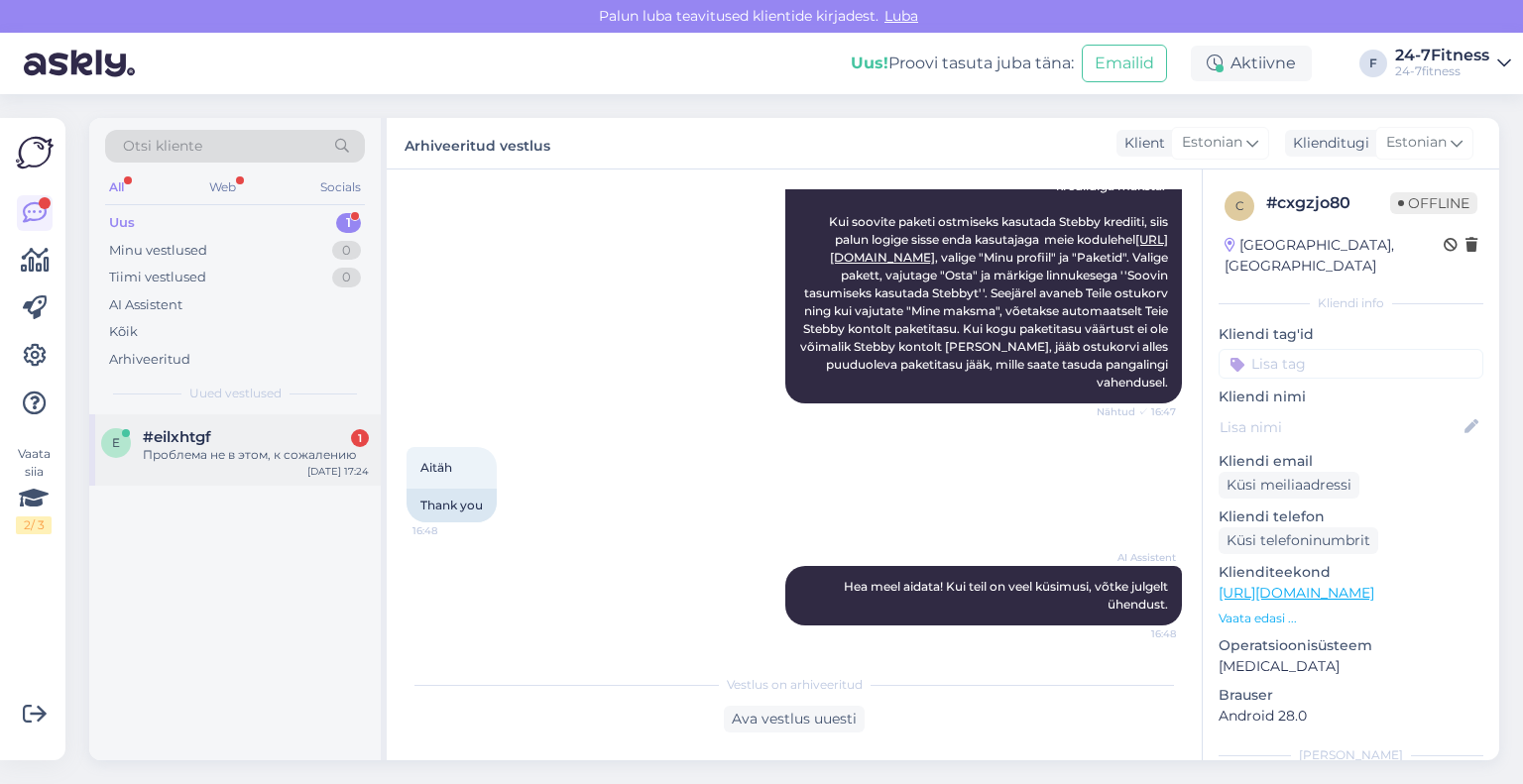 click on "#eilxhtgf" at bounding box center [176, 437] 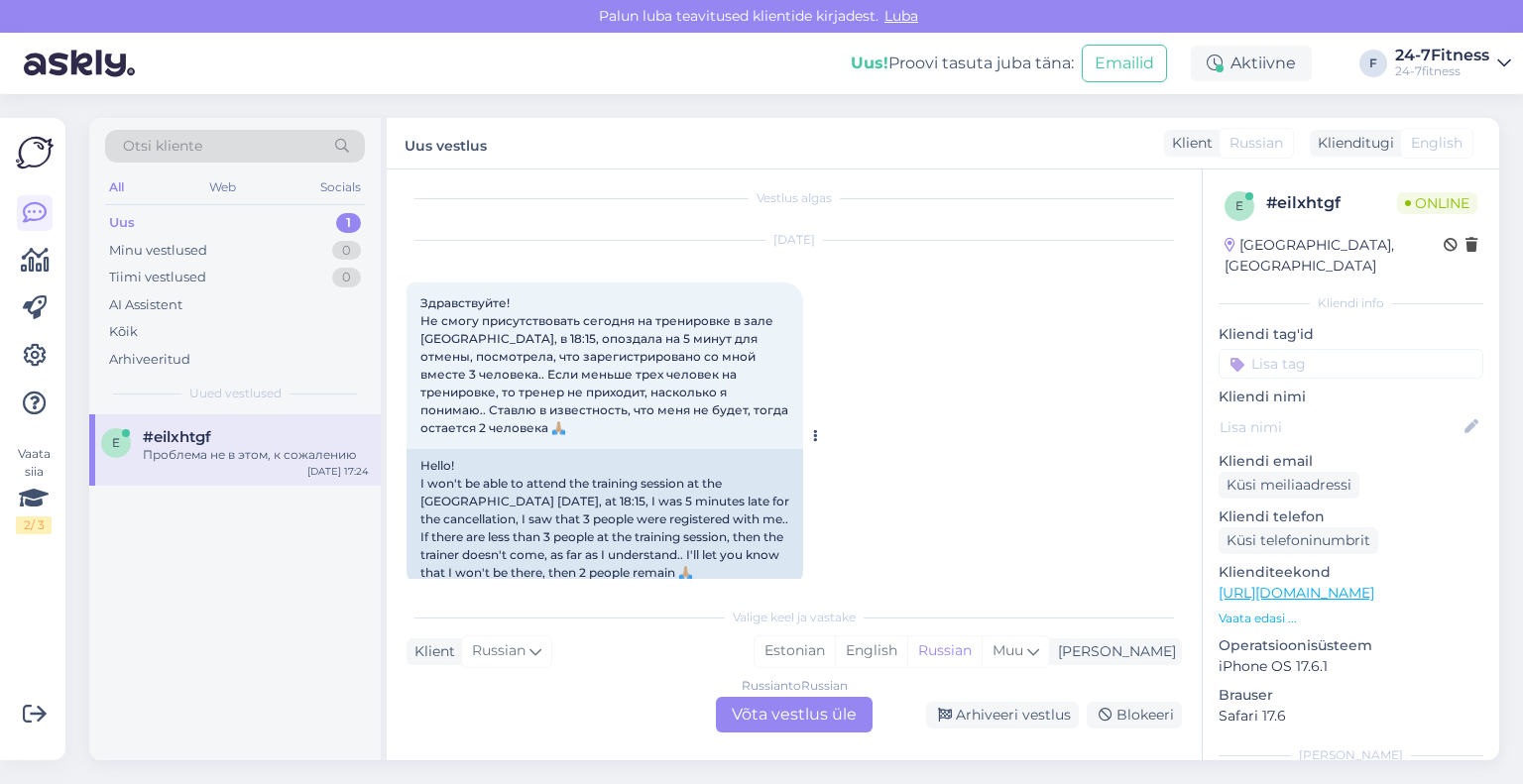 scroll, scrollTop: 0, scrollLeft: 0, axis: both 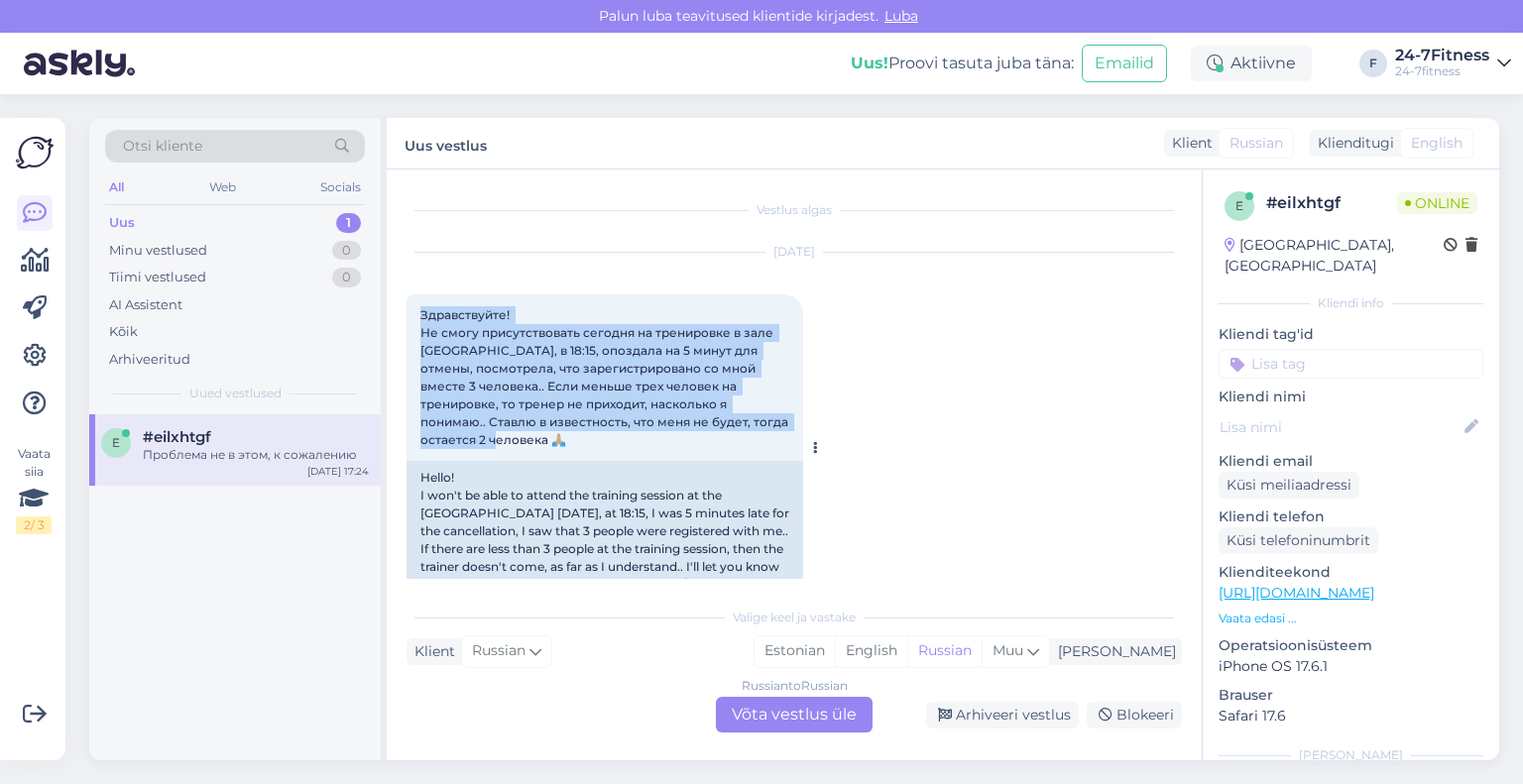 drag, startPoint x: 791, startPoint y: 418, endPoint x: 414, endPoint y: 316, distance: 390.55473 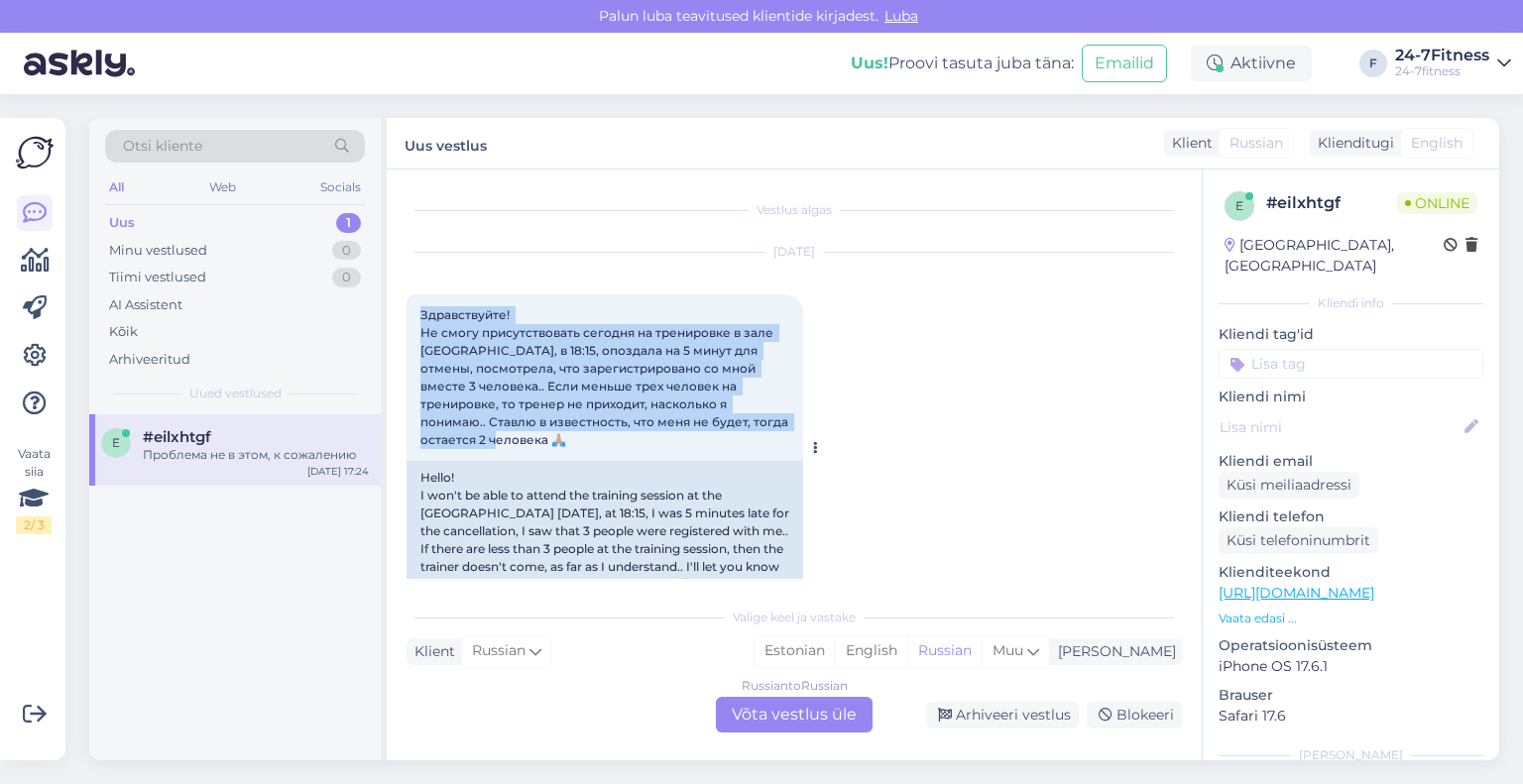 click on "Здравствуйте!
Не смогу присутствовать сегодня на тренировке в зале [GEOGRAPHIC_DATA], в 18:15, опоздала на 5 минут для отмены, посмотрела, что зарегистрировано со мной вместе 3 человека.. Если меньше трех человек на тренировке, то тренер не приходит, насколько я понимаю.. Ставлю в известность, что меня не будет, тогда остается 2 человека 🙏🏼 17:23" at bounding box center (605, 378) 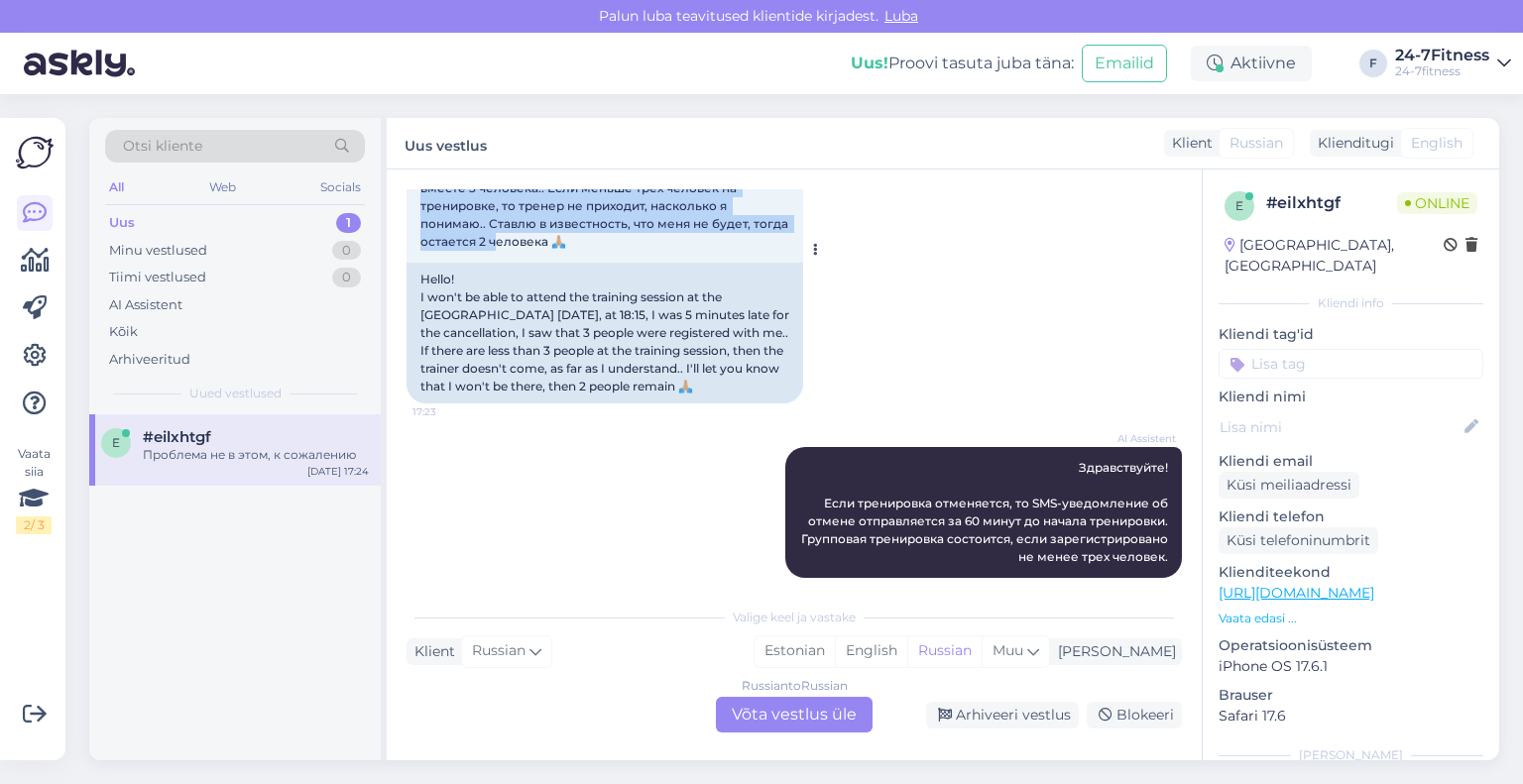 scroll, scrollTop: 297, scrollLeft: 0, axis: vertical 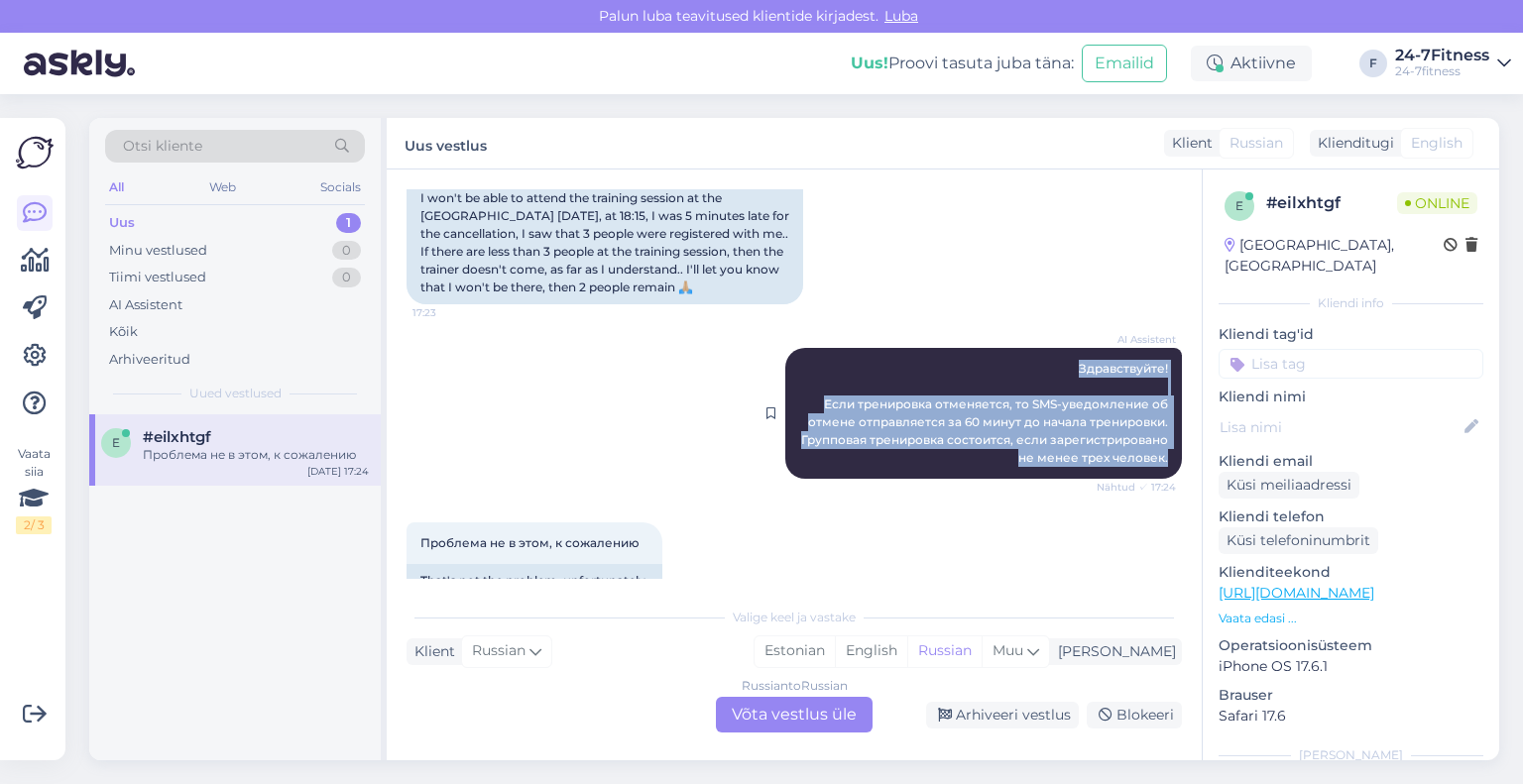drag, startPoint x: 1156, startPoint y: 456, endPoint x: 1052, endPoint y: 366, distance: 137.53545 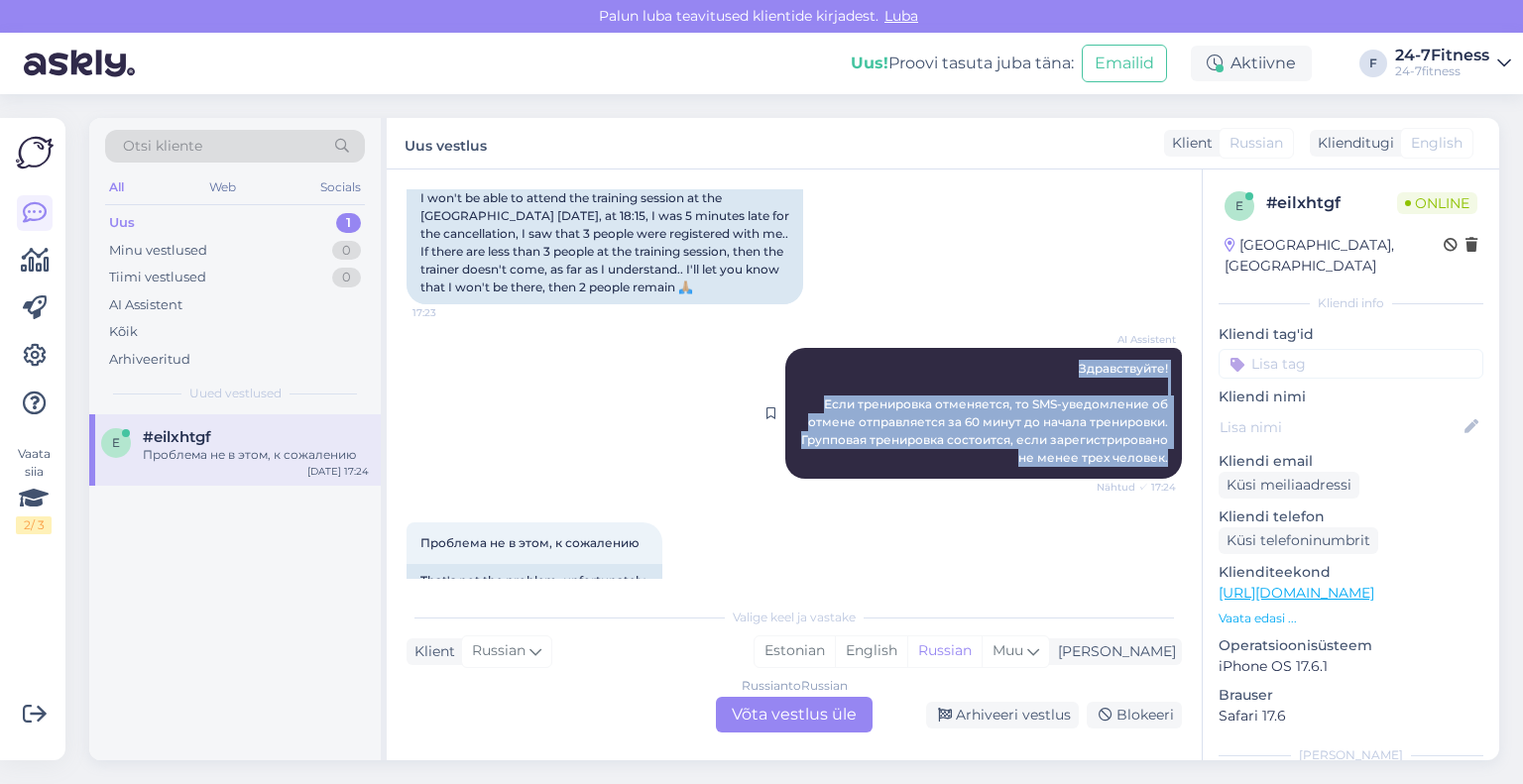 click on "AI Assistent Здравствуйте!
Если тренировка отменяется, то SMS-уведомление об отмене отправляется за 60 минут до начала тренировки. Групповая тренировка состоится, если зарегистрировано не менее трех человек. Nähtud ✓ 17:24" at bounding box center (984, 413) 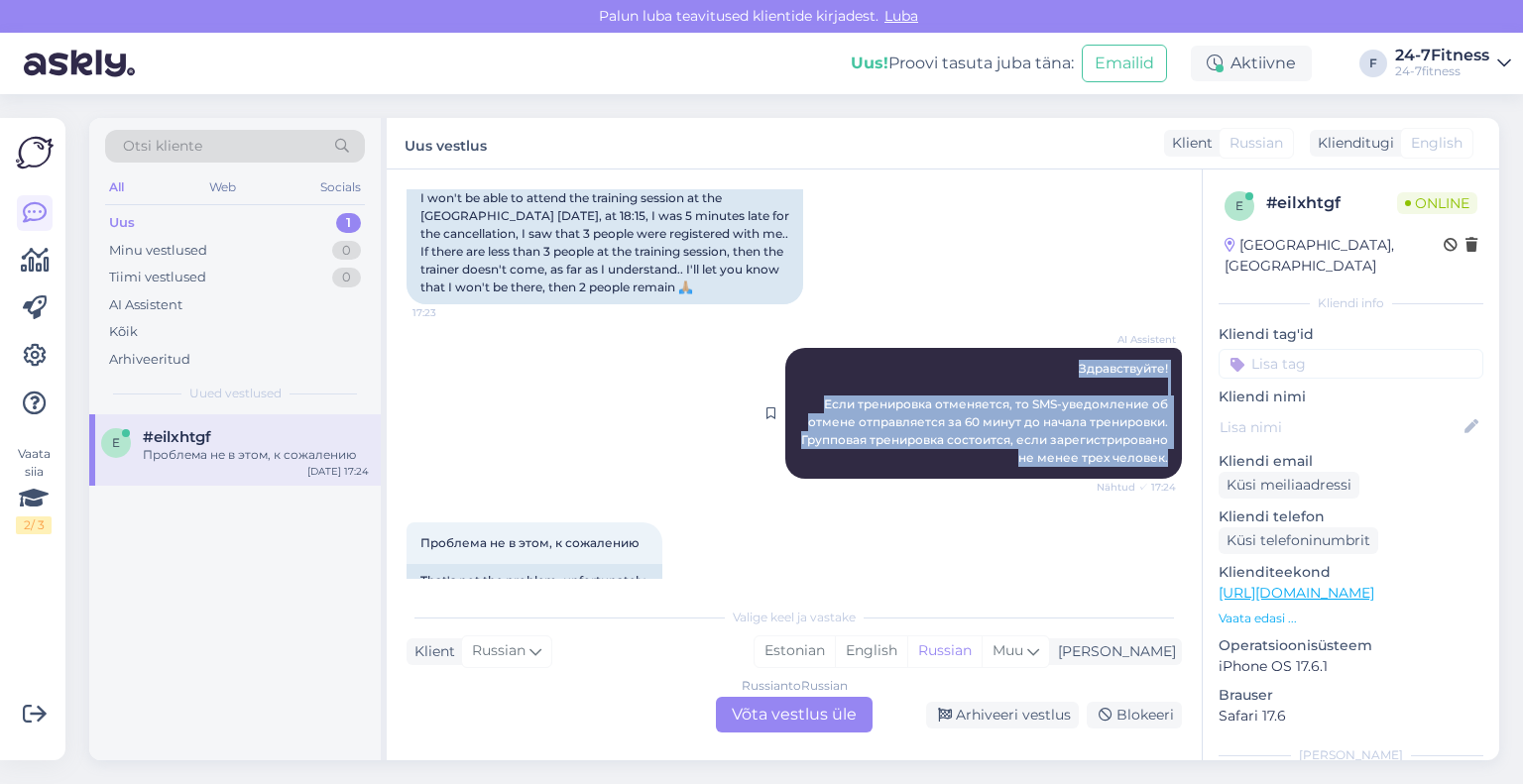 copy on "Здравствуйте!
Если тренировка отменяется, то SMS-уведомление об отмене отправляется за 60 минут до начала тренировки. Групповая тренировка состоится, если зарегистрировано не менее трех человек." 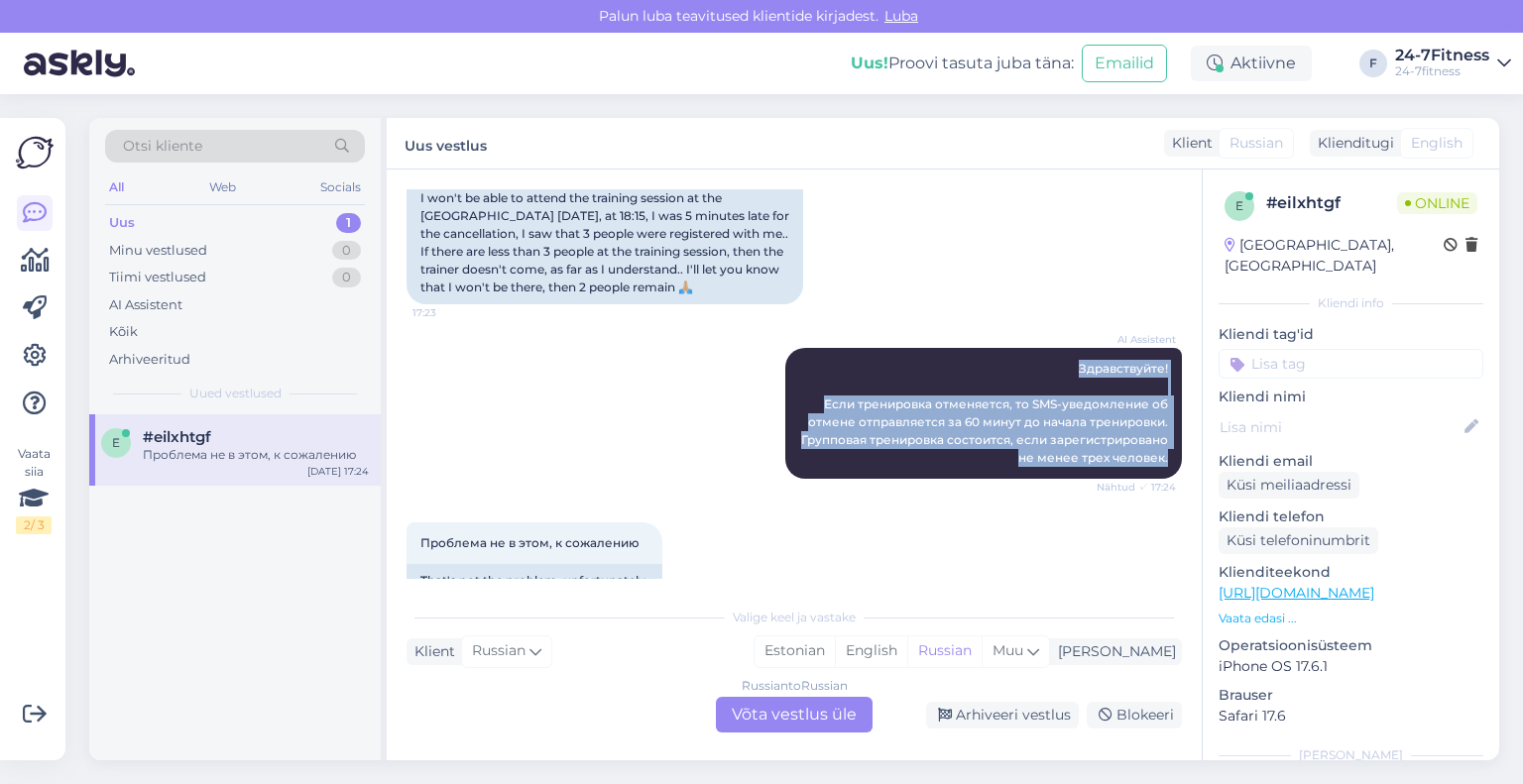 scroll, scrollTop: 337, scrollLeft: 0, axis: vertical 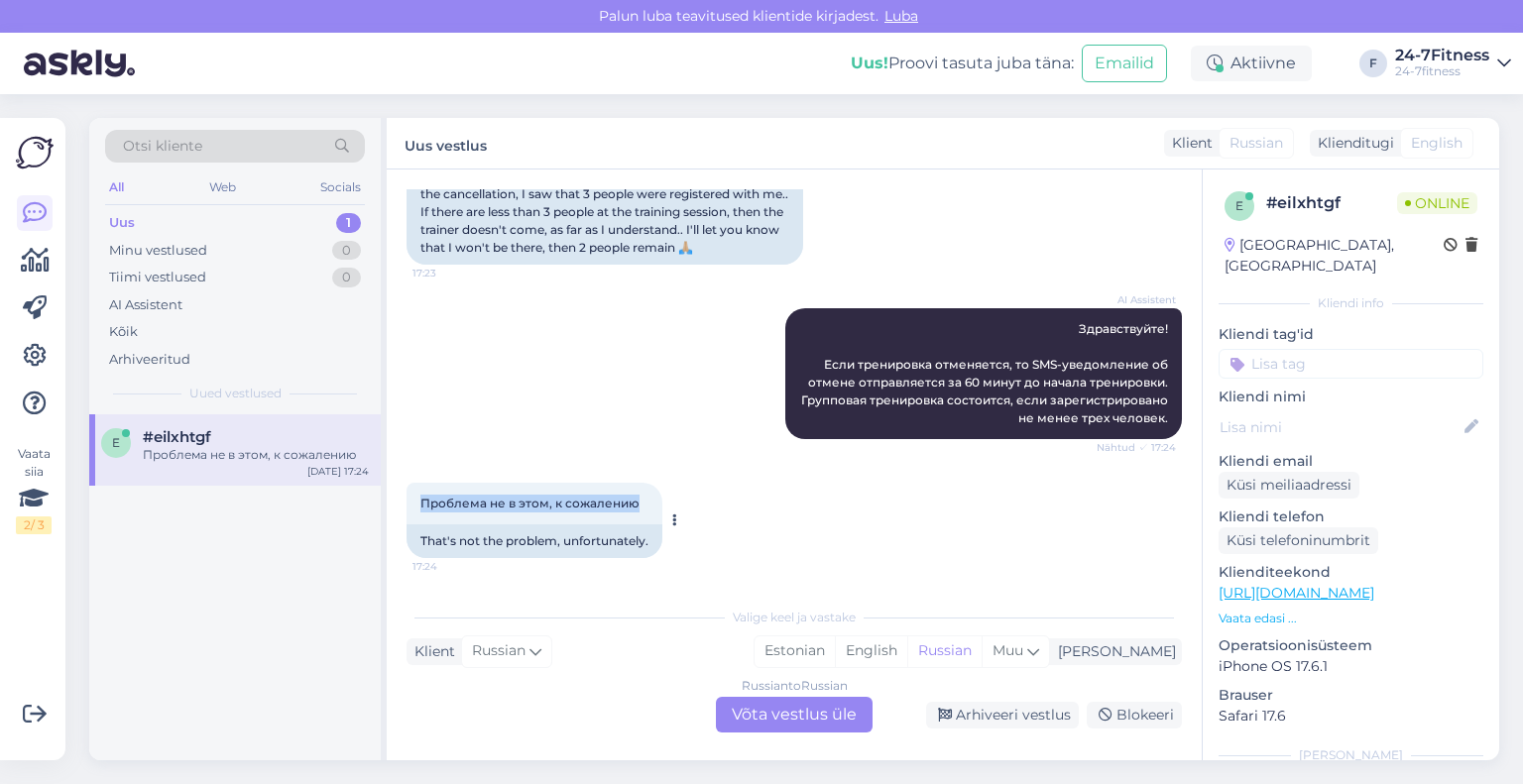 drag, startPoint x: 643, startPoint y: 502, endPoint x: 407, endPoint y: 511, distance: 236.17155 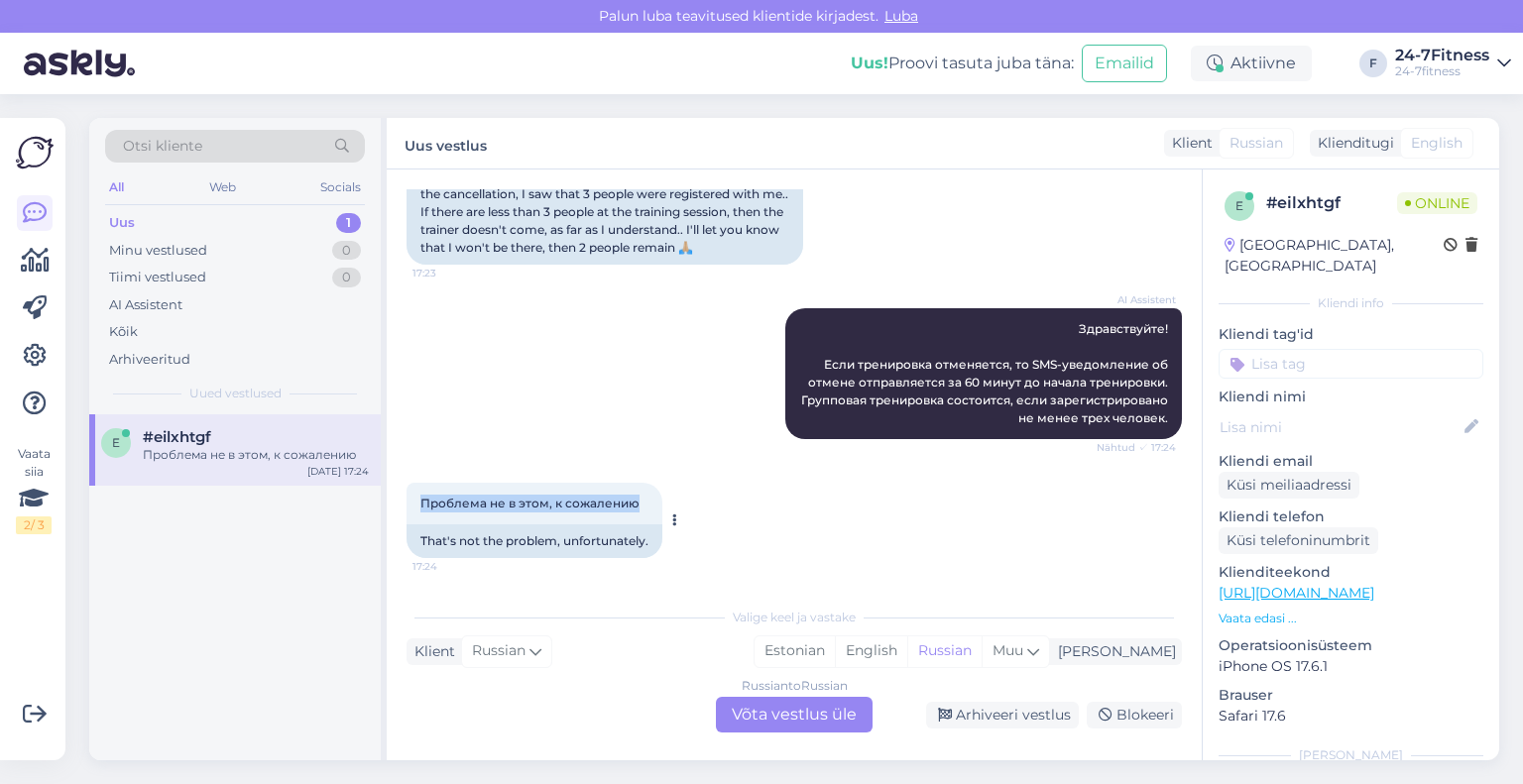 click on "Проблема не в этом, к сожалению 17:24" at bounding box center [534, 504] 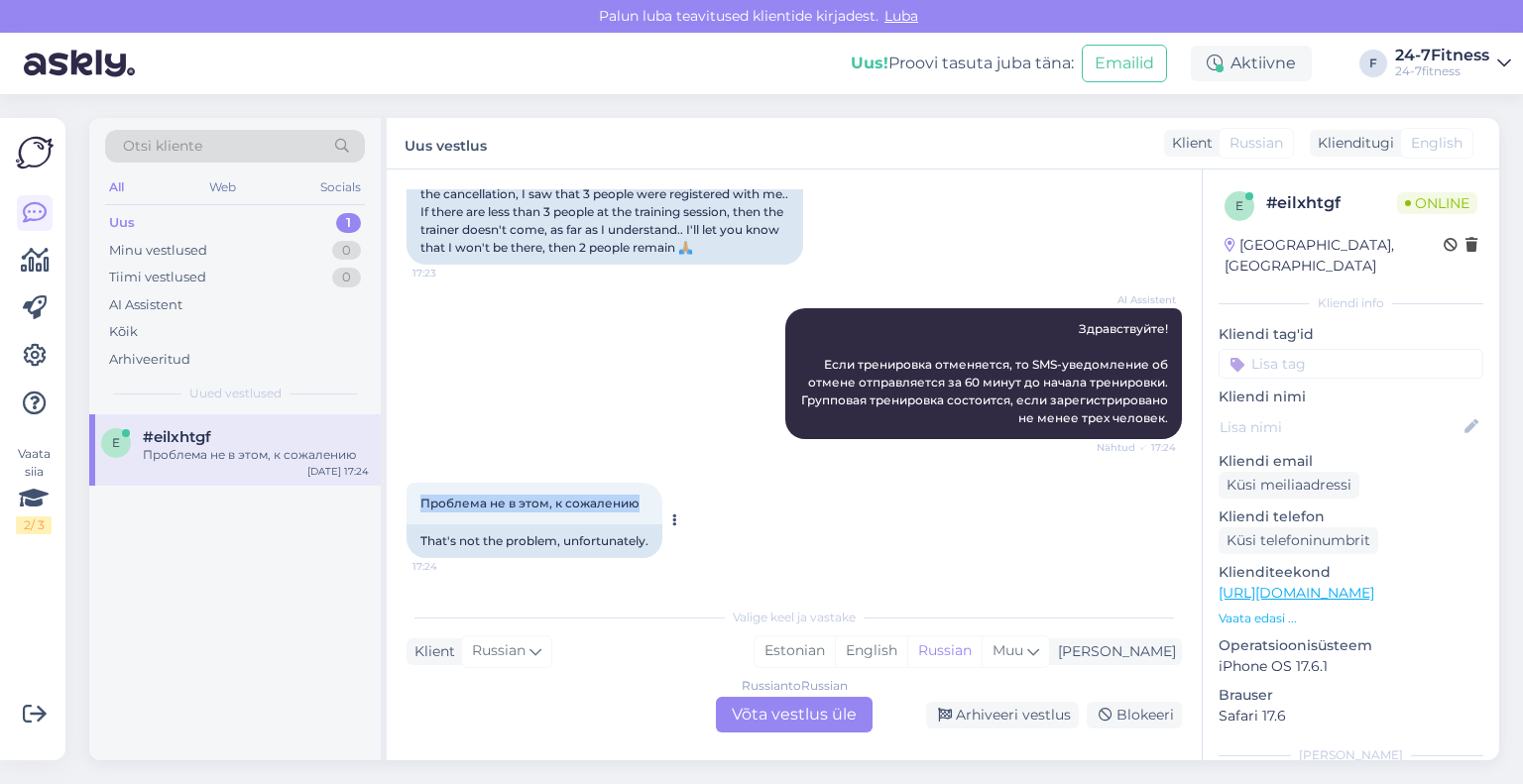 copy on "Проблема не в этом, к сожалению" 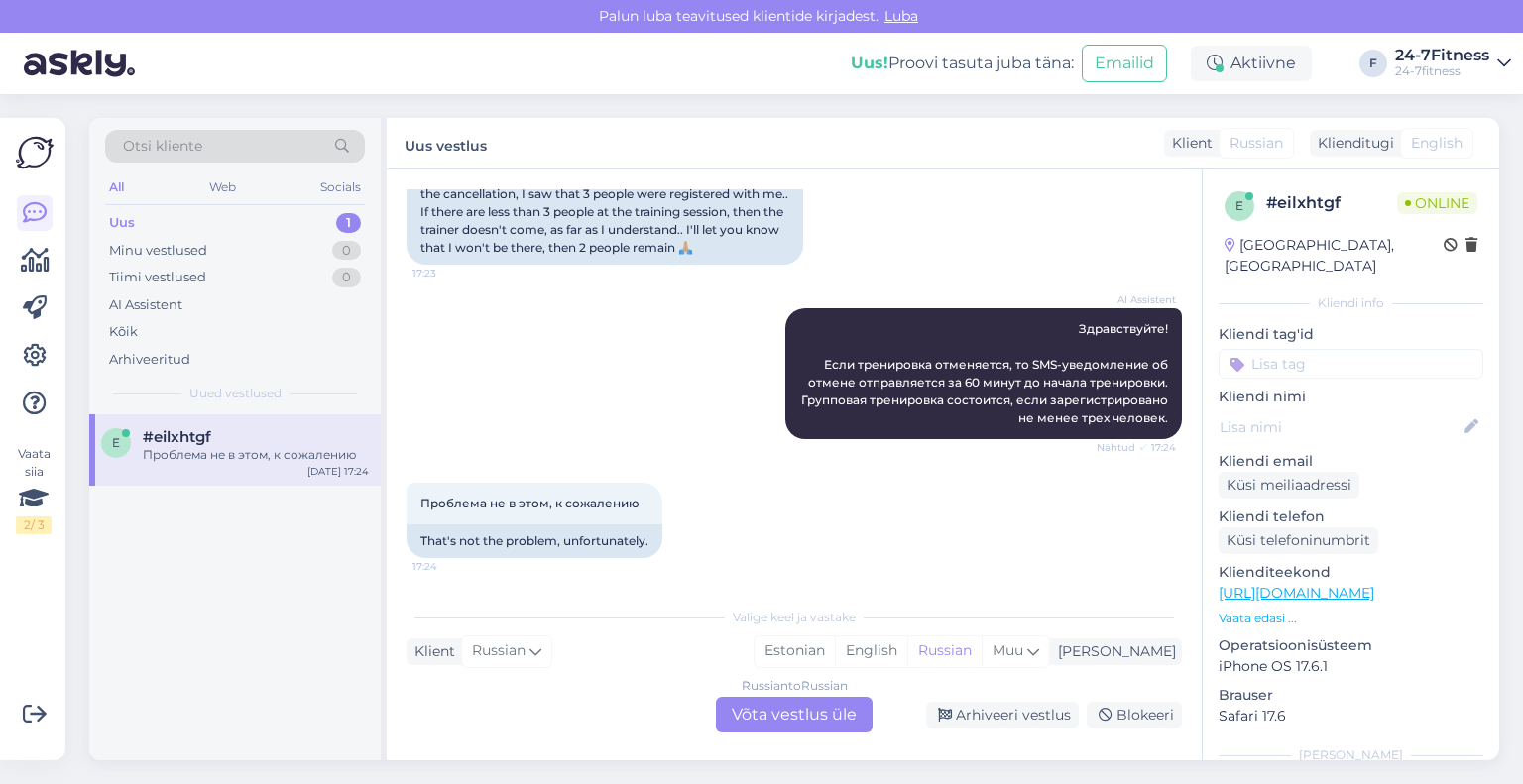 click on "Russian  to  Russian Võta vestlus üle" at bounding box center [794, 715] 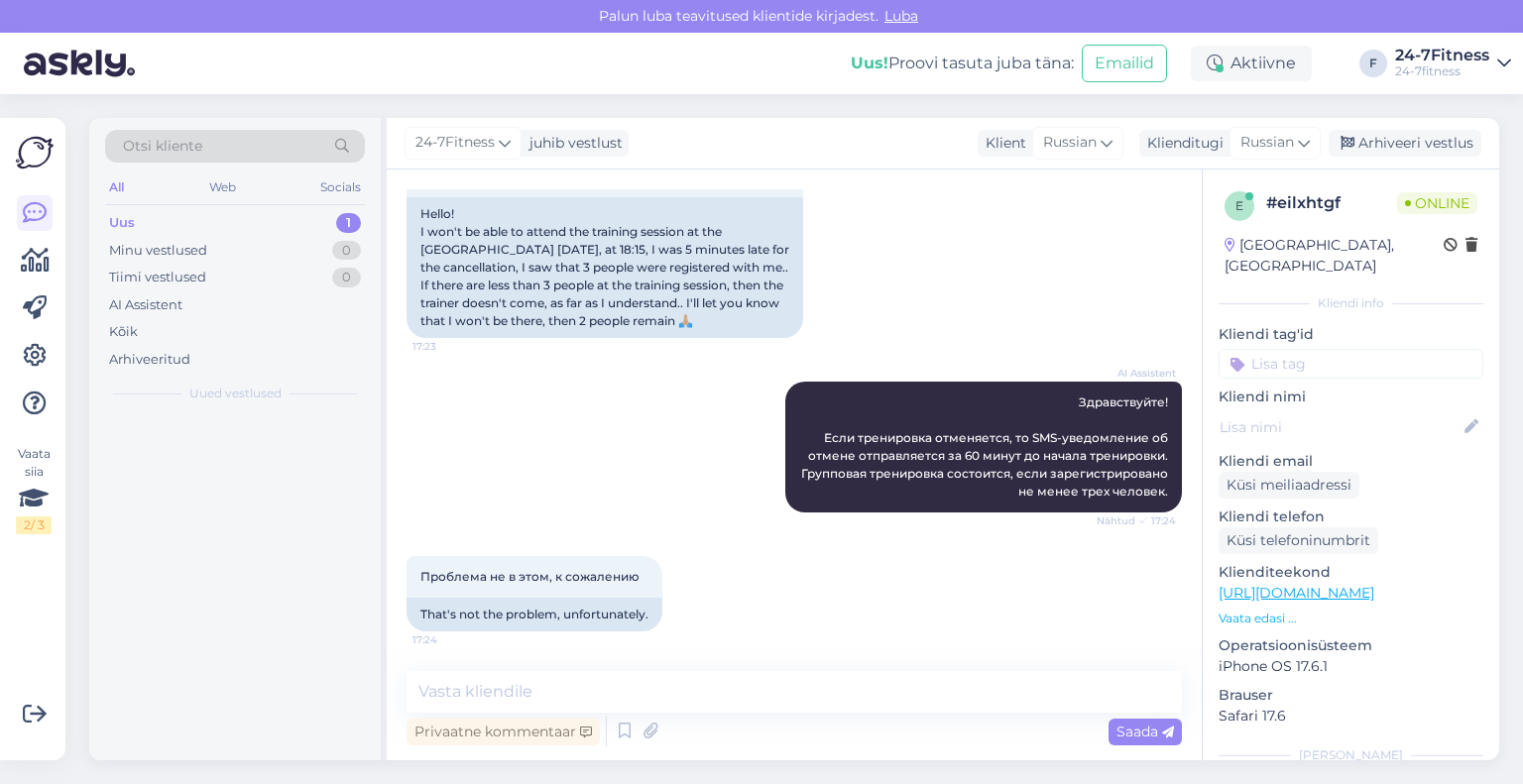 scroll, scrollTop: 264, scrollLeft: 0, axis: vertical 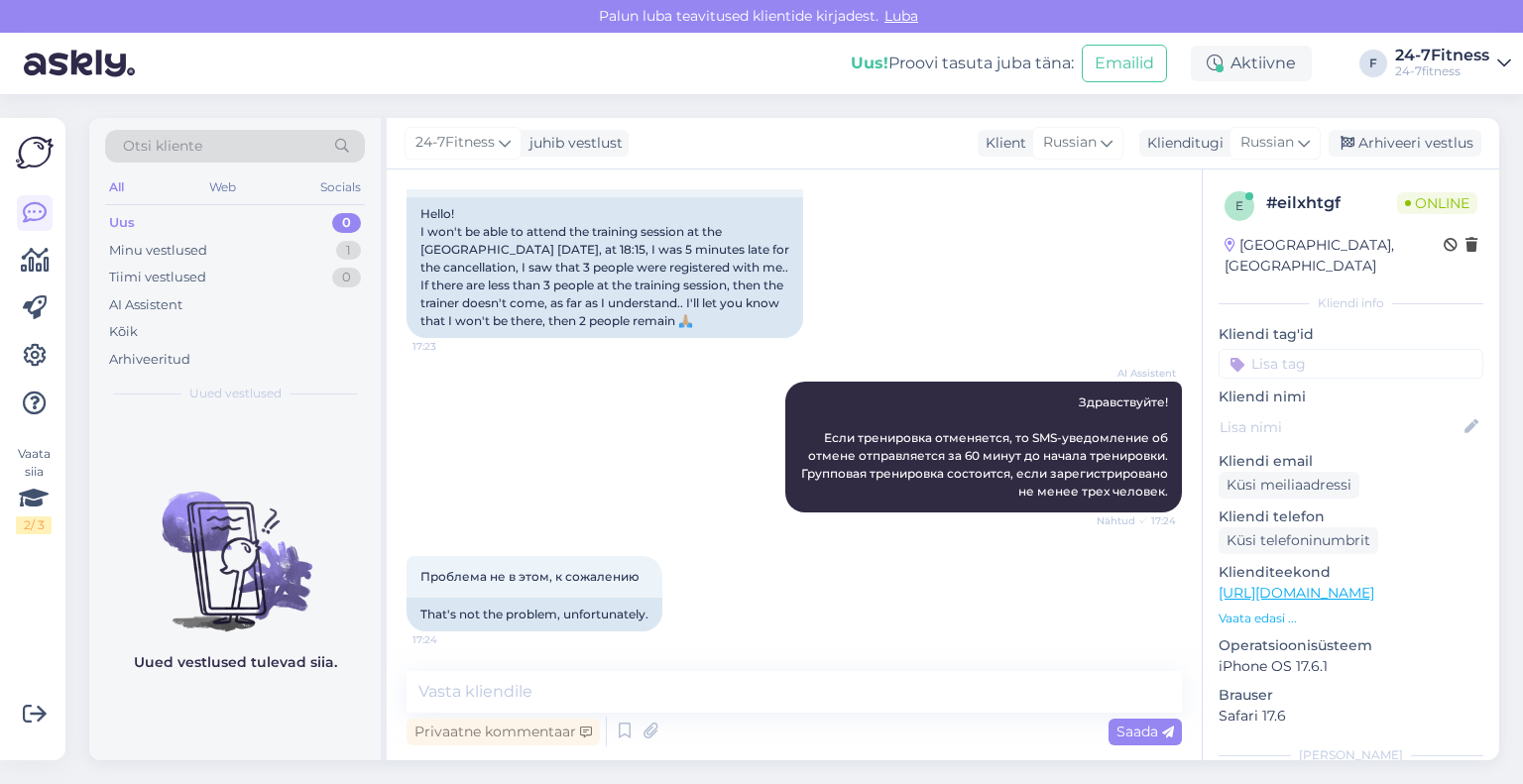 click on "24-7Fitness juhib vestlust Klient Russian Klienditugi Russian Arhiveeri vestlus" at bounding box center [943, 144] 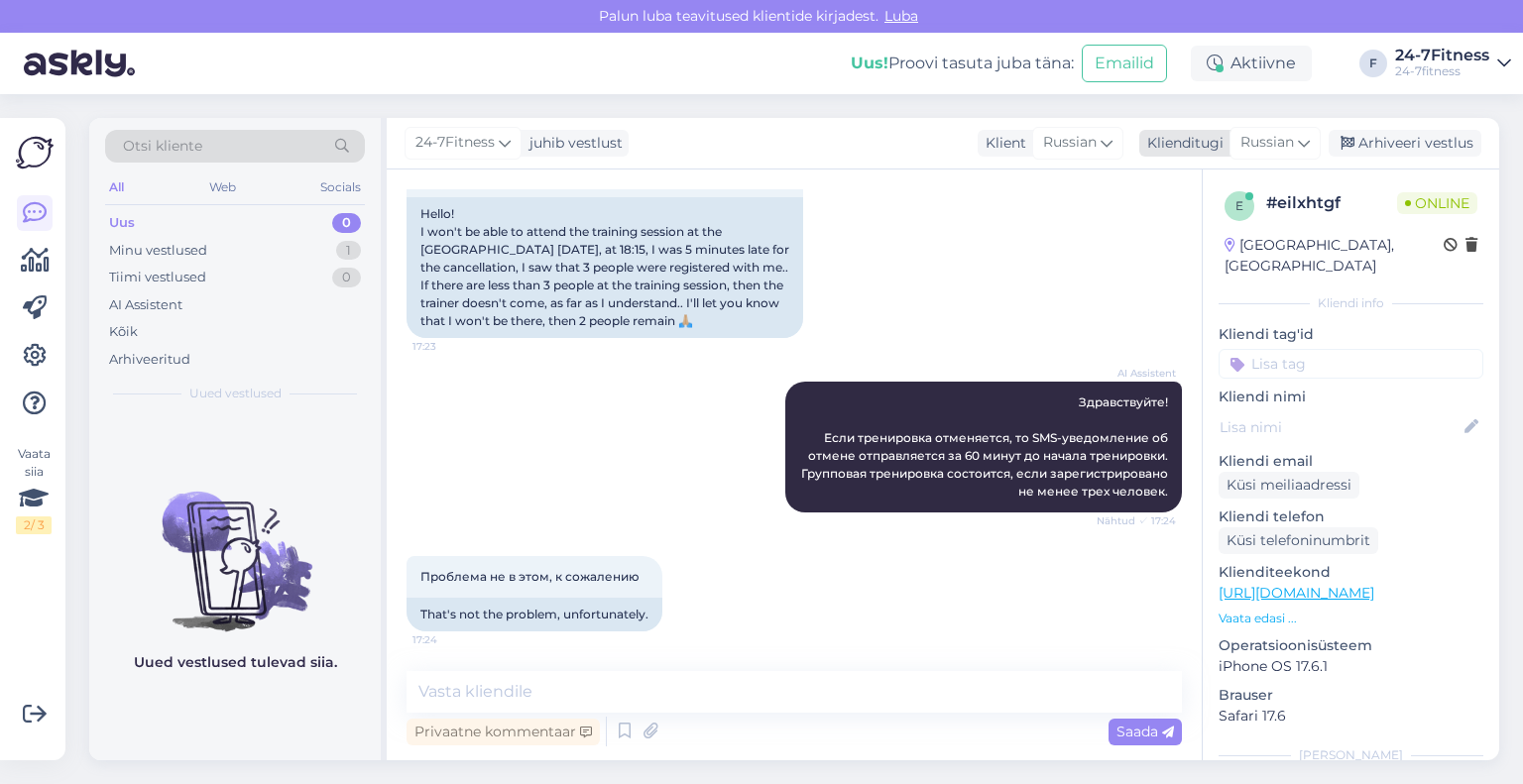 click on "Klienditugi" at bounding box center (1181, 143) 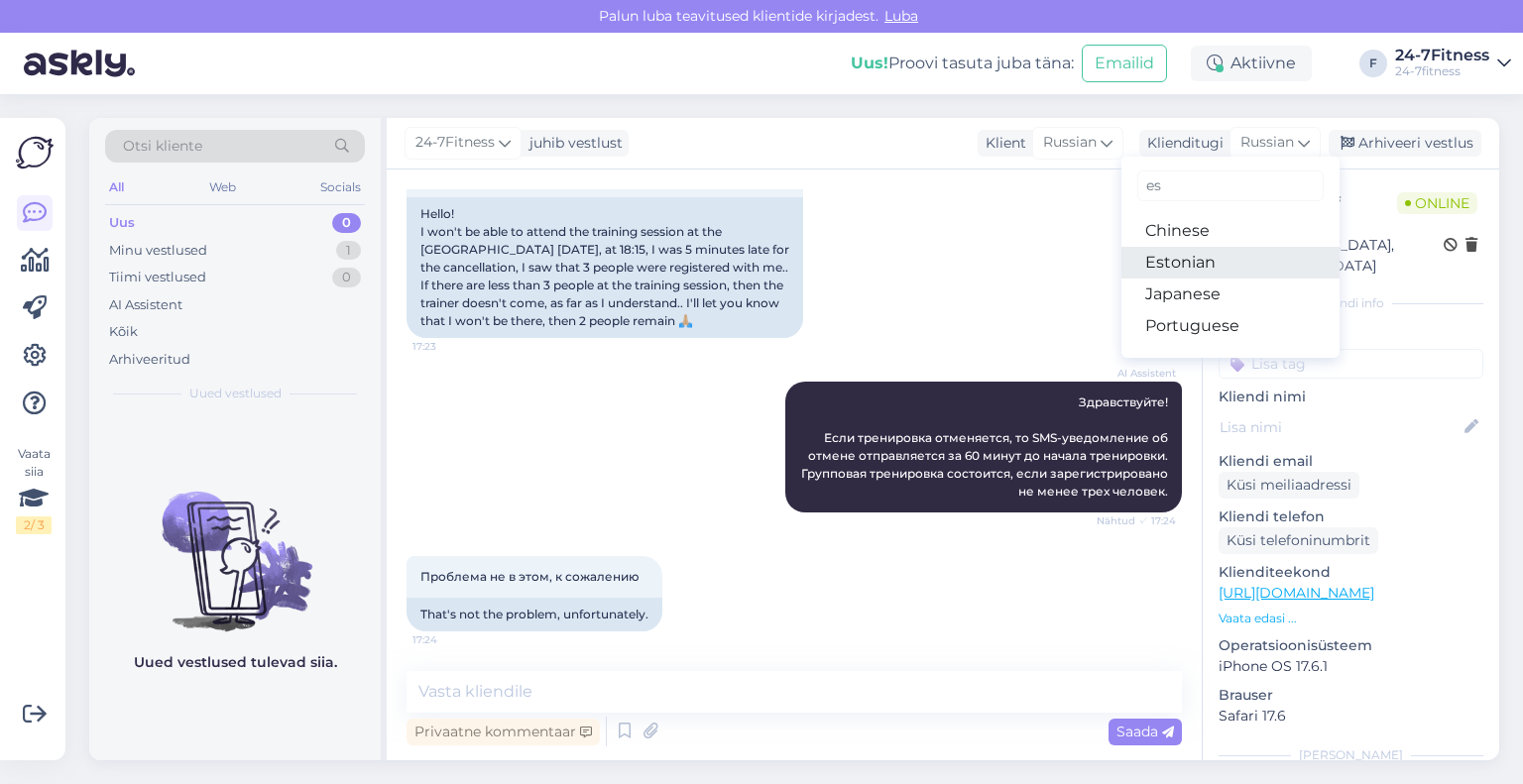 type on "es" 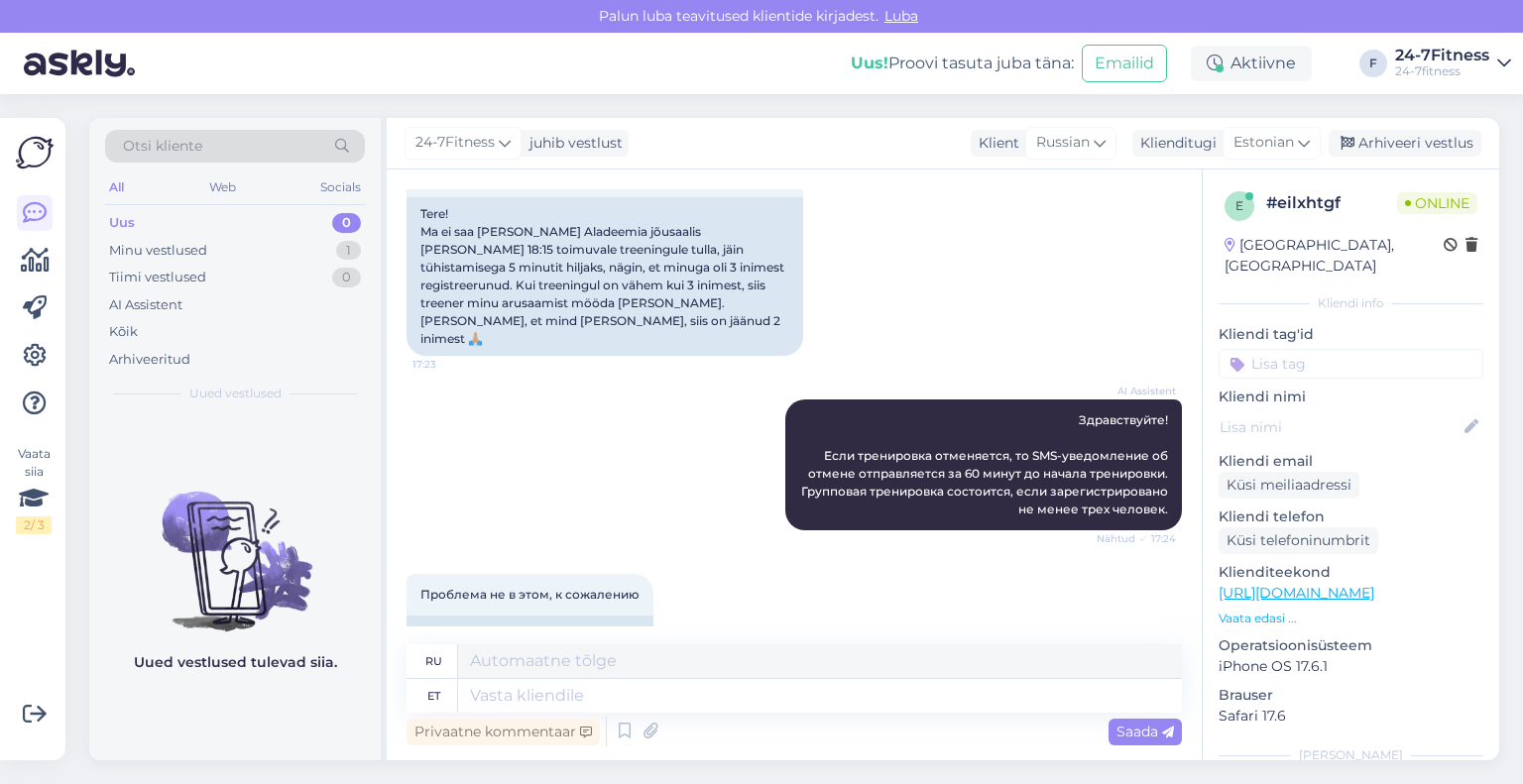 scroll, scrollTop: 272, scrollLeft: 0, axis: vertical 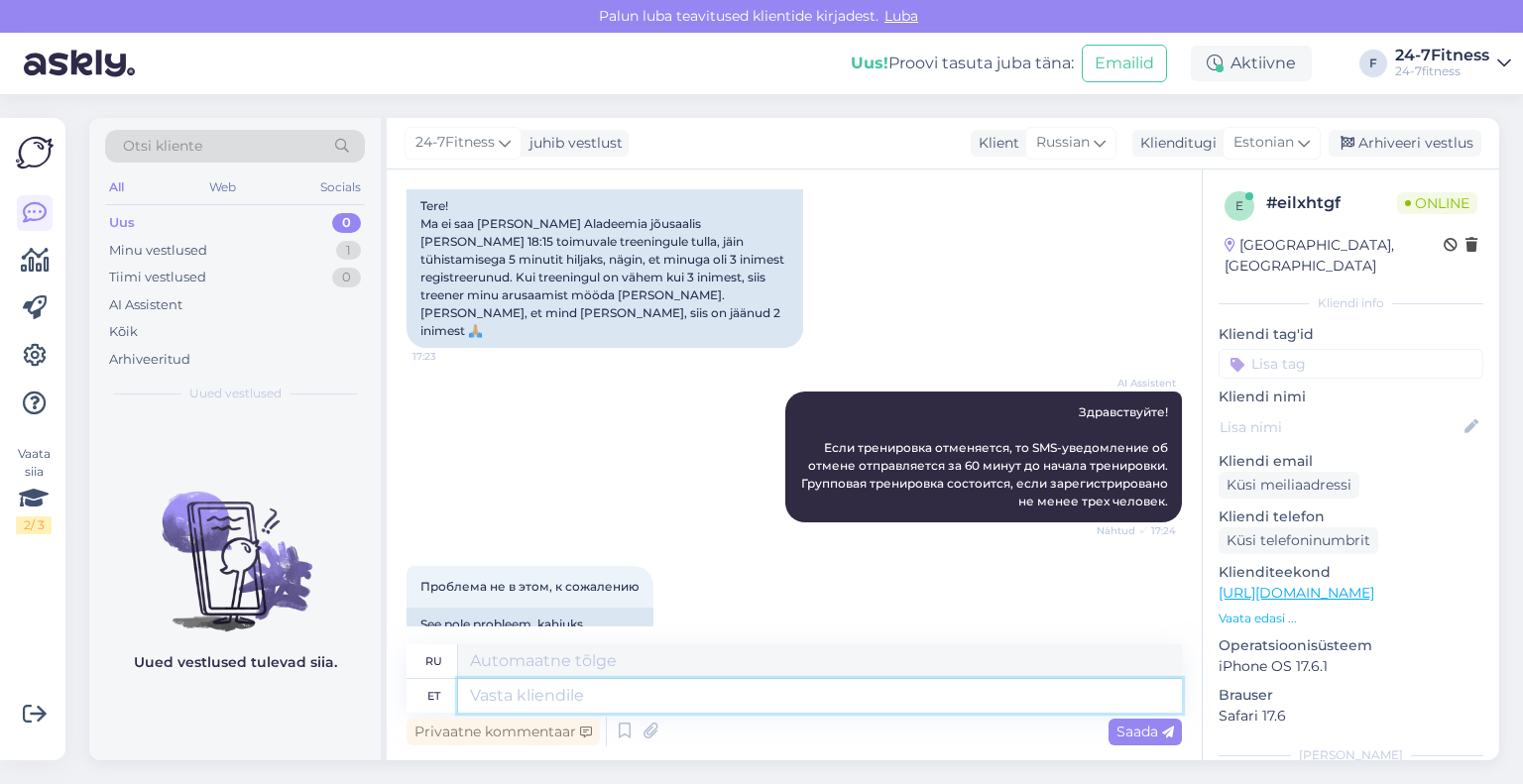 click at bounding box center (820, 696) 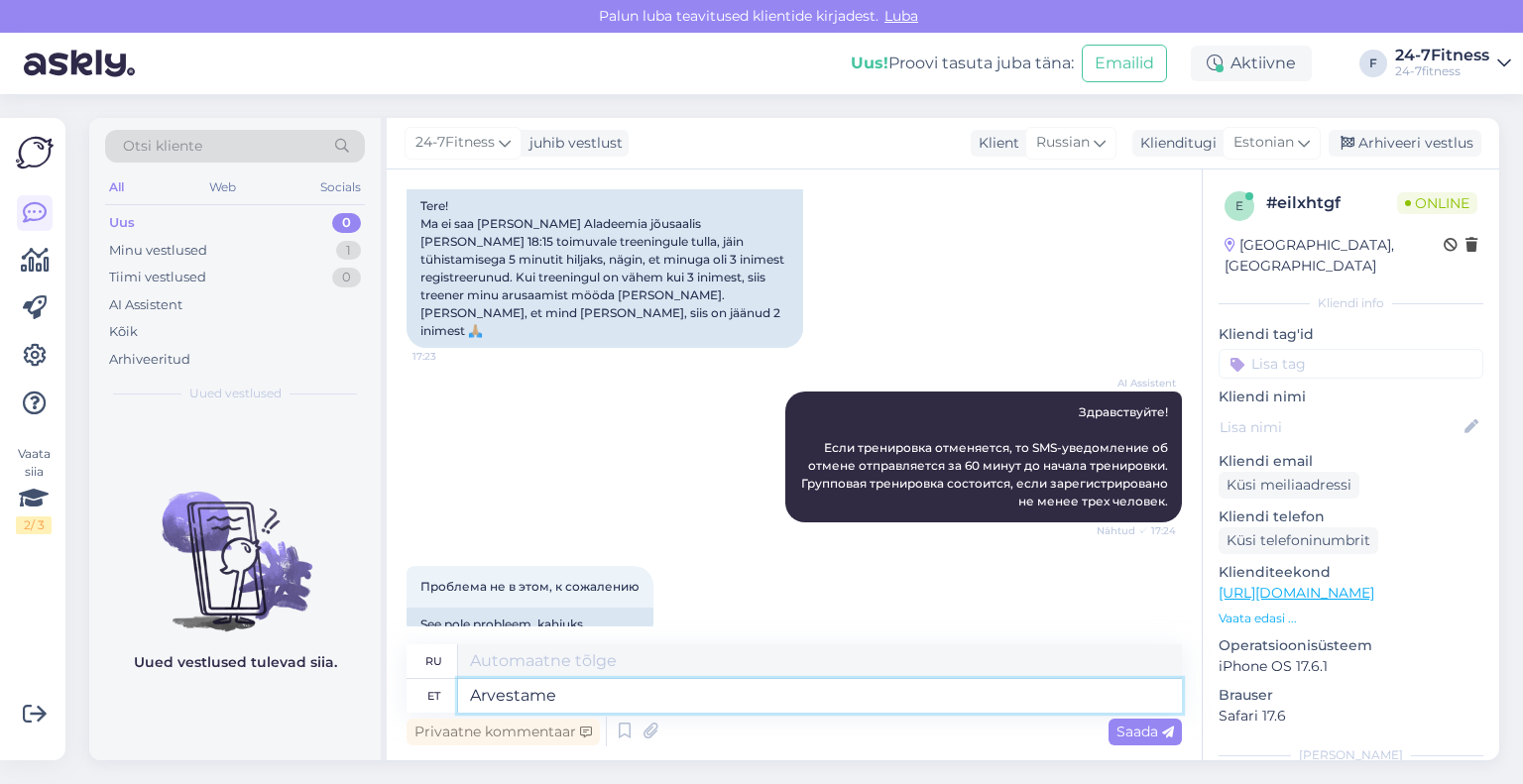 type on "Arvestame" 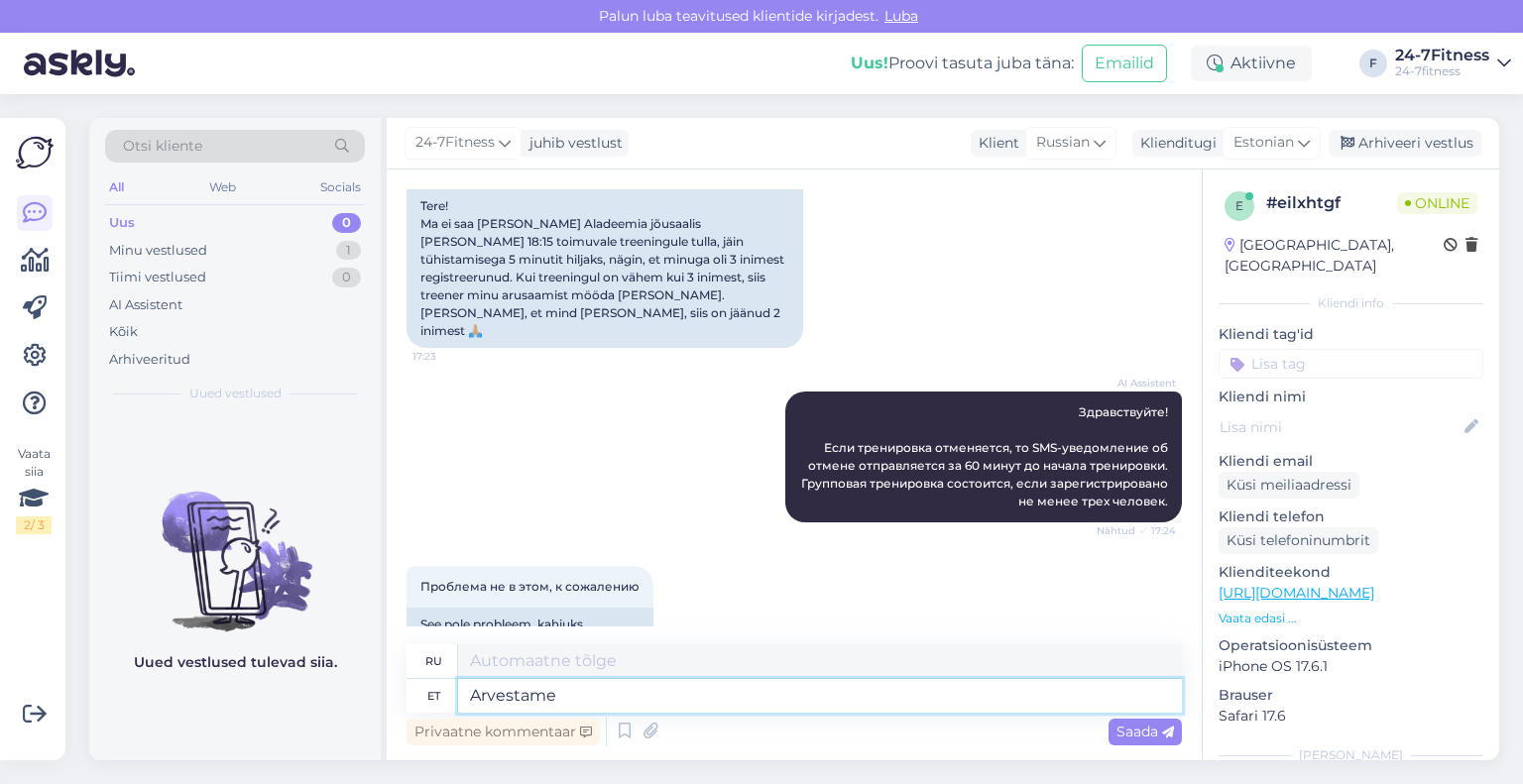 type on "Мы считаем," 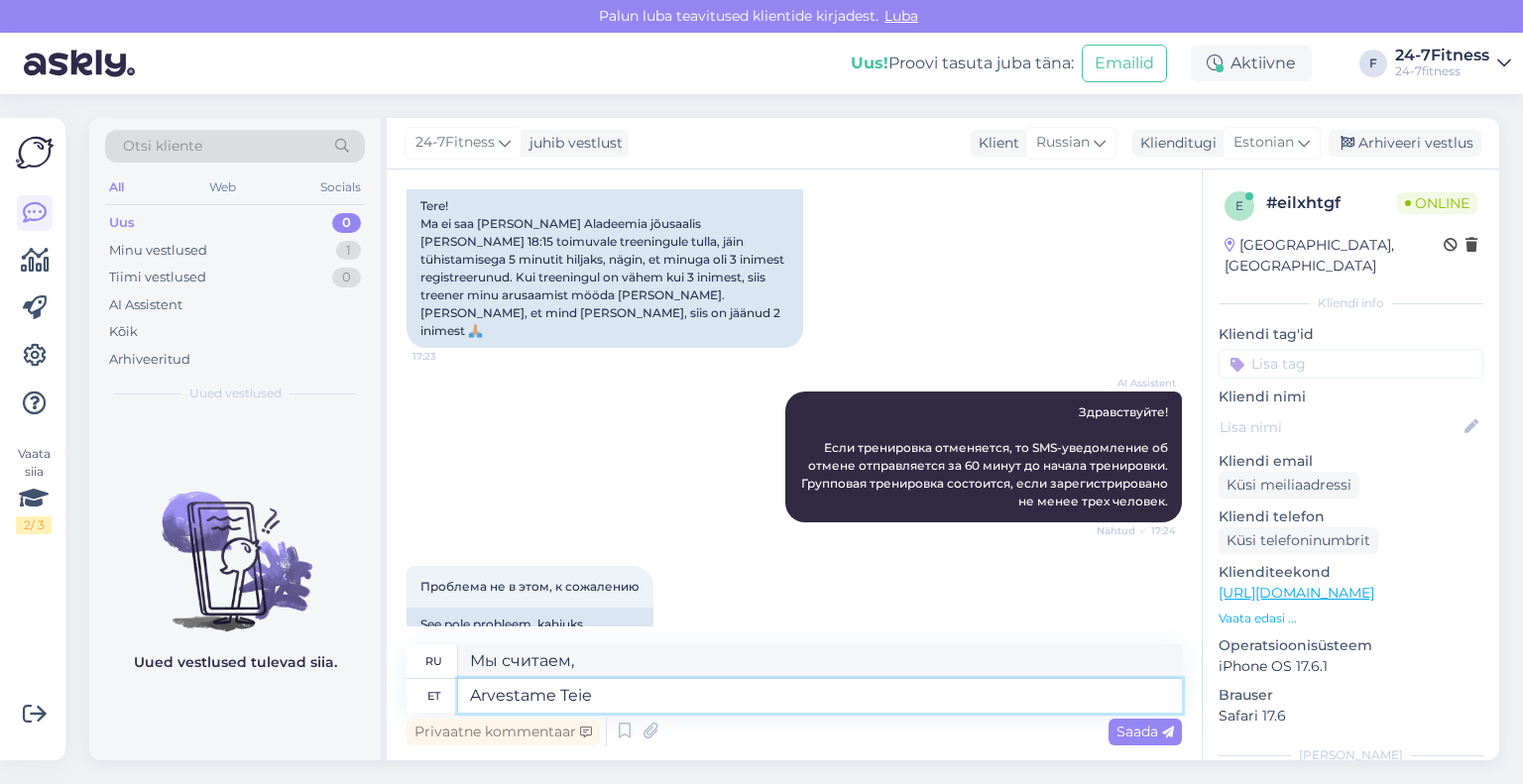 type on "Arvestame Teie" 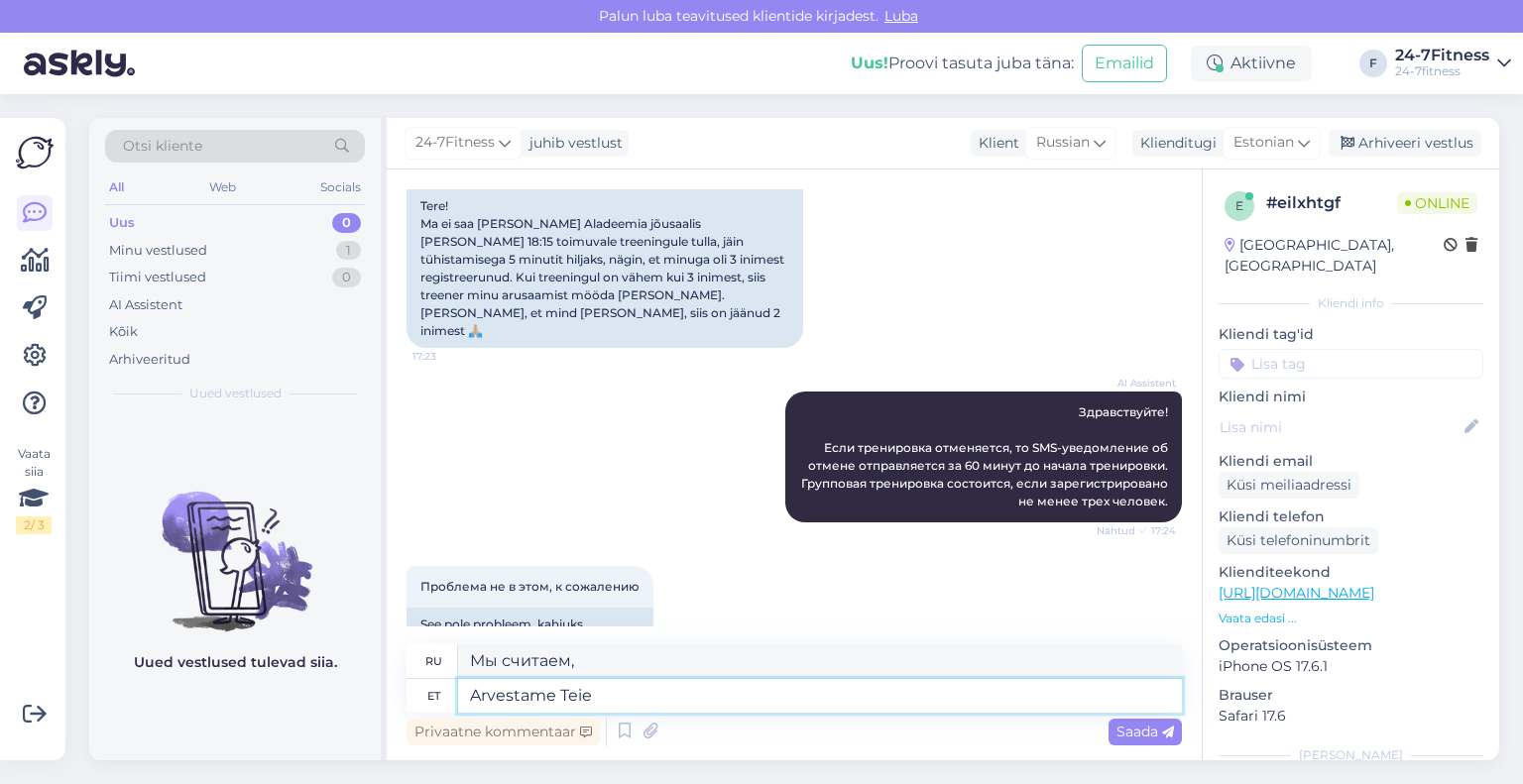 type on "Мы считаем вас" 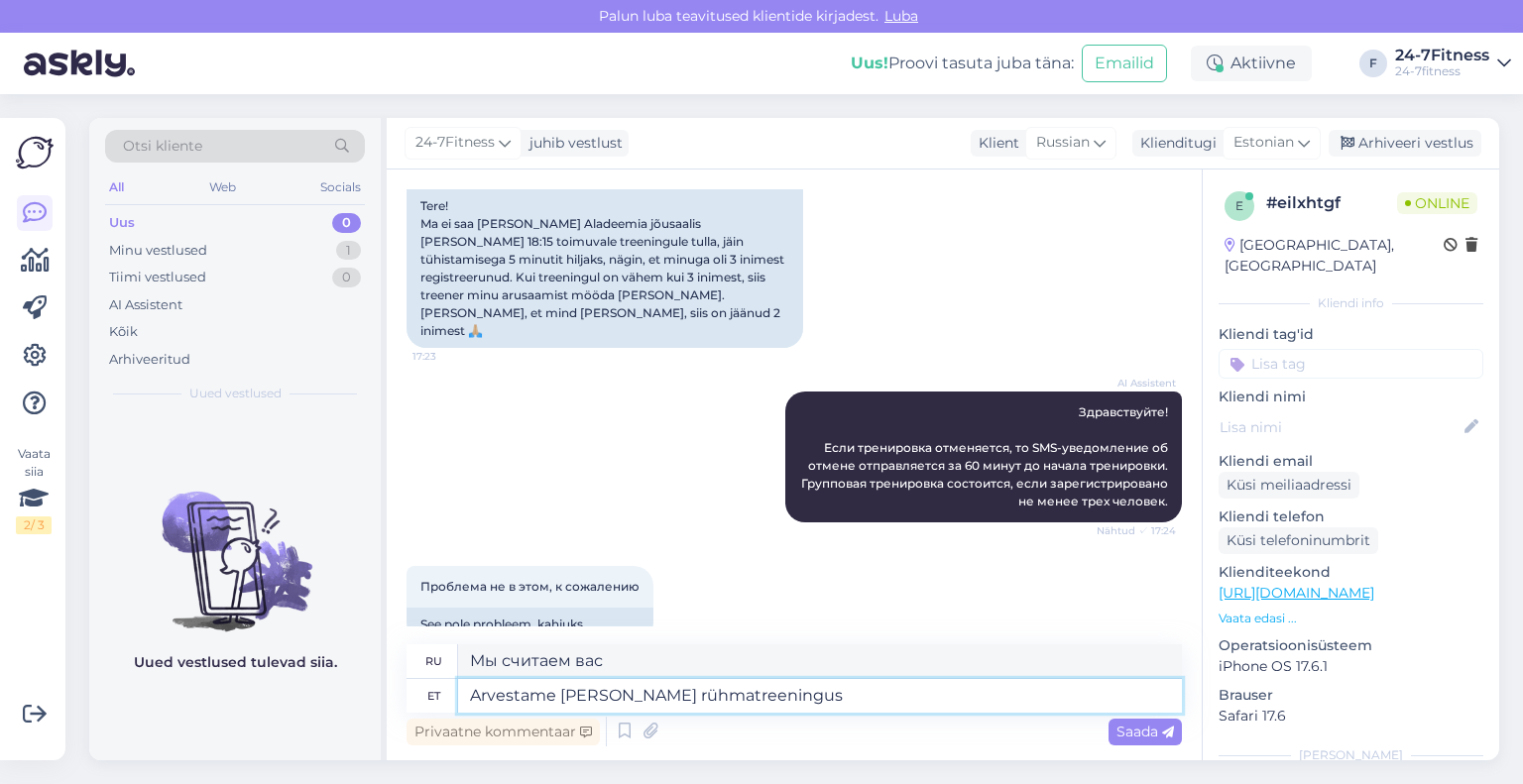 type on "Arvestame [PERSON_NAME] m" 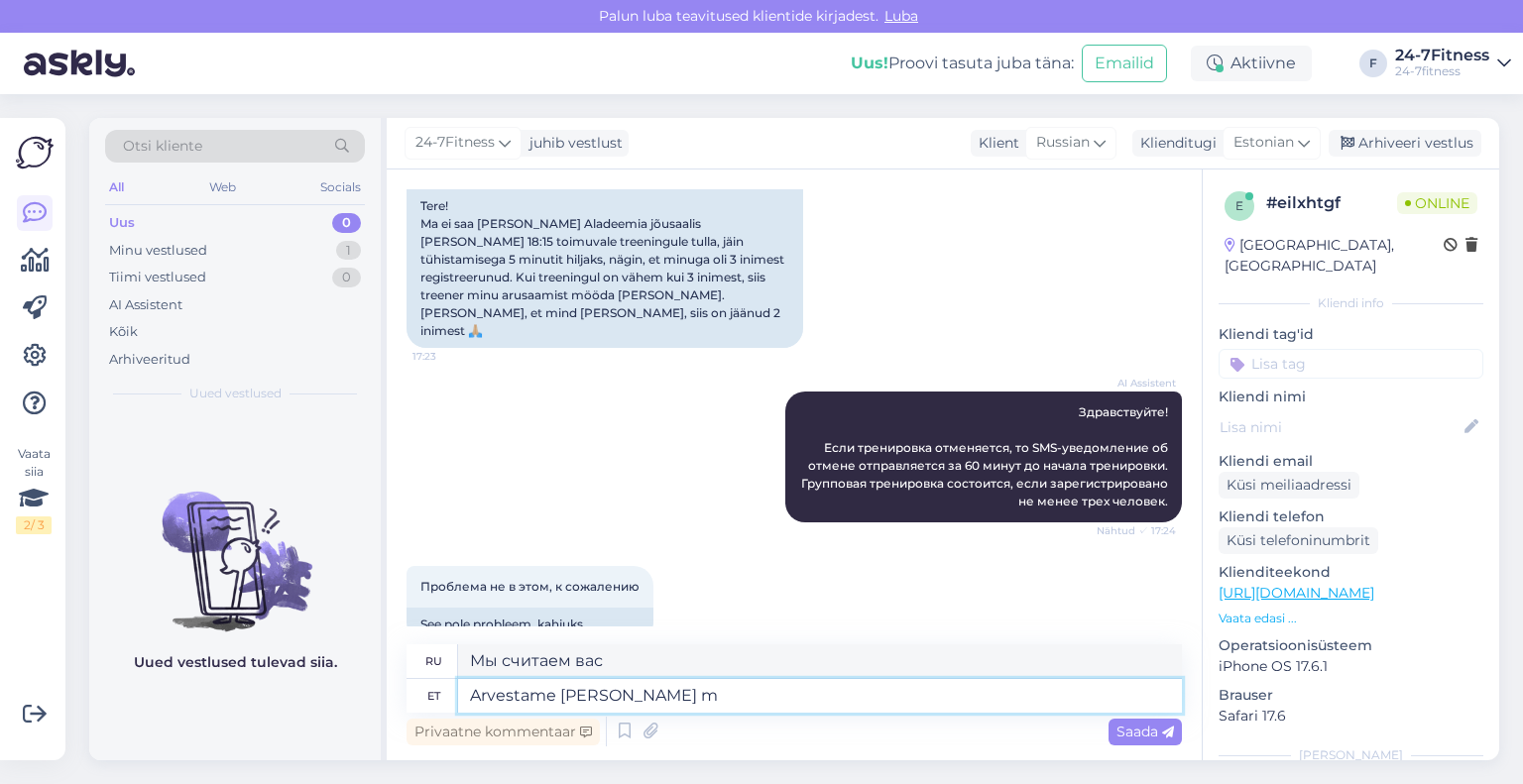 type on "Мы рассматриваем ваше групповое обучение" 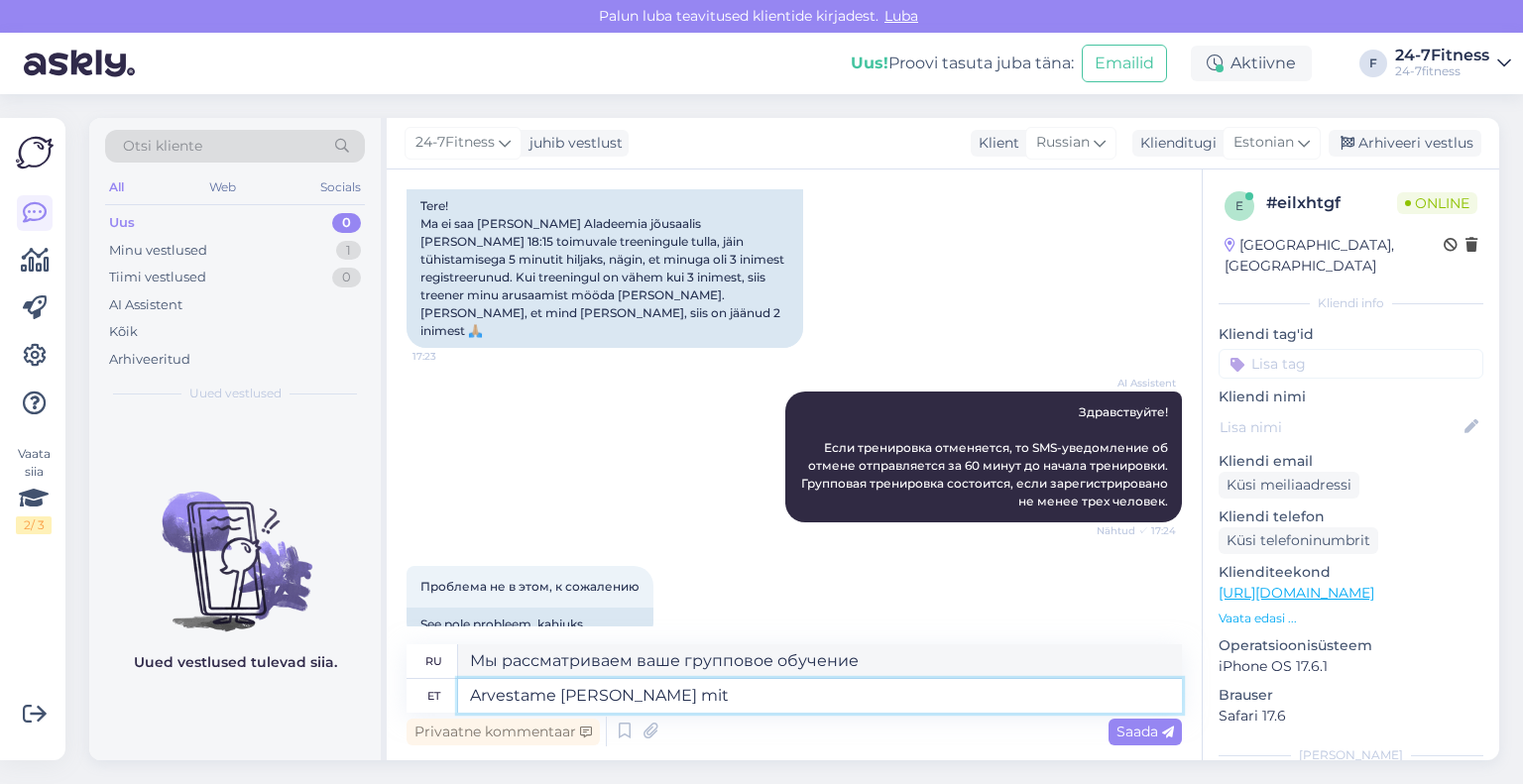 type on "Arvestame [PERSON_NAME] rühmatreeningus mitt" 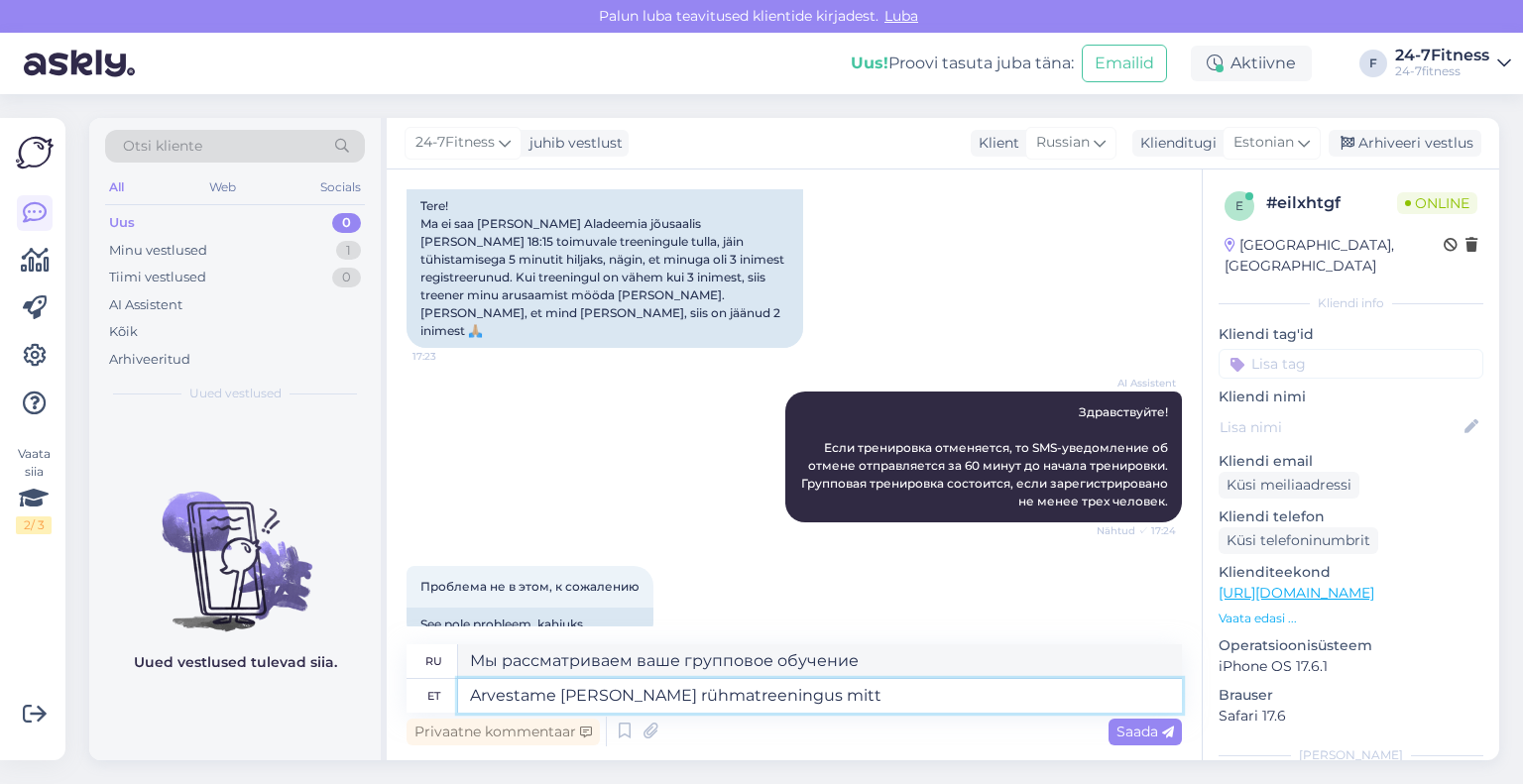 type on "При групповом обучении мы учитываем следующее:" 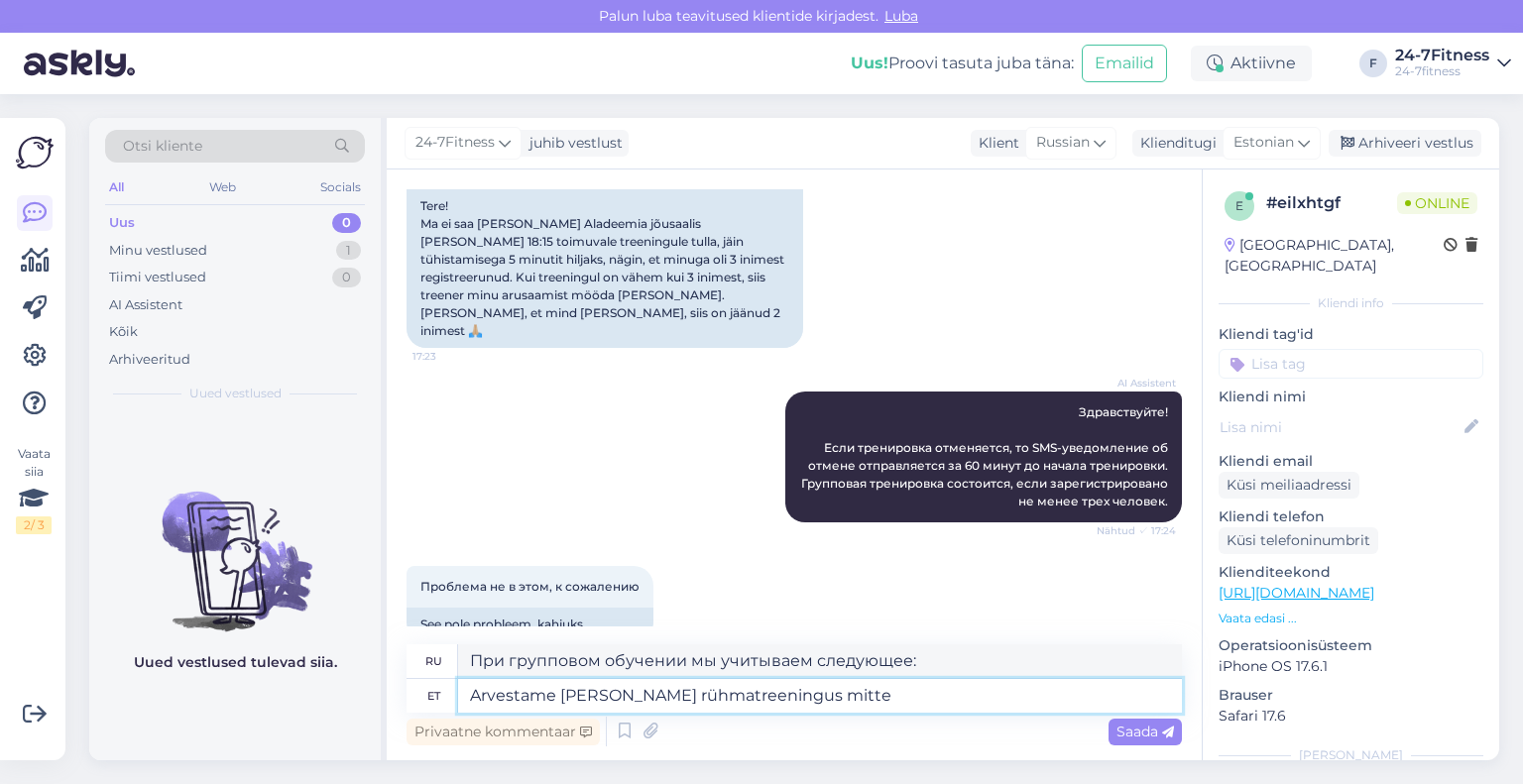 type on "Arvestame [PERSON_NAME] rühmatreeningus mitte" 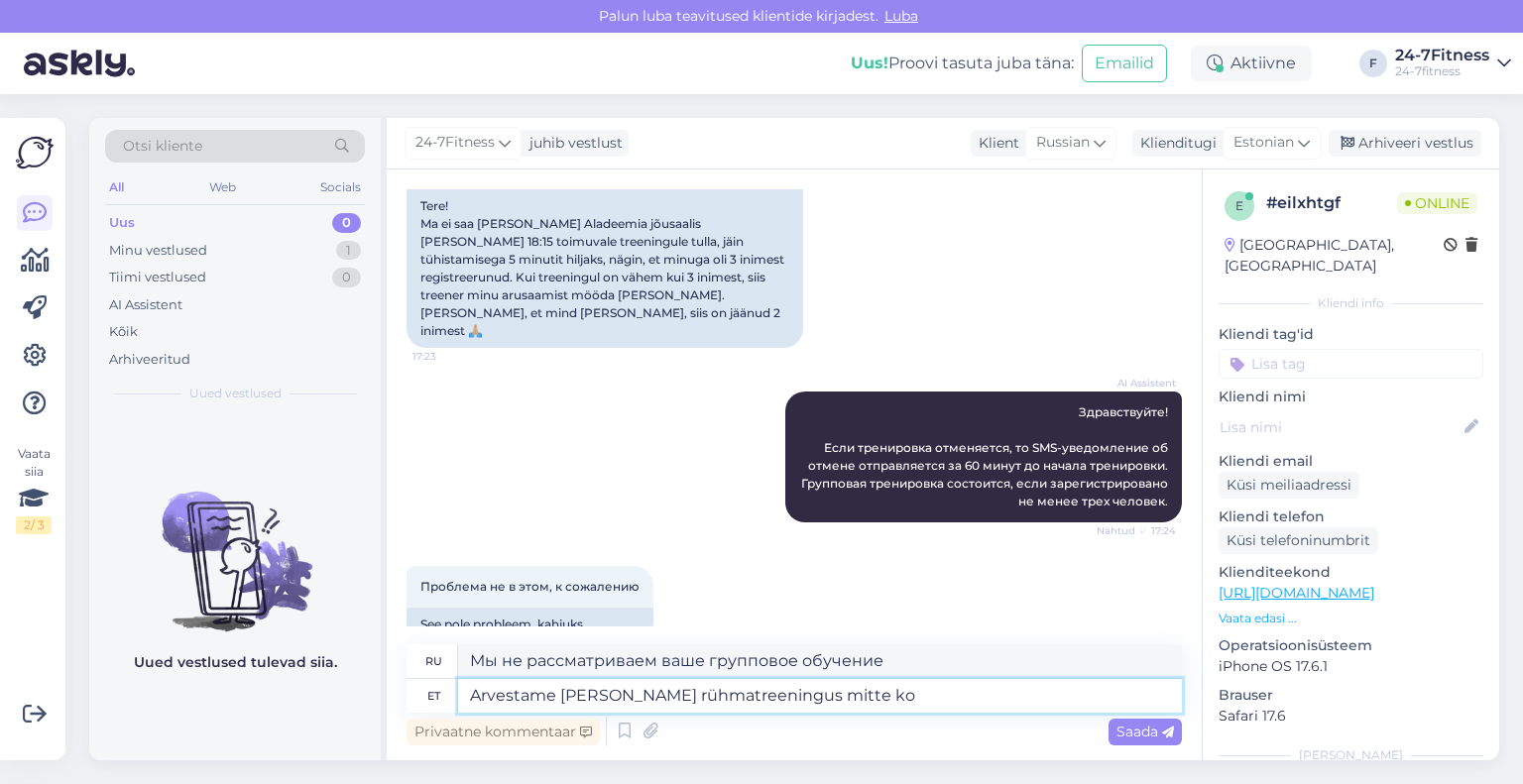 type on "Arvestame [PERSON_NAME] rühmatreeningus mitte koh" 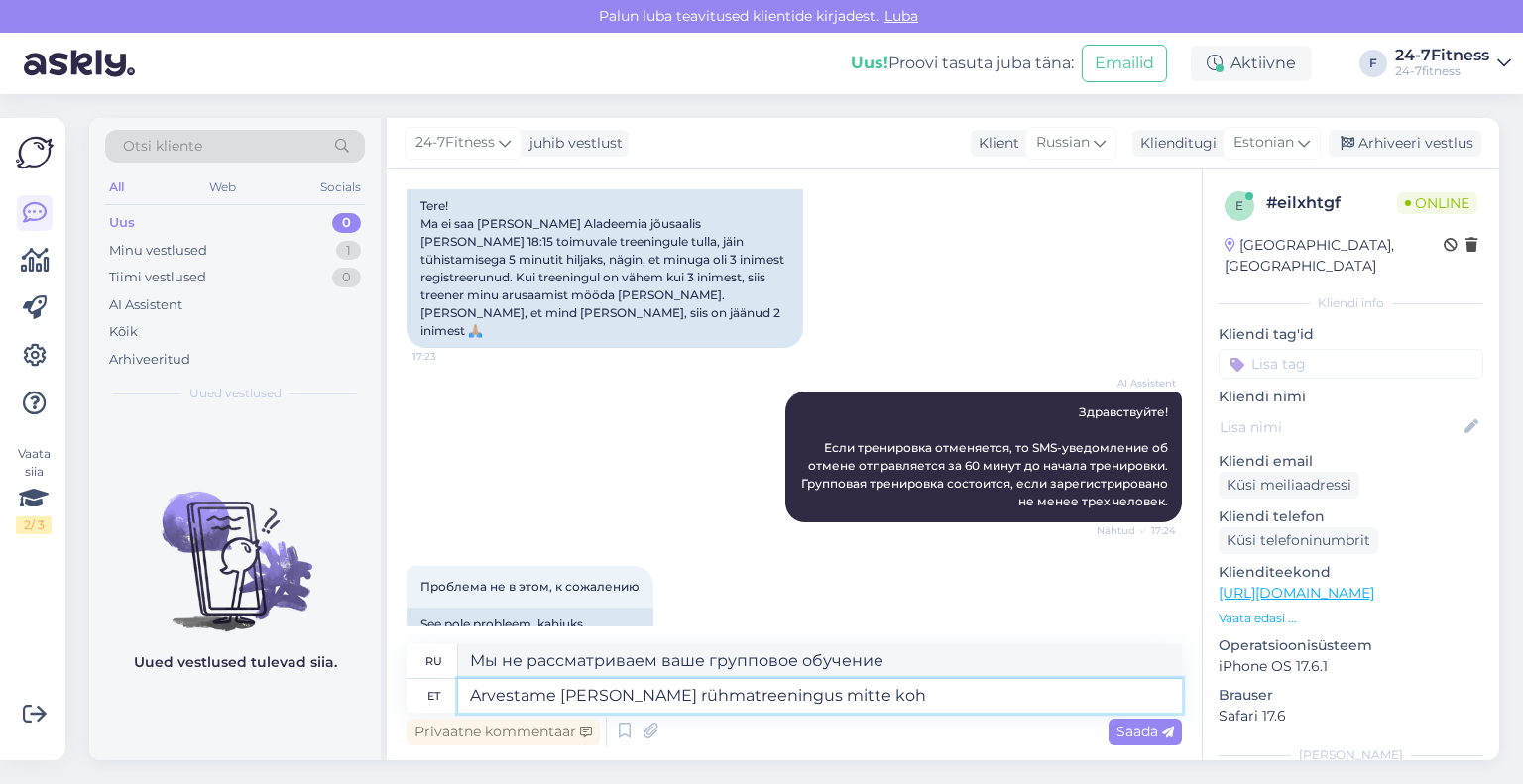 type on "Мы рассматриваем ваше групповое обучение не только" 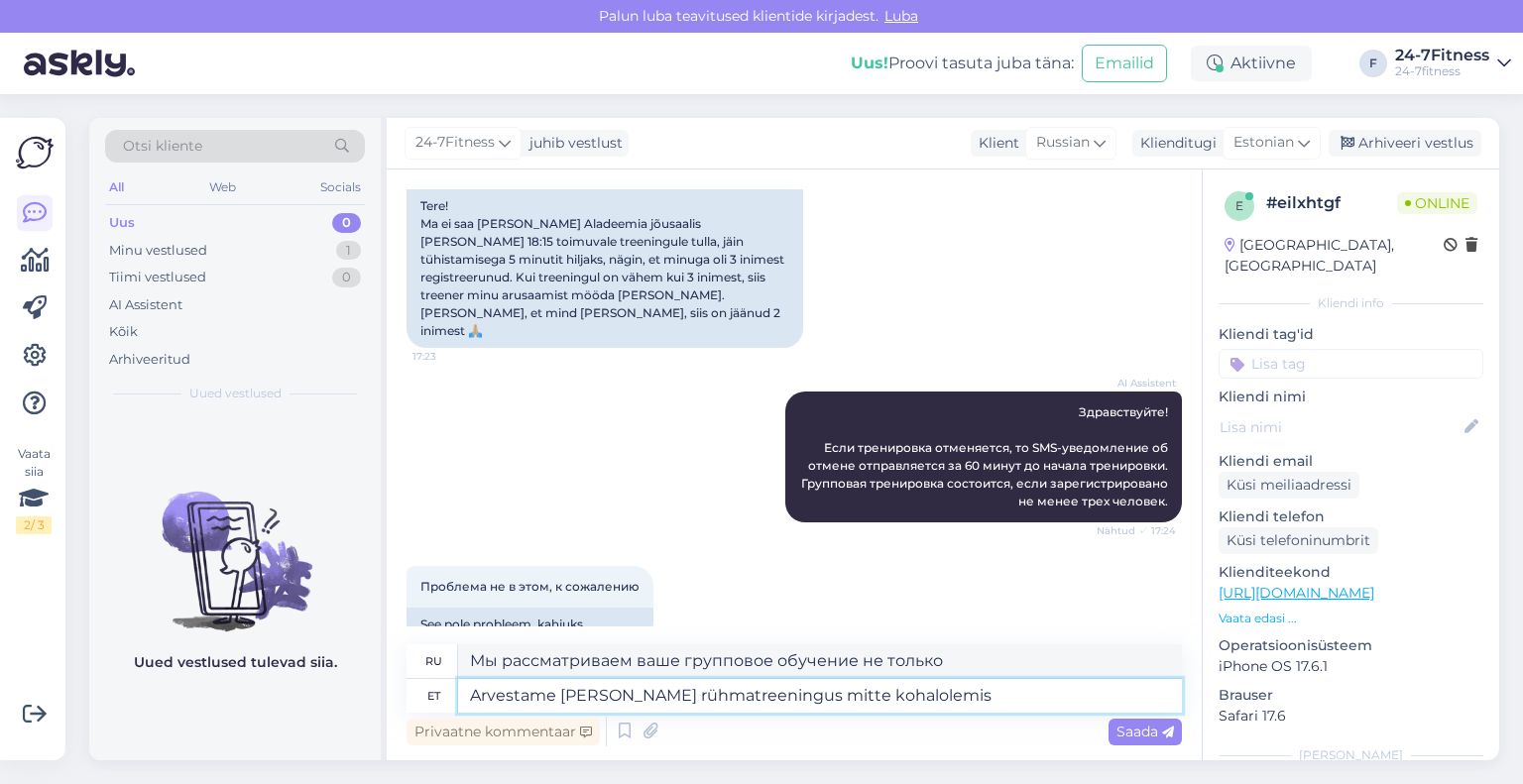 type on "Arvestame [PERSON_NAME] rühmatreeningus mitte kohalolemist" 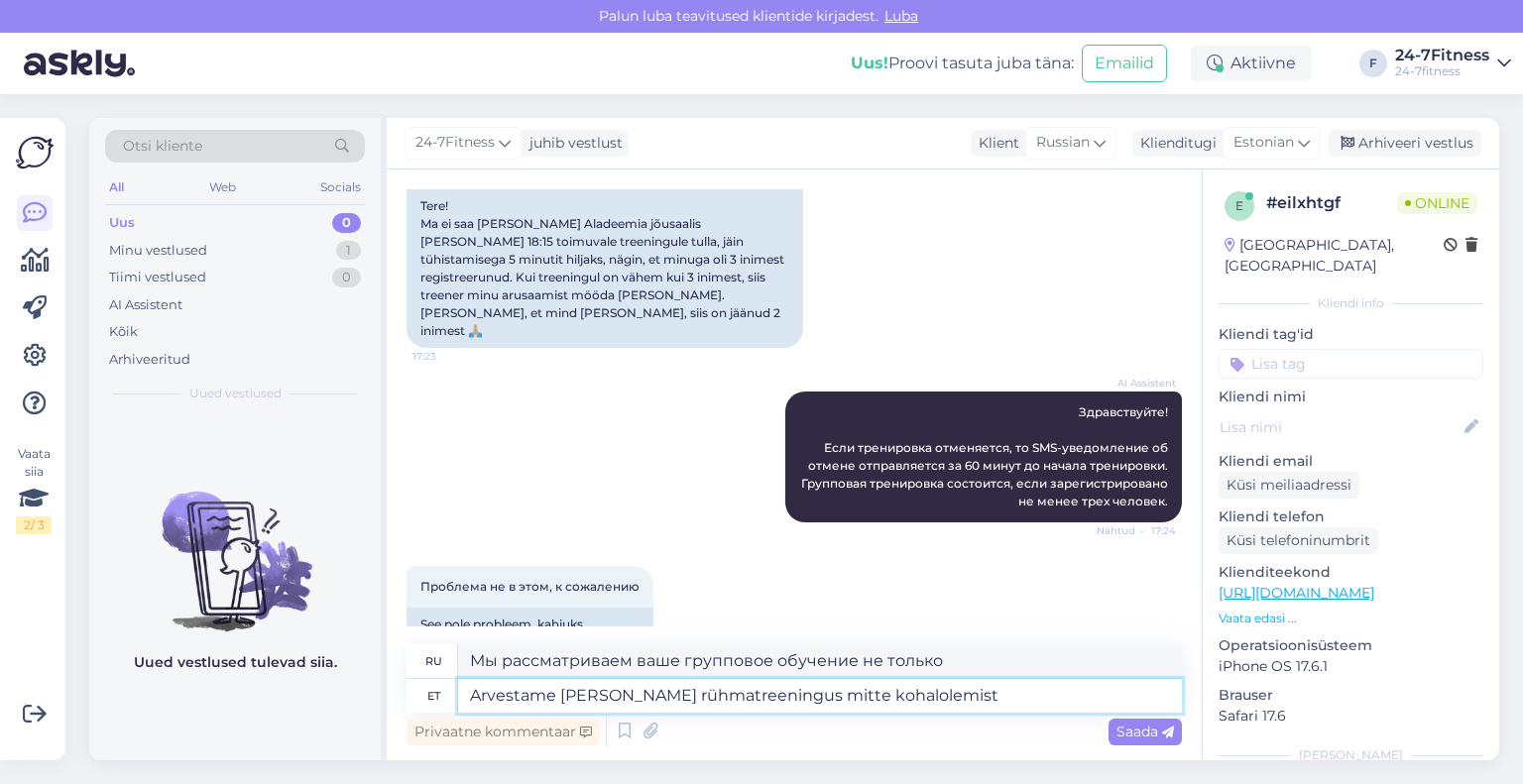 type on "Мы учтем ваше отсутствие на групповых тренировках." 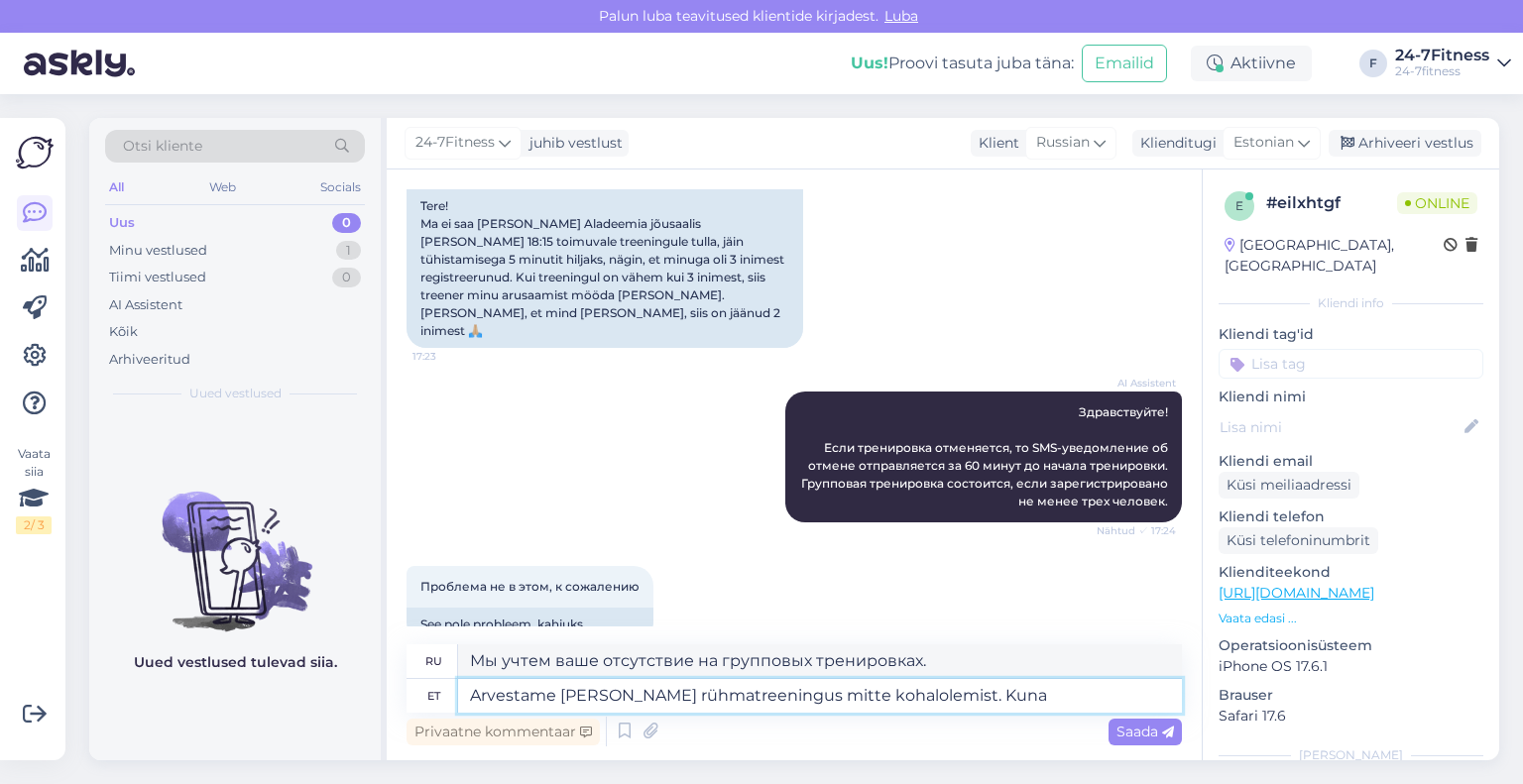 type on "Arvestame [PERSON_NAME] rühmatreeningus mitte kohalolemist. Kuna" 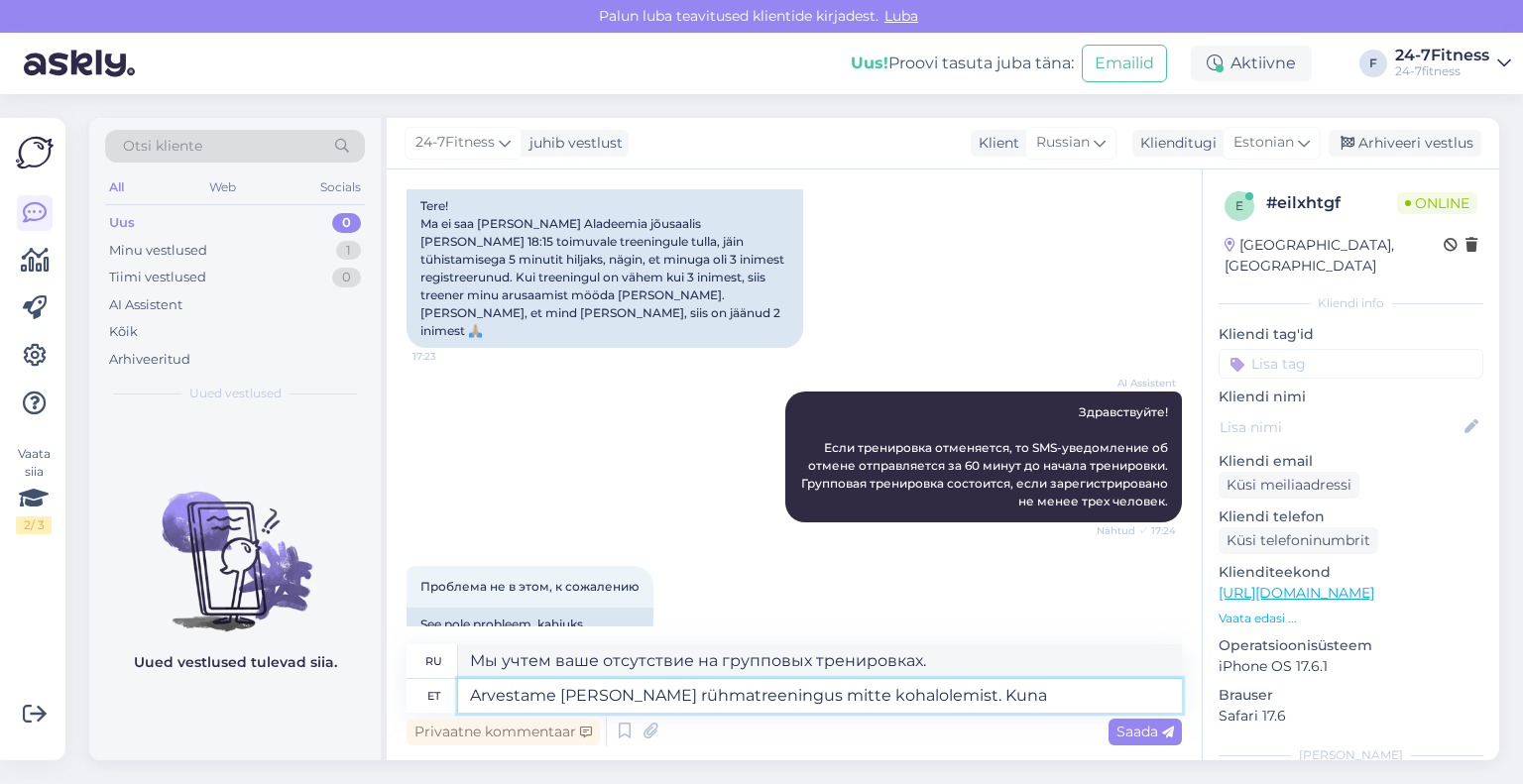type on "Мы учтём ваше отсутствие на групповых тренировках. Потому что" 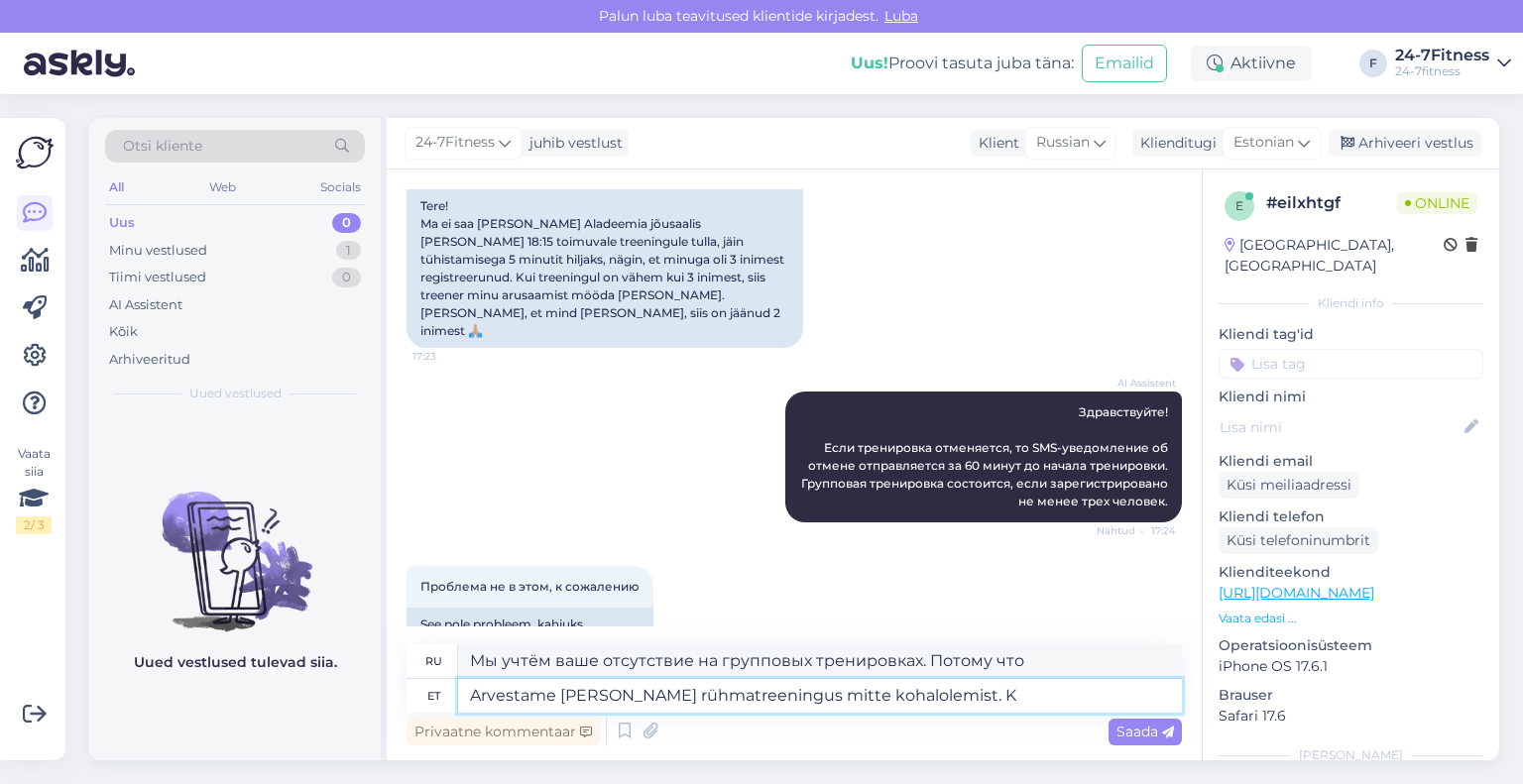 type on "Arvestame [PERSON_NAME] rühmatreeningus mitte kohalolemist." 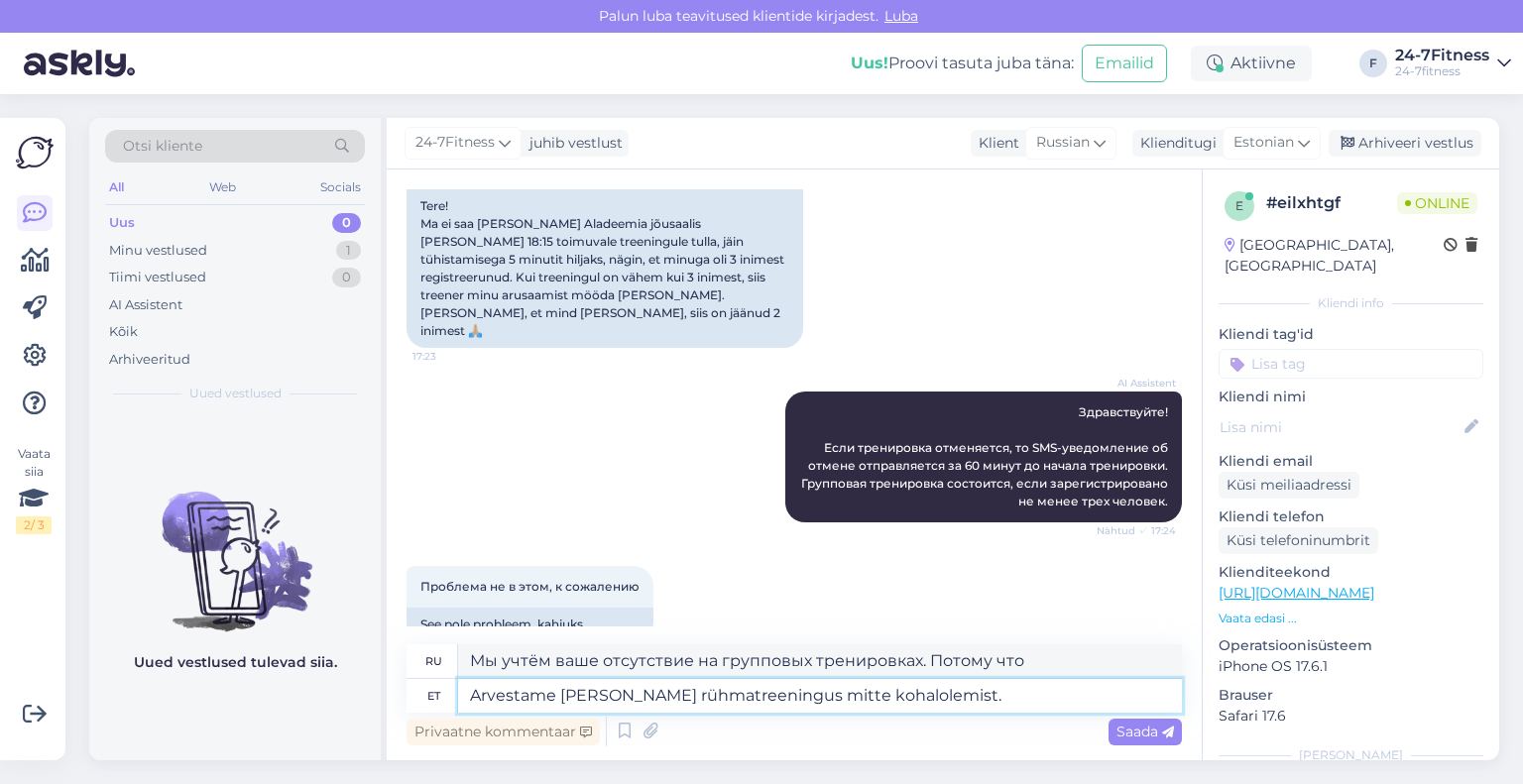 type on "Мы учтем ваше отсутствие на групповых тренировках." 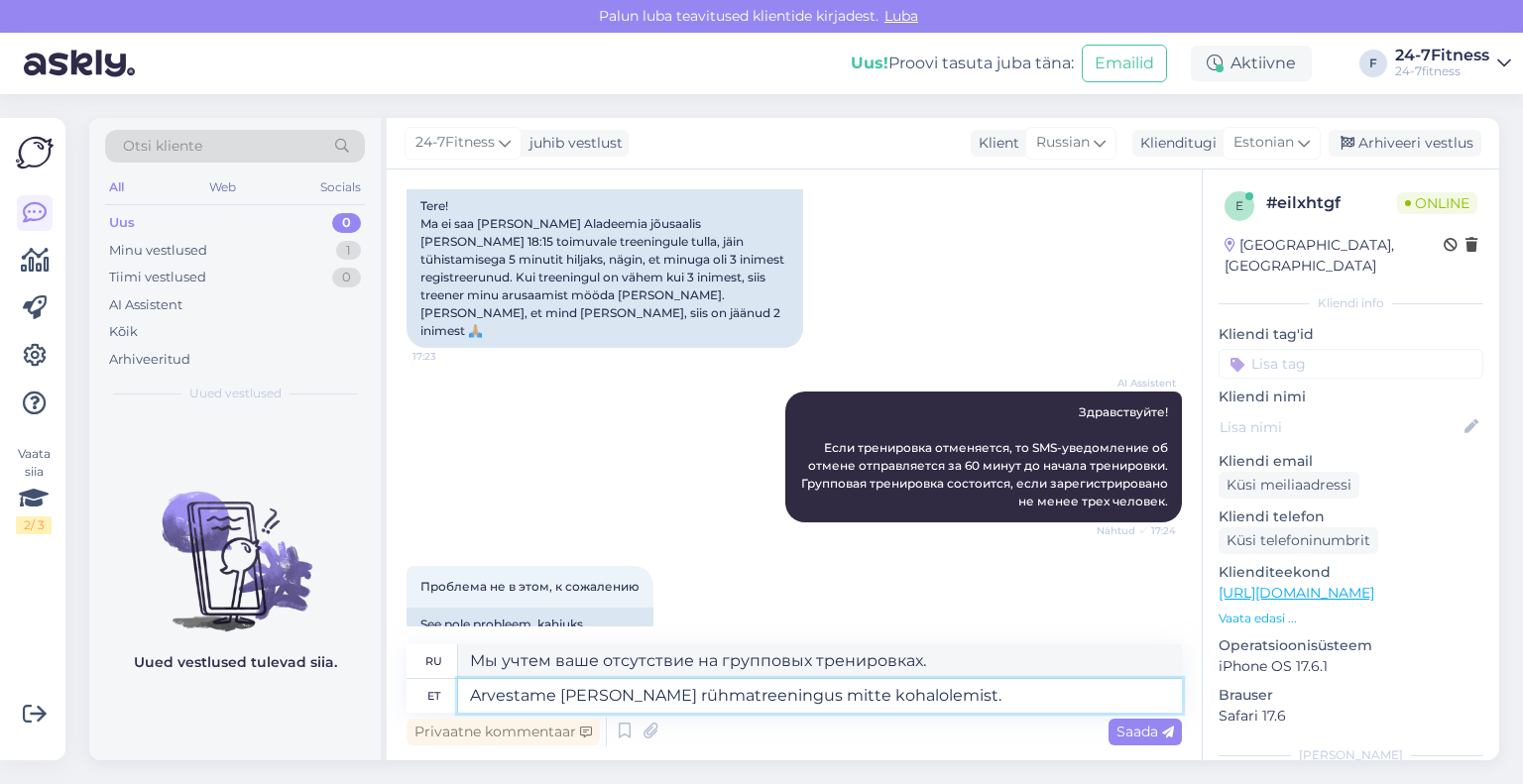 click on "Arvestame [PERSON_NAME] rühmatreeningus mitte kohalolemist." at bounding box center [820, 696] 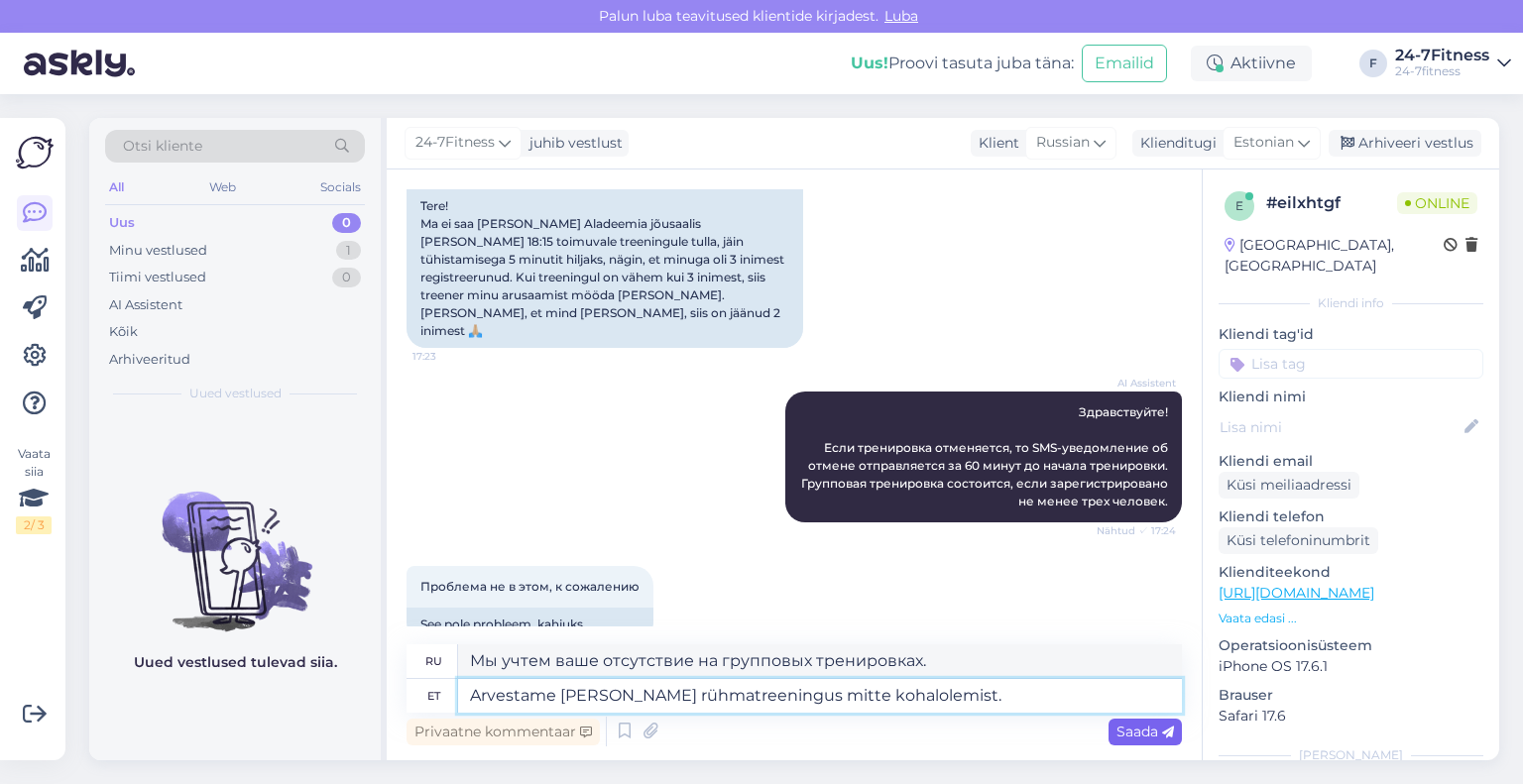 type on "Arvestame [PERSON_NAME] rühmatreeningus mitte kohalolemist." 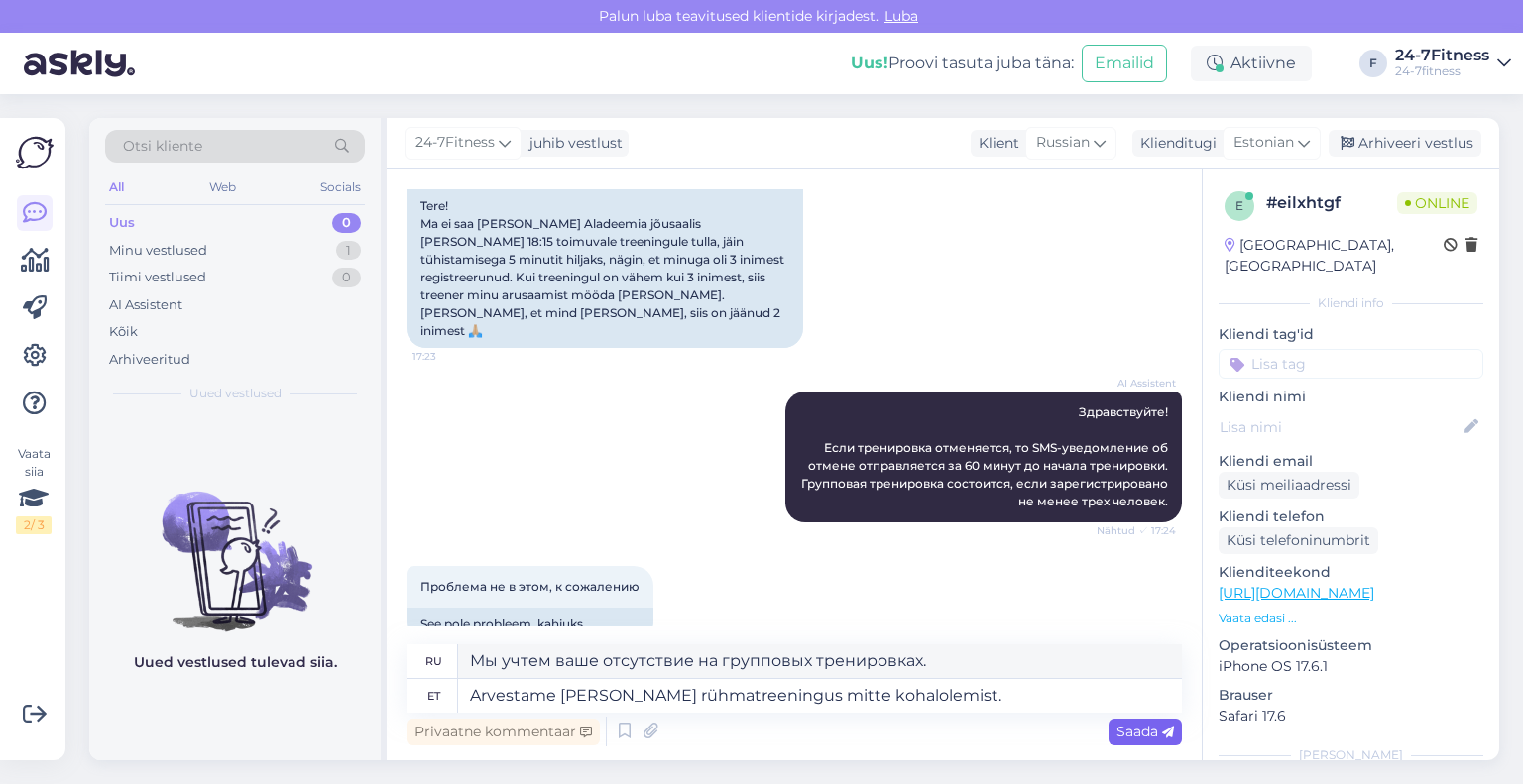 click on "Saada" at bounding box center (1145, 731) 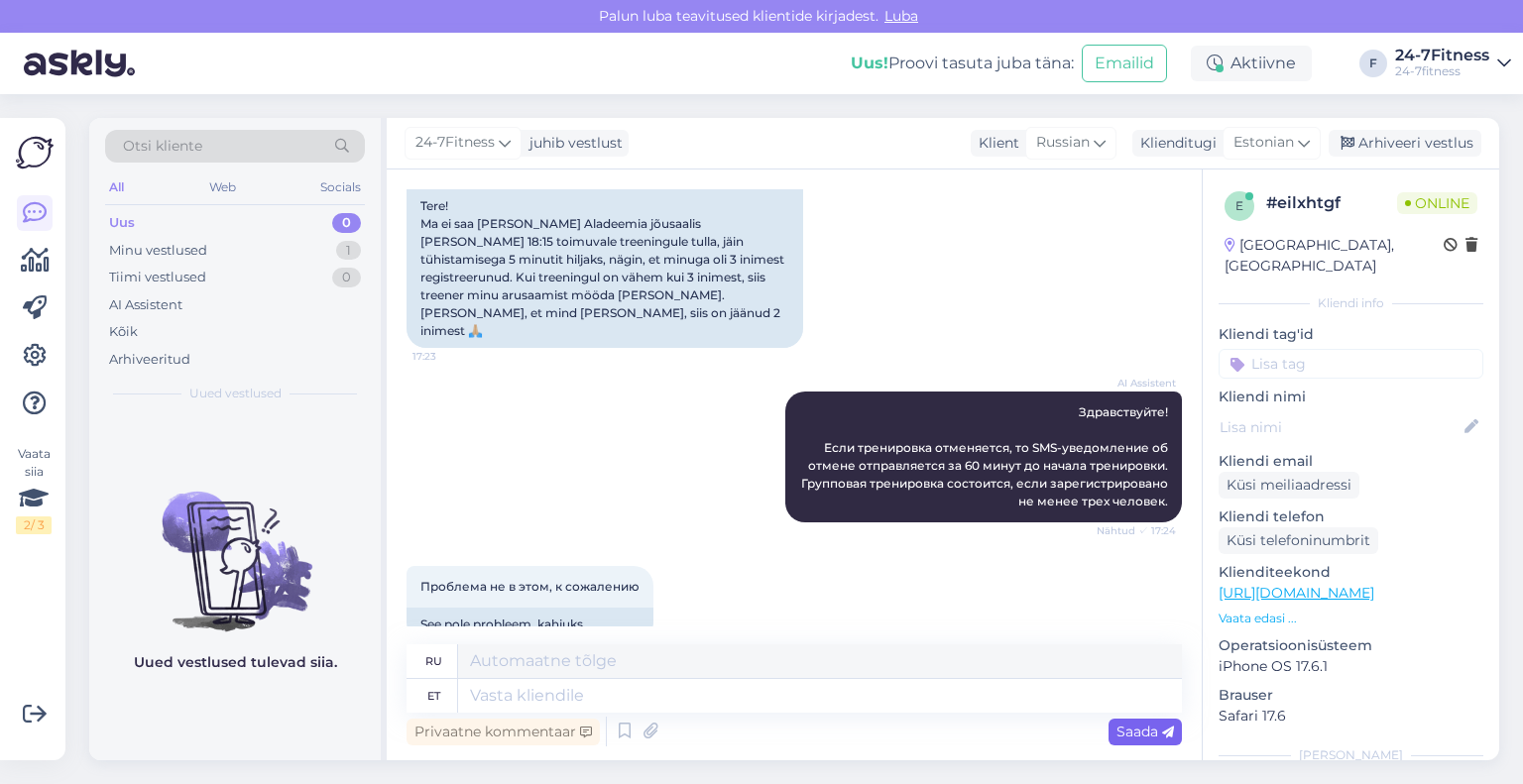 scroll, scrollTop: 391, scrollLeft: 0, axis: vertical 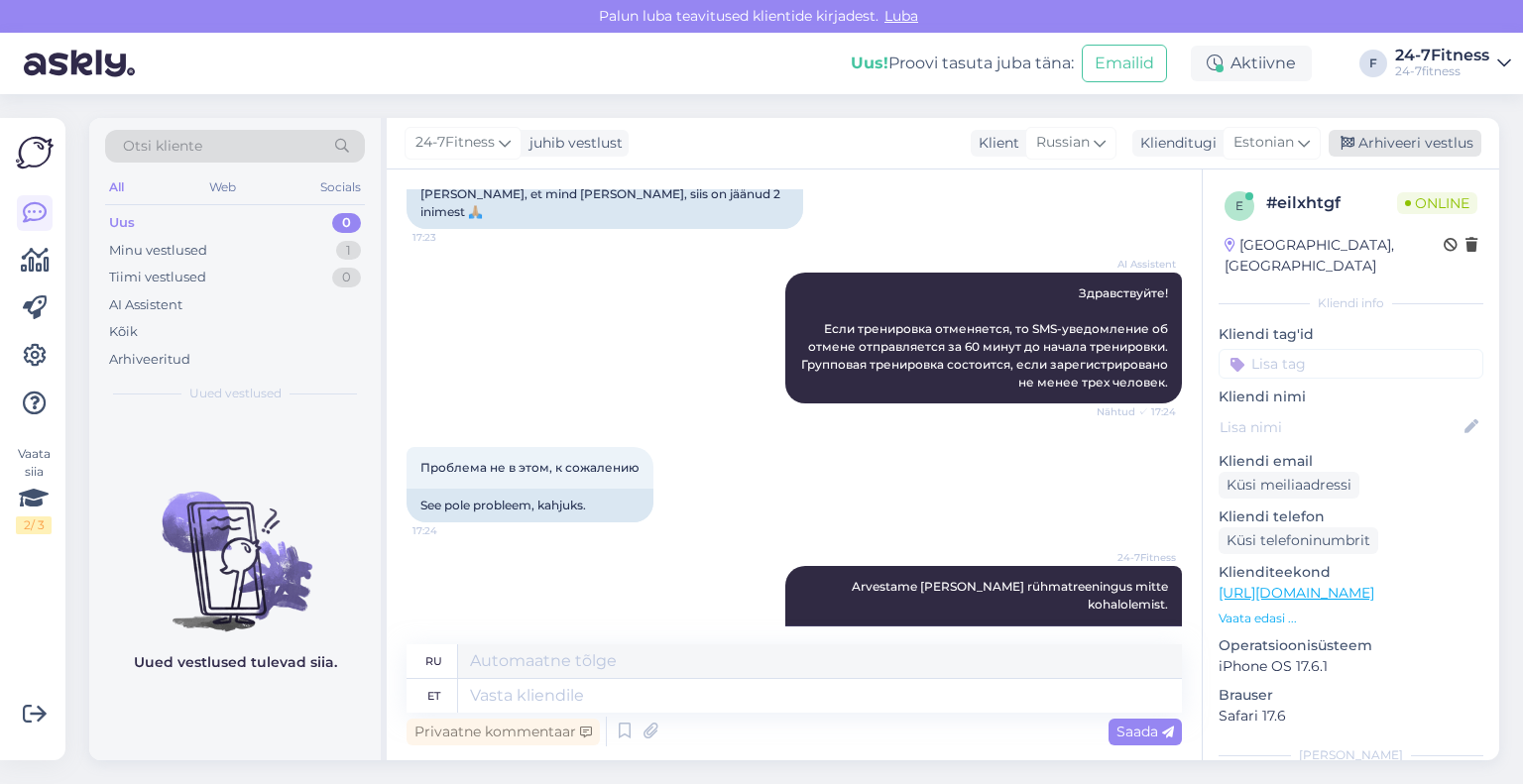 click on "Arhiveeri vestlus" at bounding box center [1405, 143] 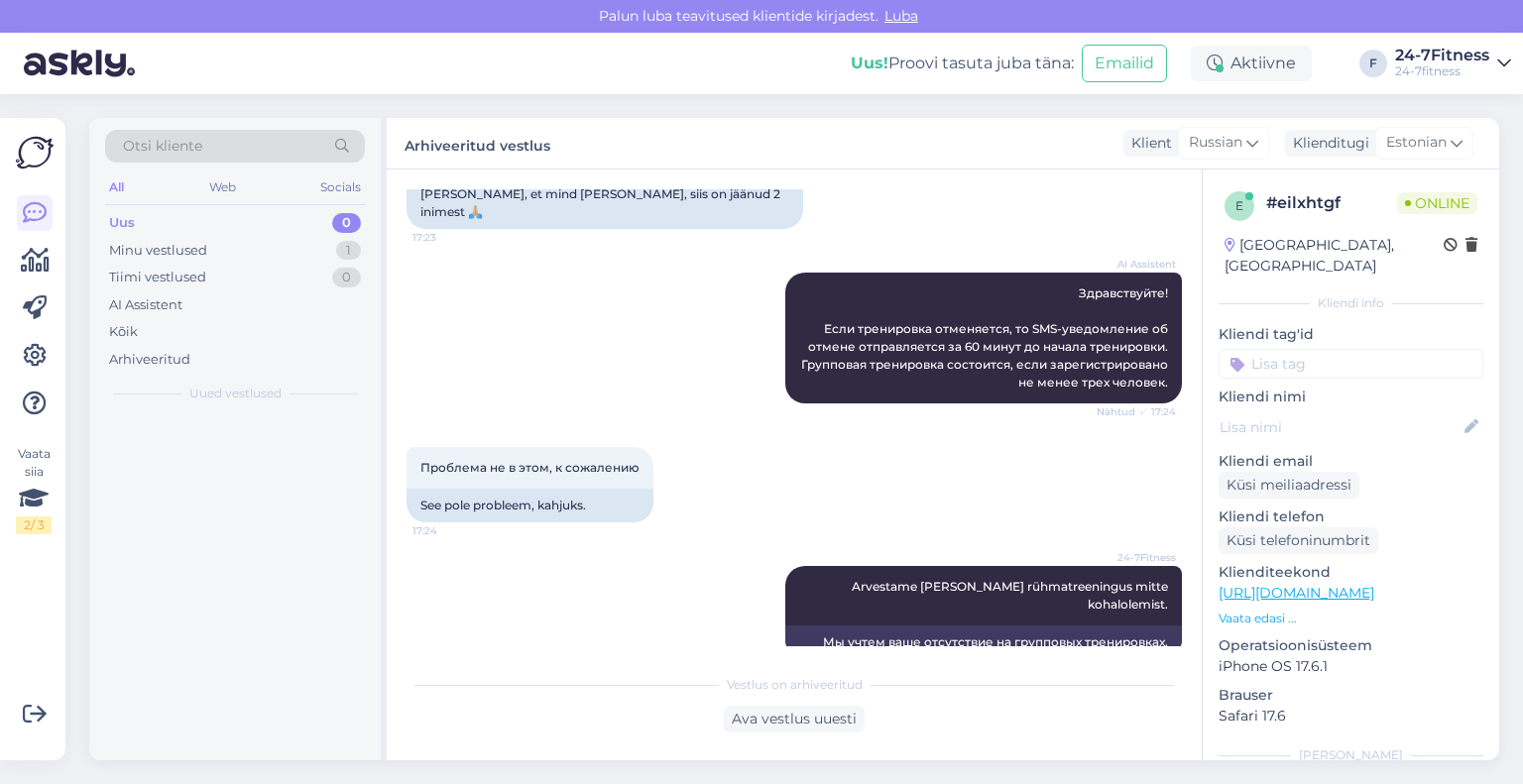scroll, scrollTop: 371, scrollLeft: 0, axis: vertical 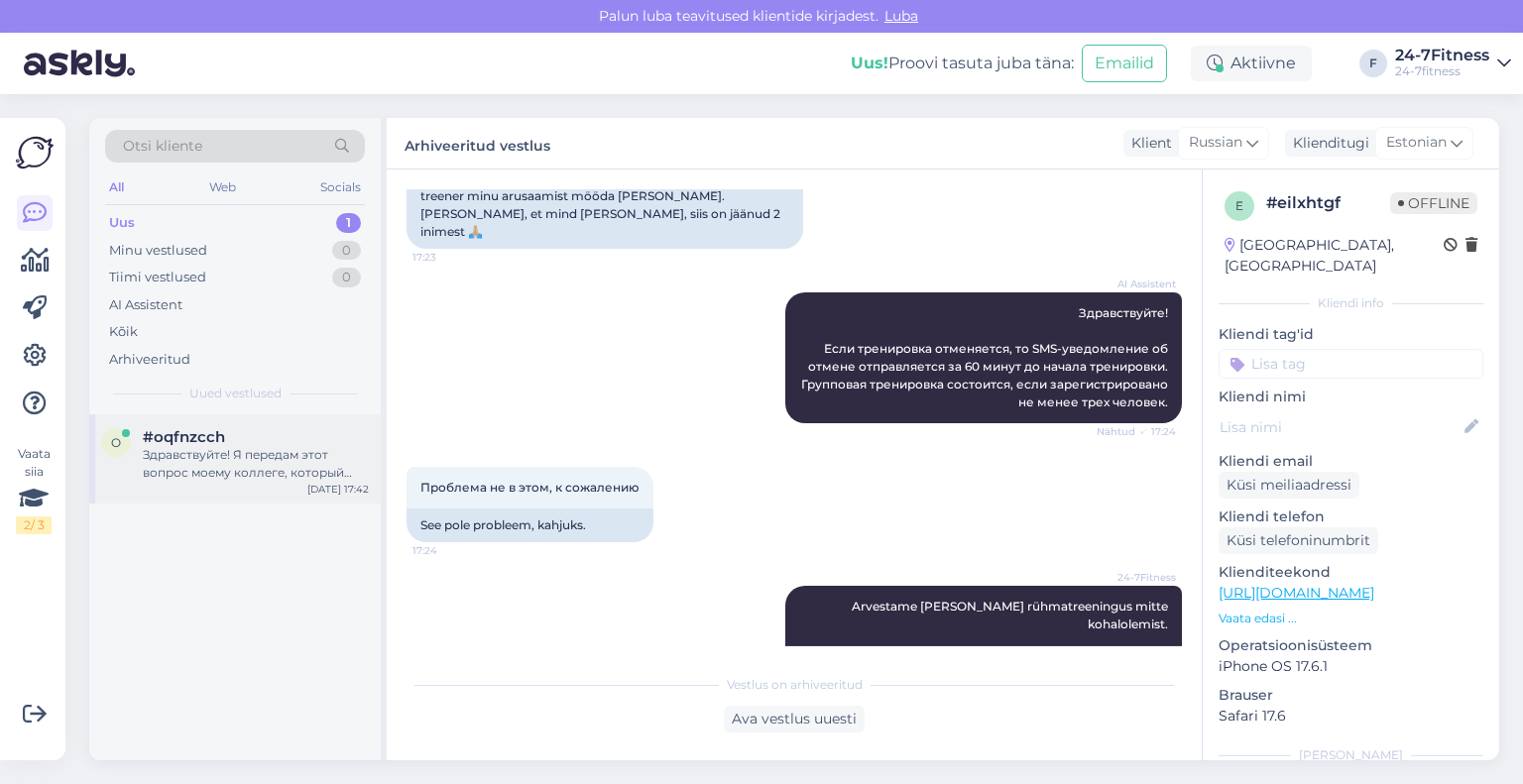 click on "Здравствуйте!
Я передам этот вопрос моему коллеге, который отвечает за эту информацию. Ответ будет здесь в наши рабочие часы." at bounding box center [256, 464] 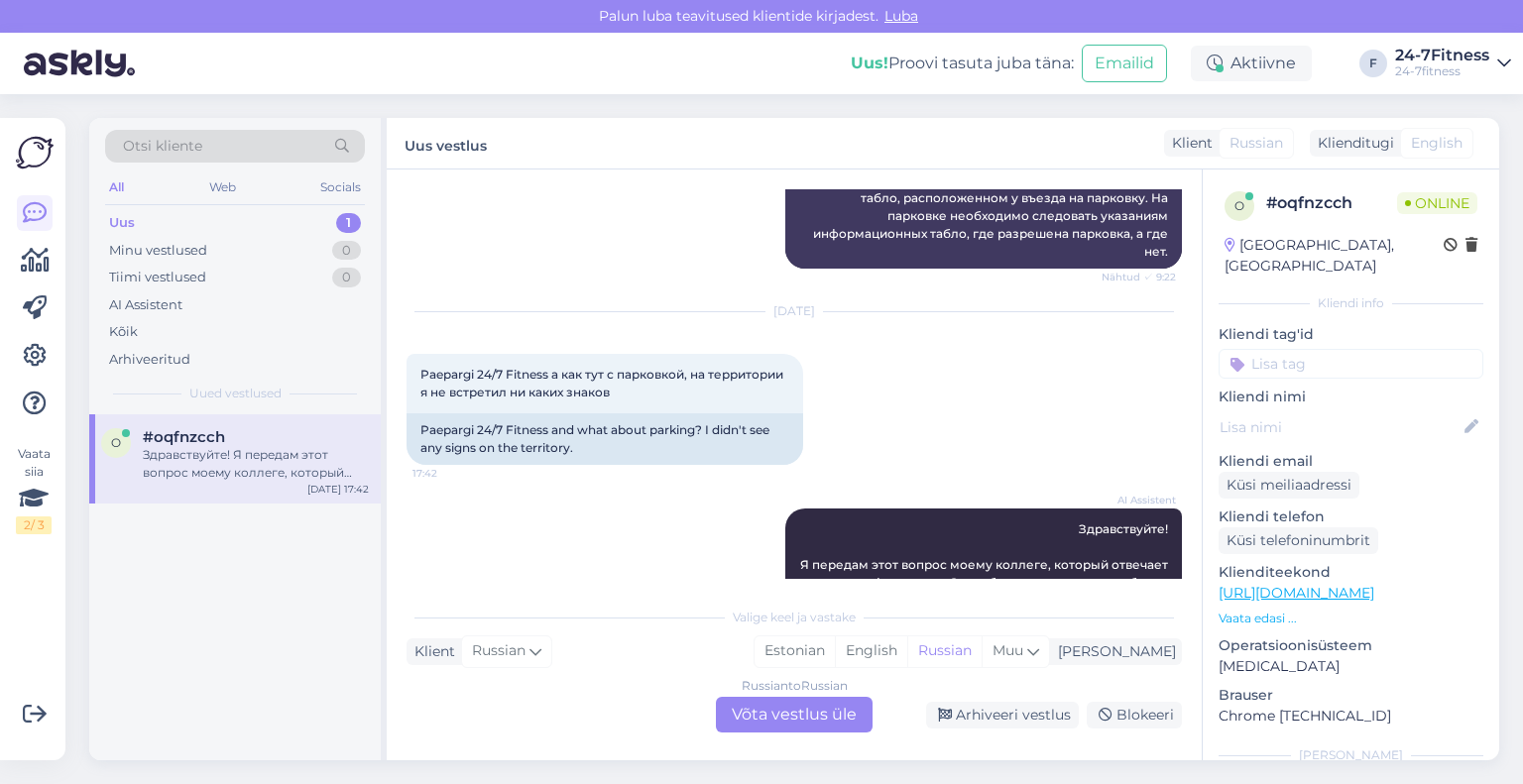 scroll, scrollTop: 2194, scrollLeft: 0, axis: vertical 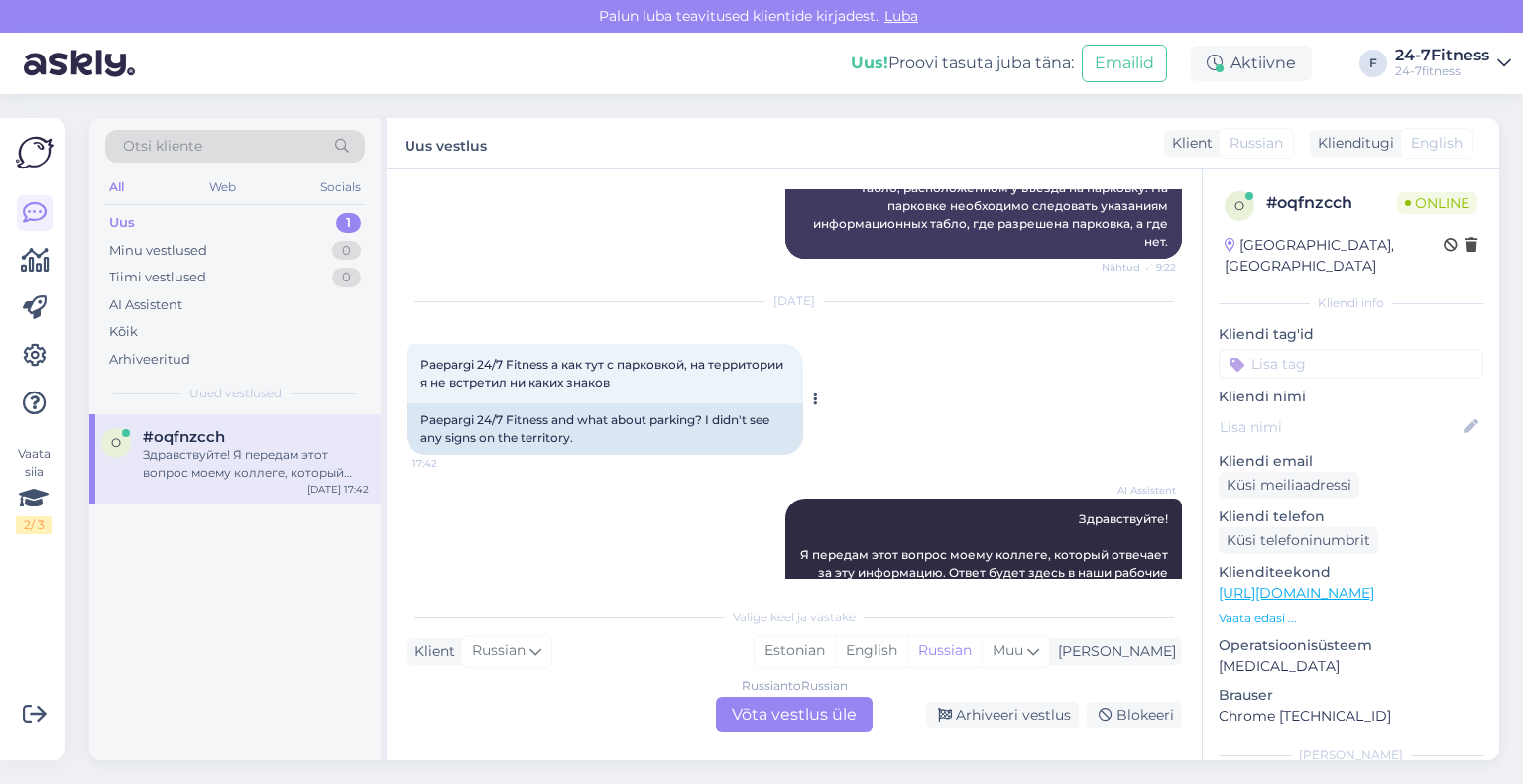 drag, startPoint x: 673, startPoint y: 329, endPoint x: 420, endPoint y: 301, distance: 254.54469 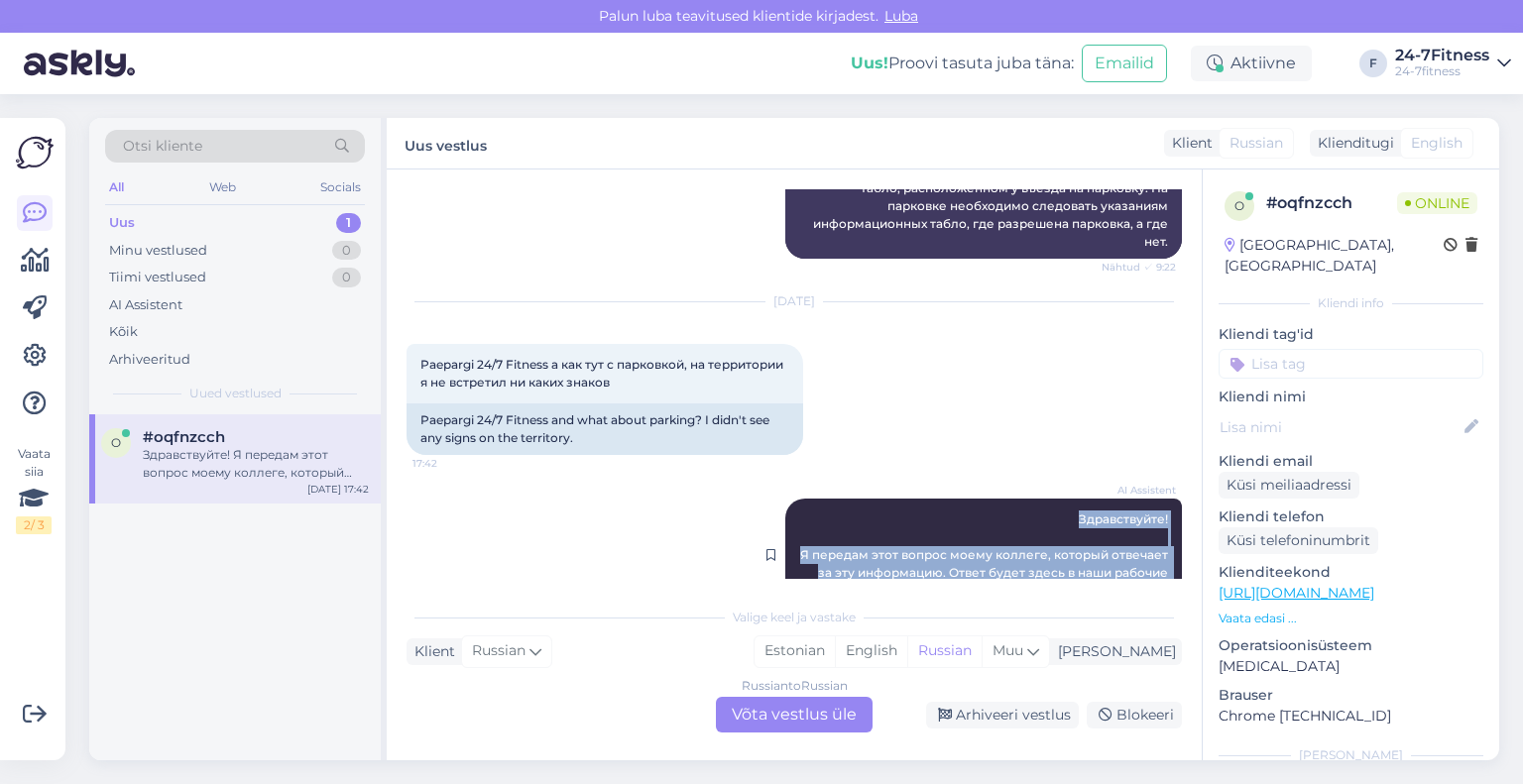 drag, startPoint x: 1154, startPoint y: 541, endPoint x: 1057, endPoint y: 460, distance: 126.37247 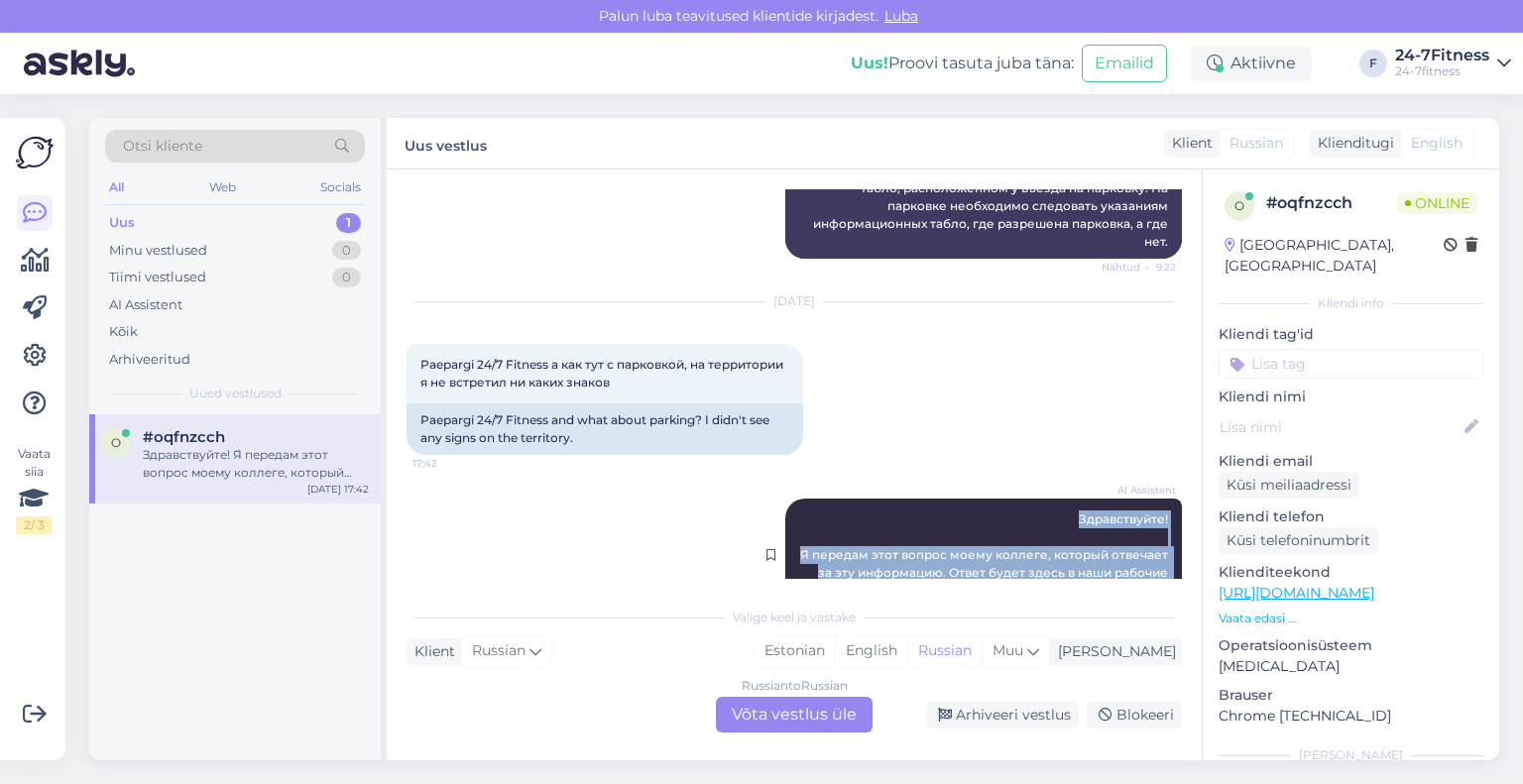 click on "AI Assistent Здравствуйте!
Я передам этот вопрос моему коллеге, который отвечает за эту информацию. Ответ будет здесь в наши рабочие часы. 17:42" at bounding box center [984, 555] 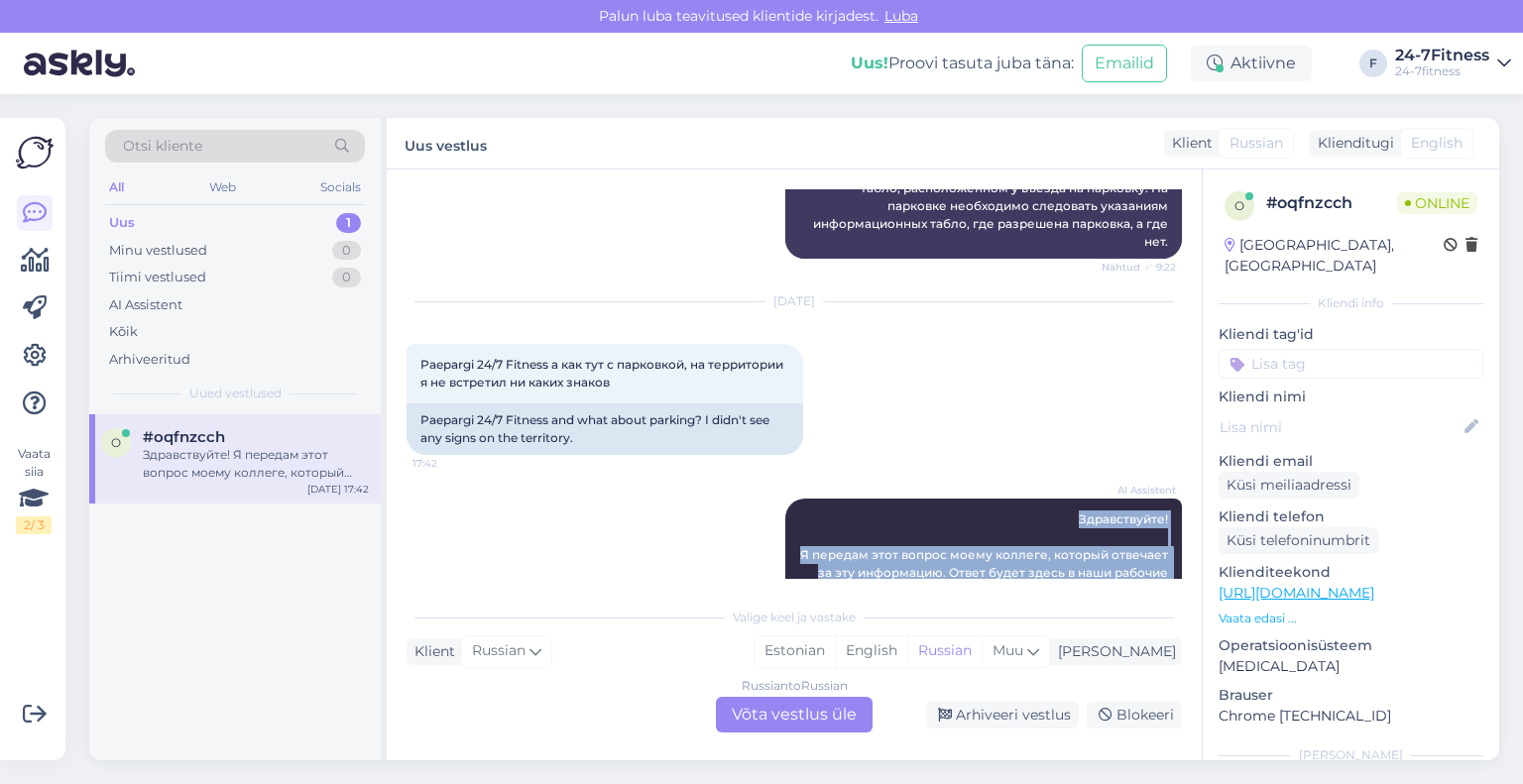 copy on "Здравствуйте!
Я передам этот вопрос моему коллеге, который отвечает за эту информацию. Ответ будет здесь в наши рабочие часы." 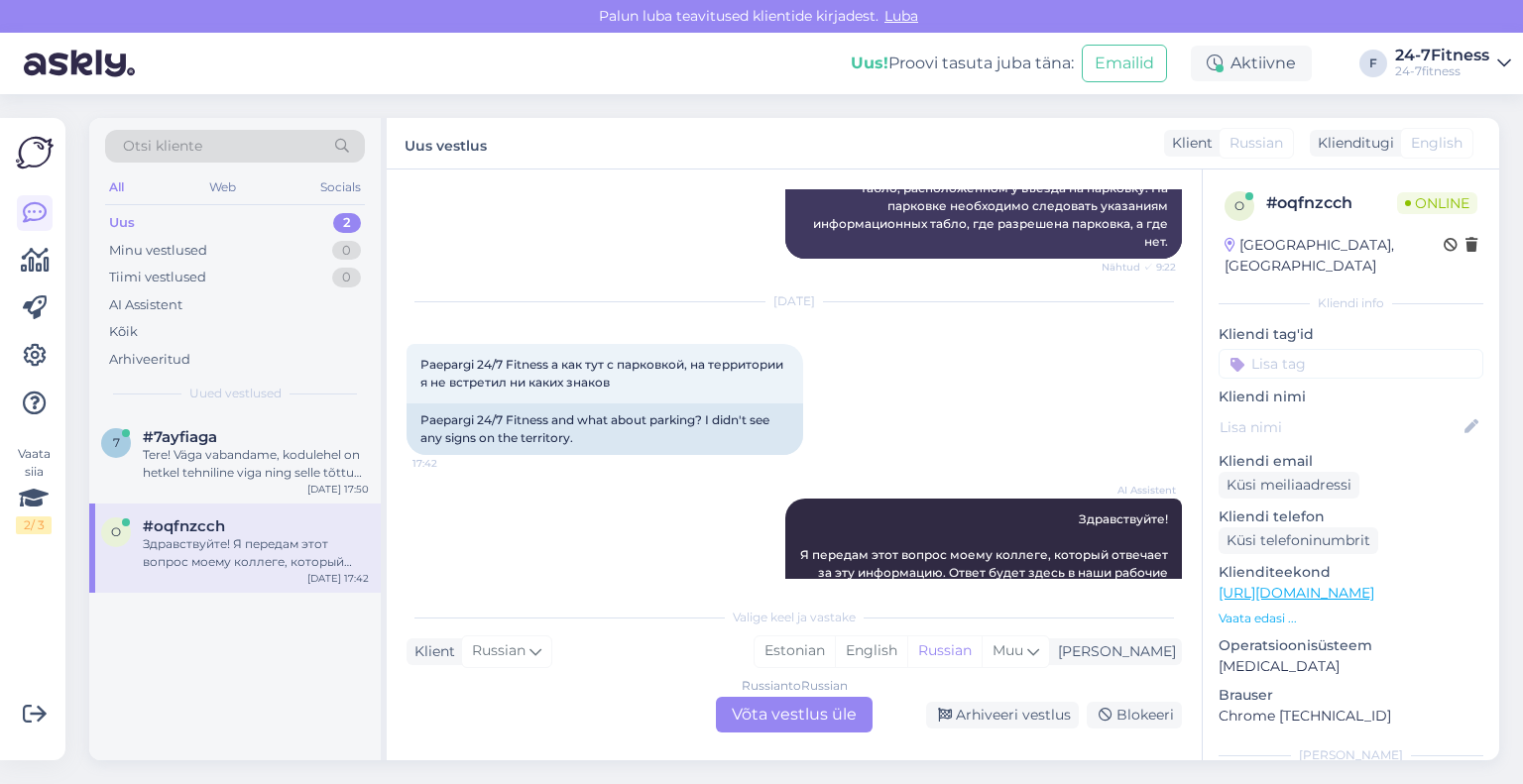 click on "Russian  to  Russian Võta vestlus üle" at bounding box center (794, 715) 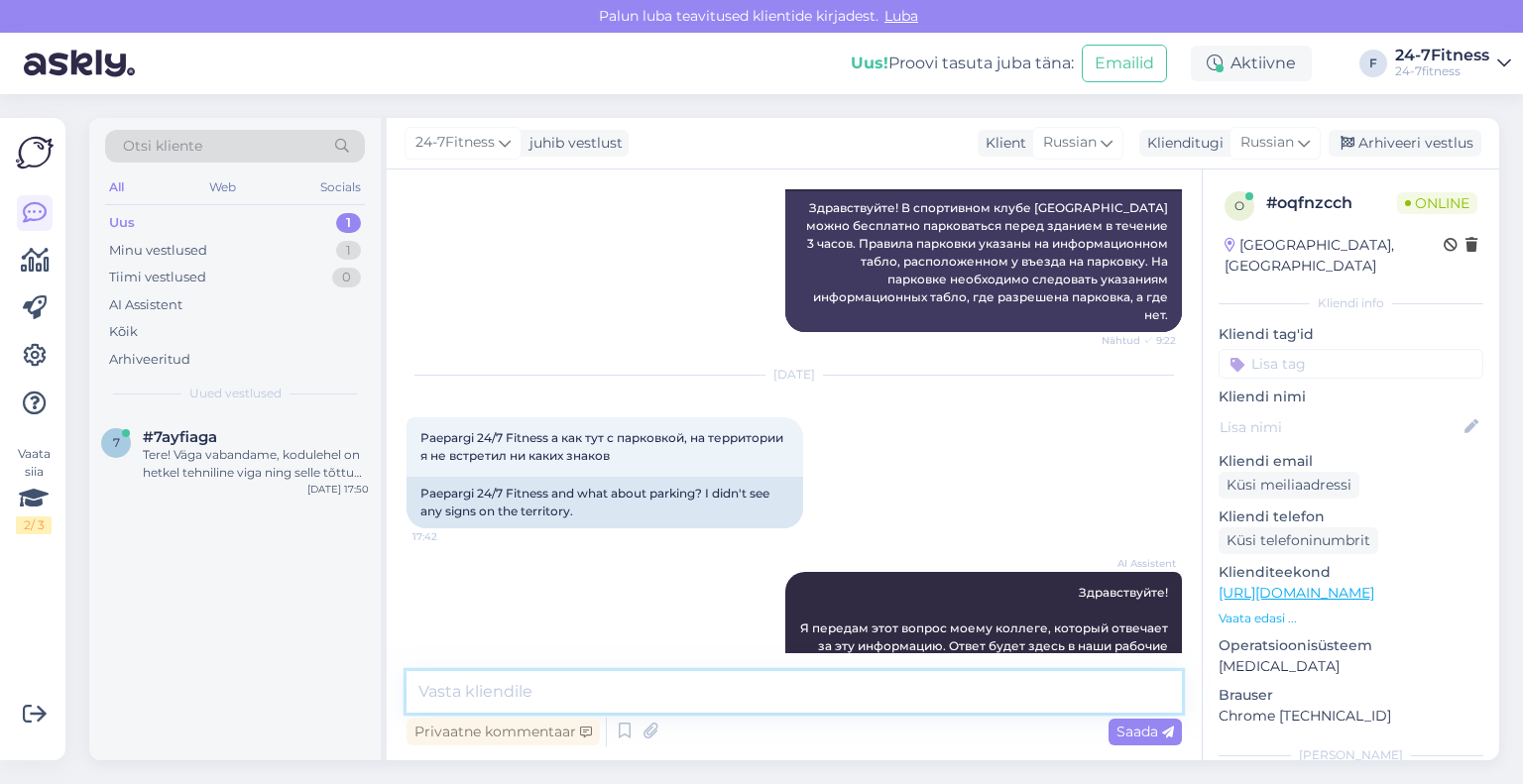 click at bounding box center (794, 692) 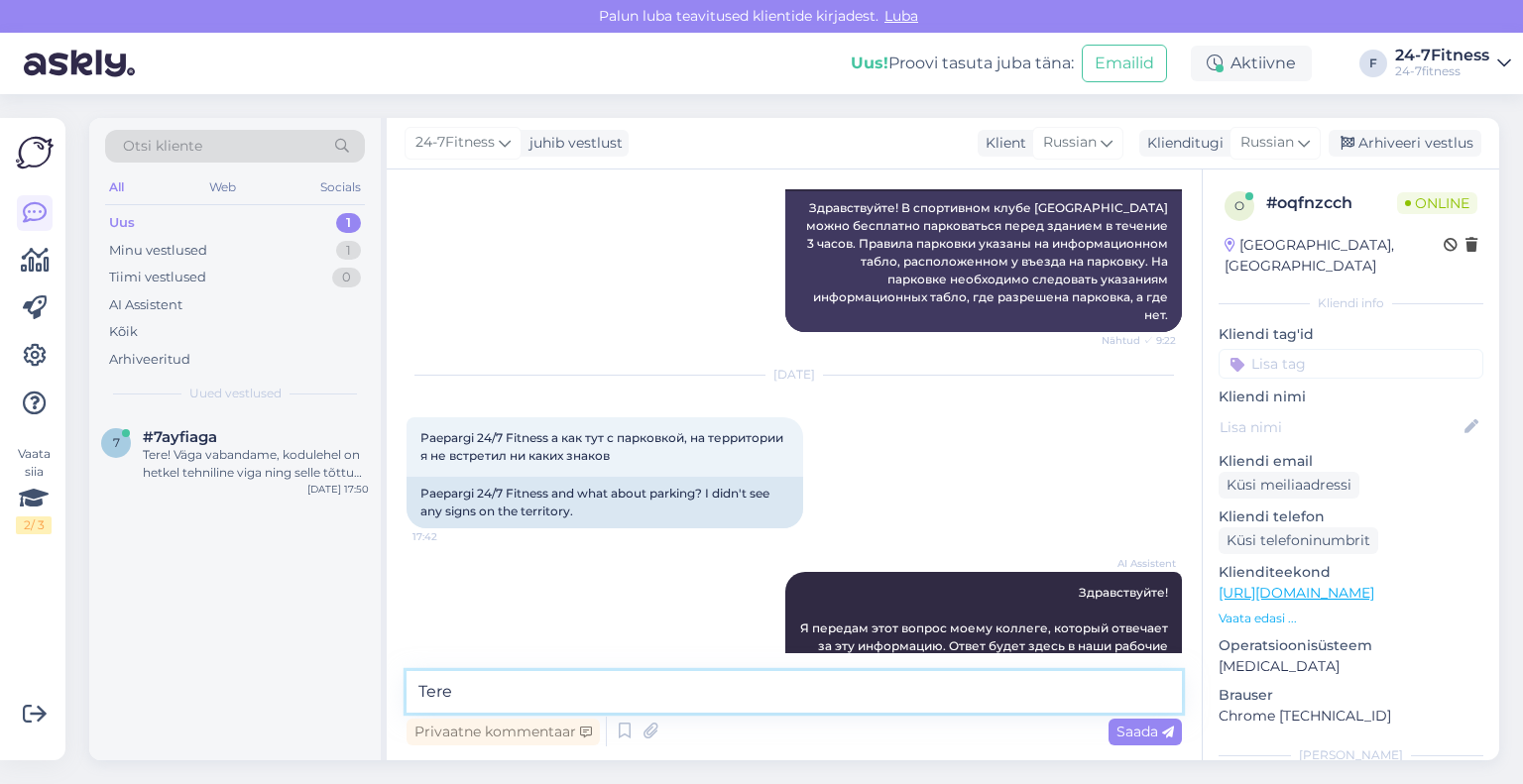 type on "Tere!" 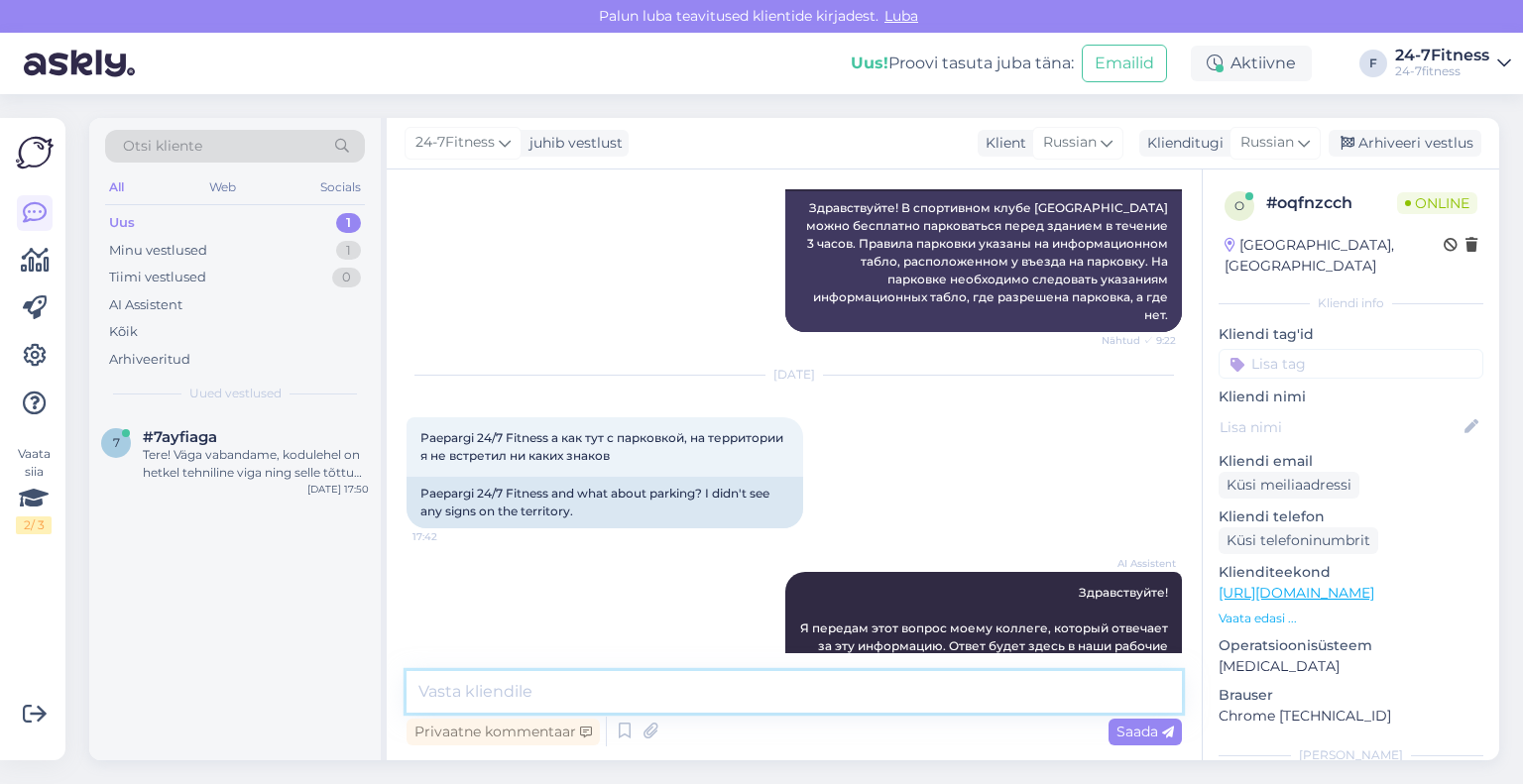 scroll, scrollTop: 2206, scrollLeft: 0, axis: vertical 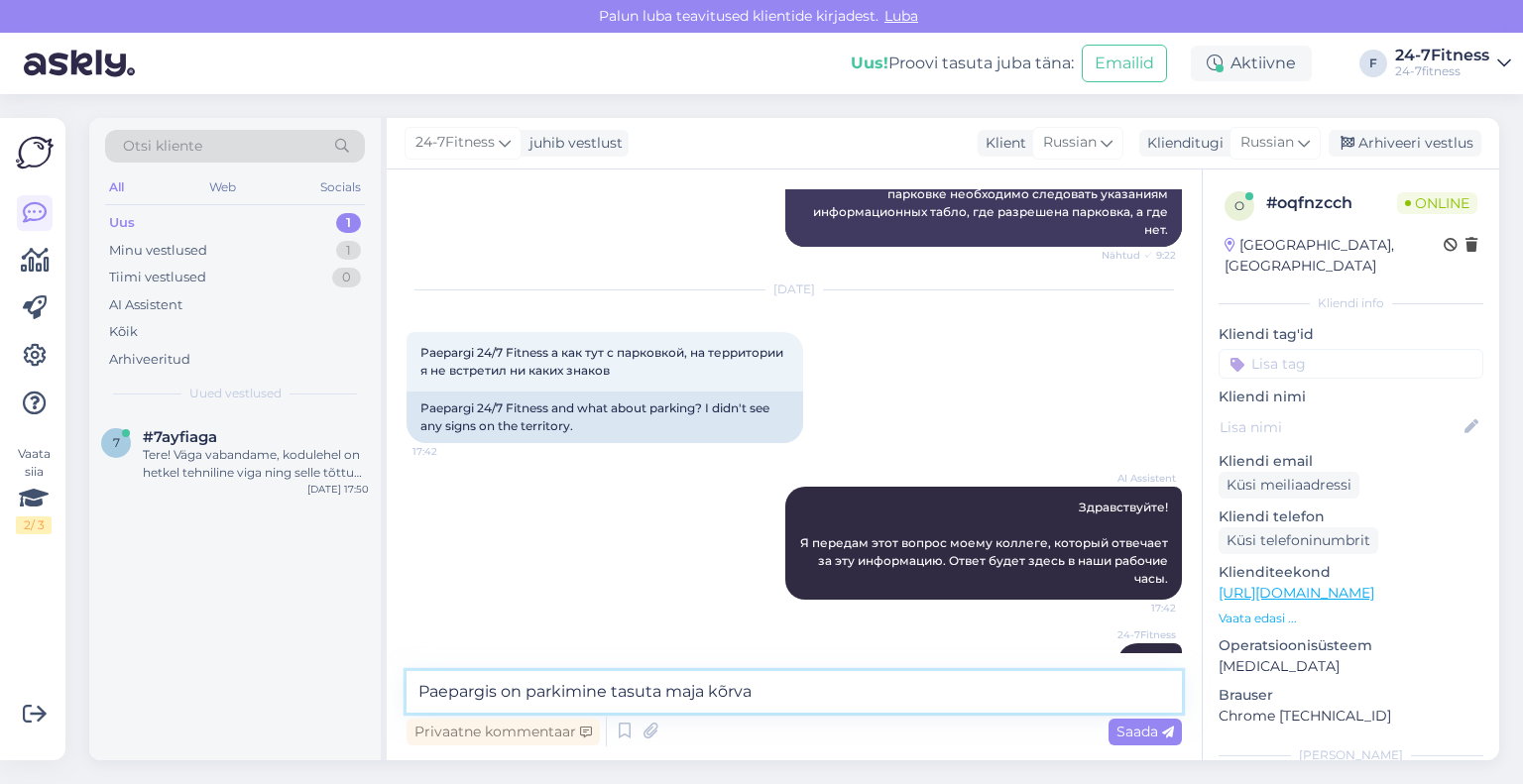 type on "Paepargis on parkimine tasuta [PERSON_NAME]" 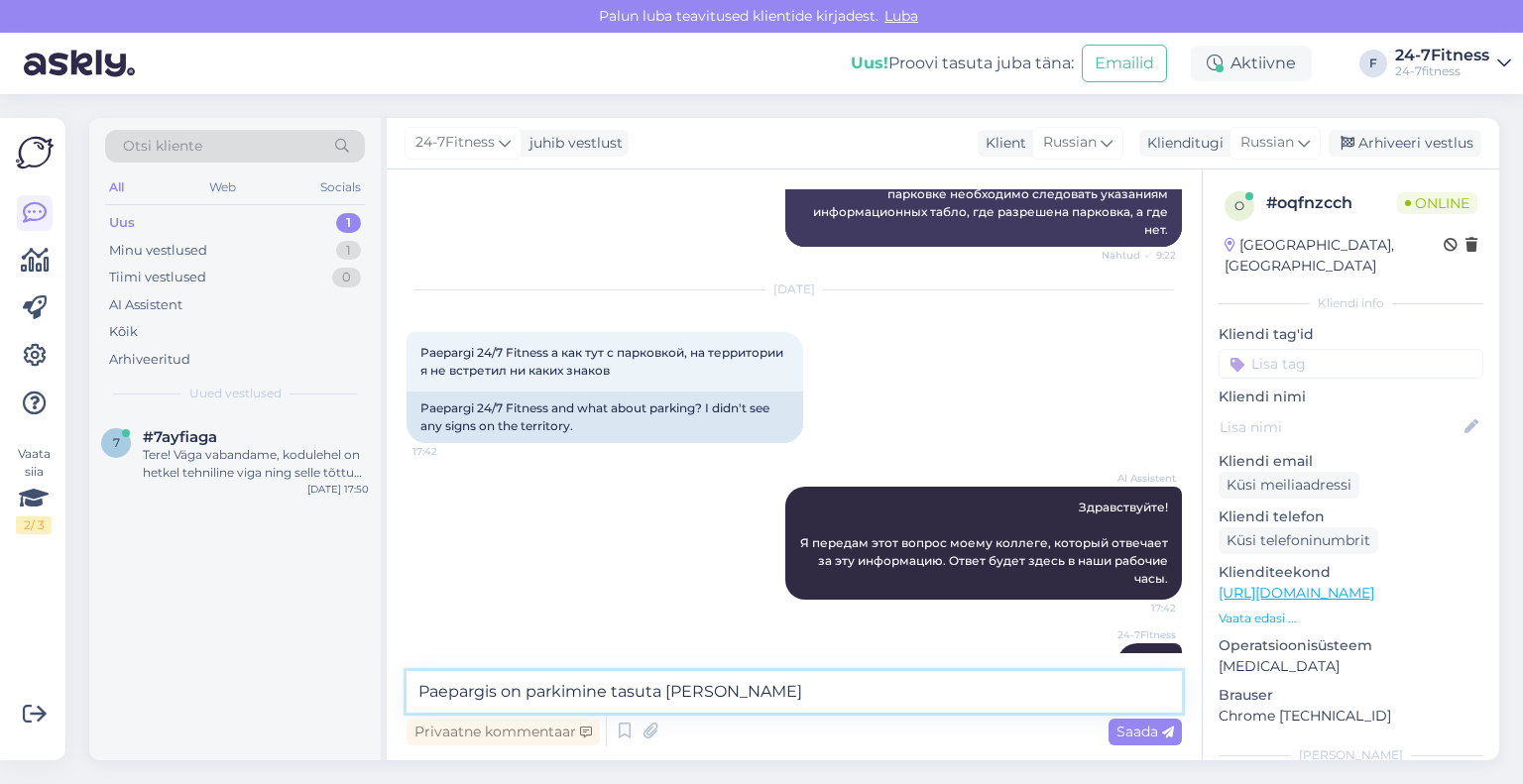drag, startPoint x: 773, startPoint y: 697, endPoint x: 357, endPoint y: 710, distance: 416.20308 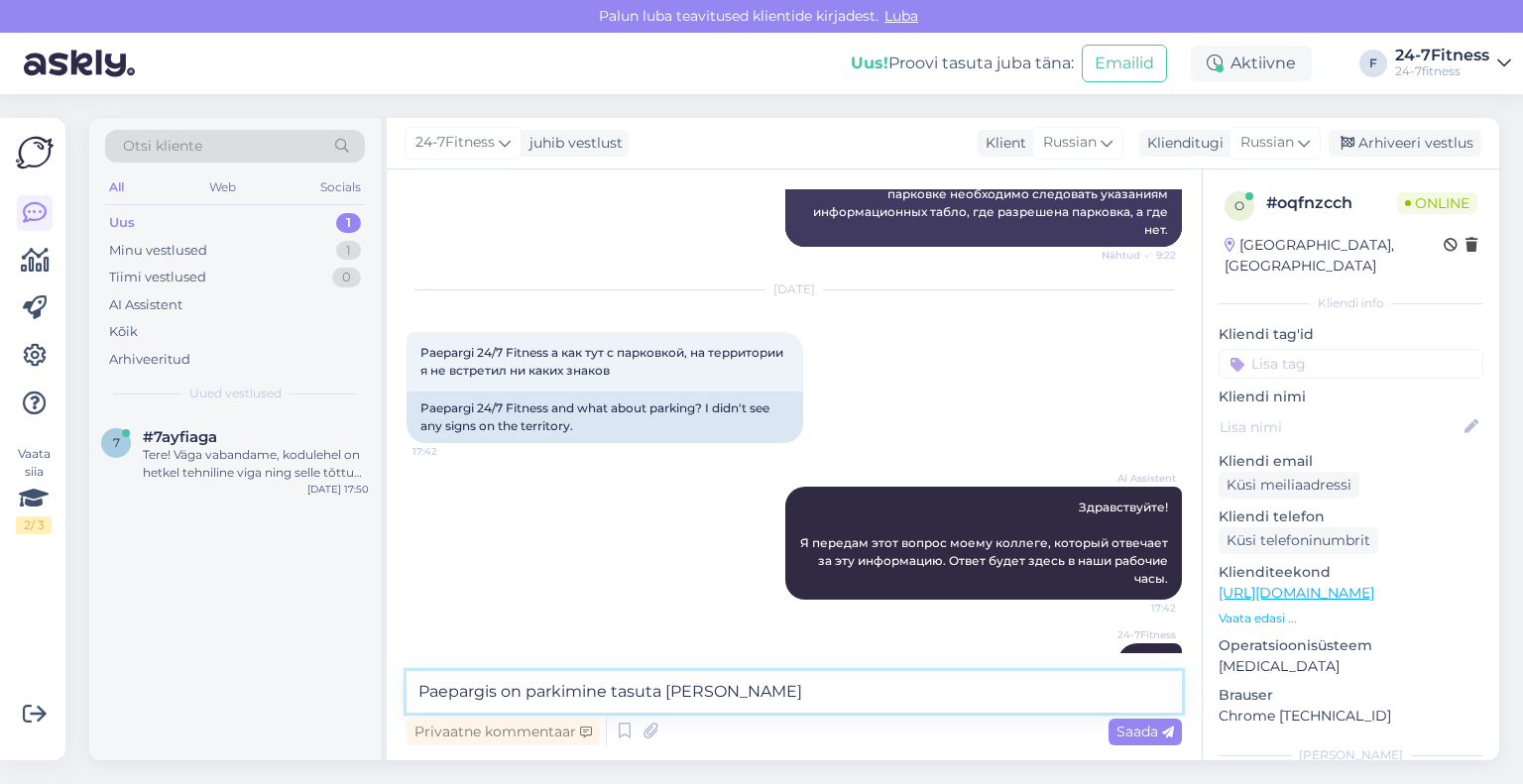 type 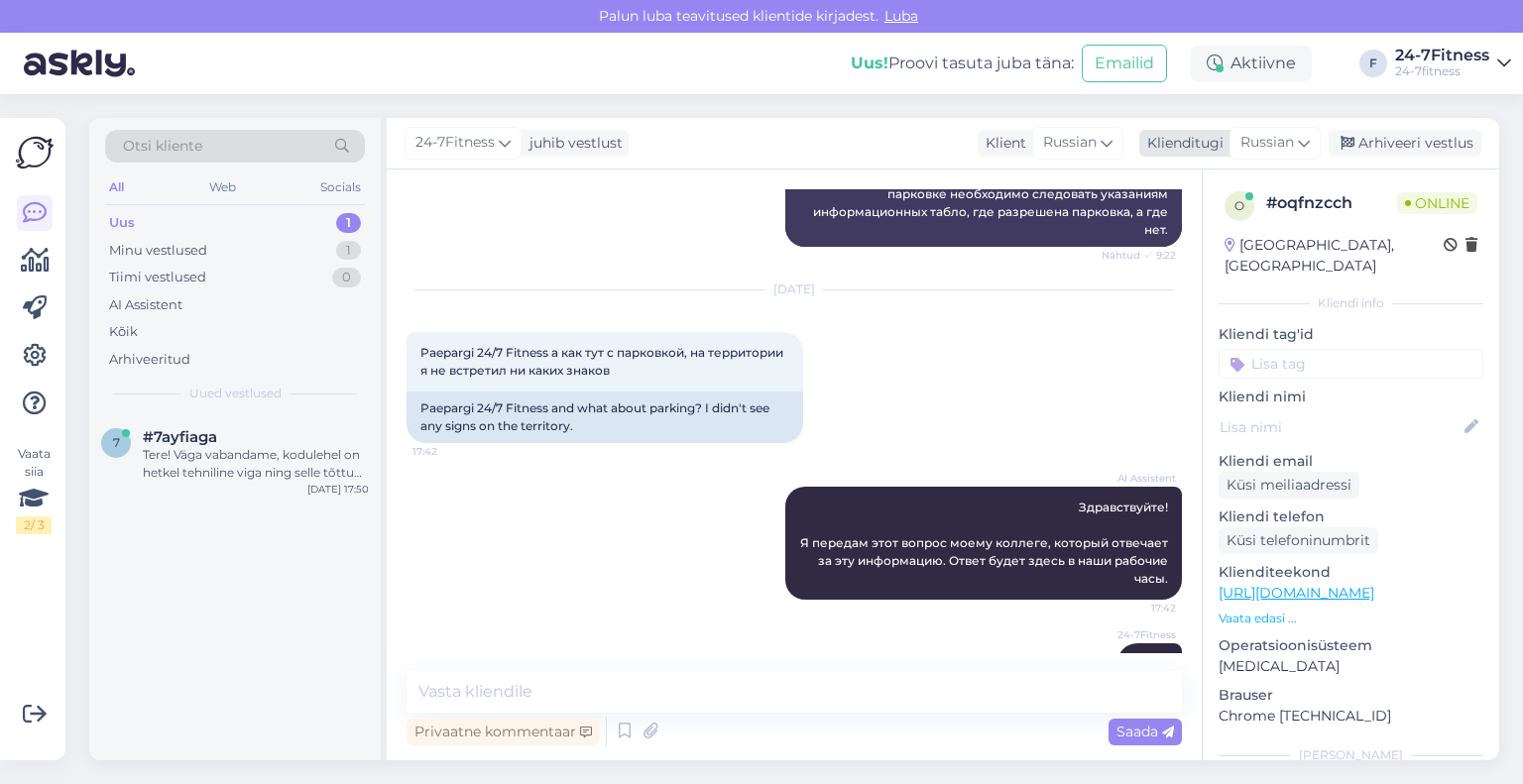 click on "Russian" at bounding box center (1267, 143) 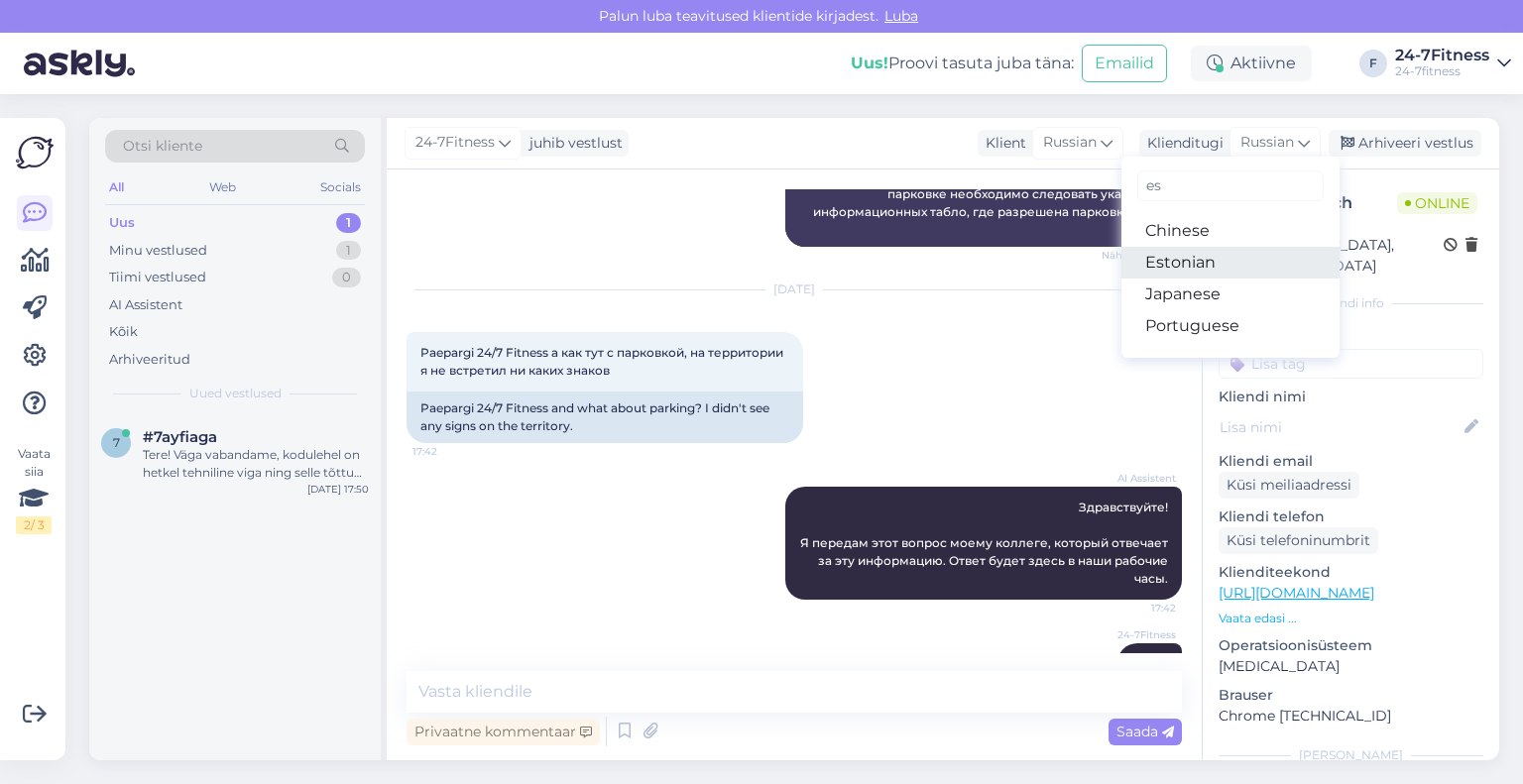 click on "Estonian" at bounding box center (1230, 263) 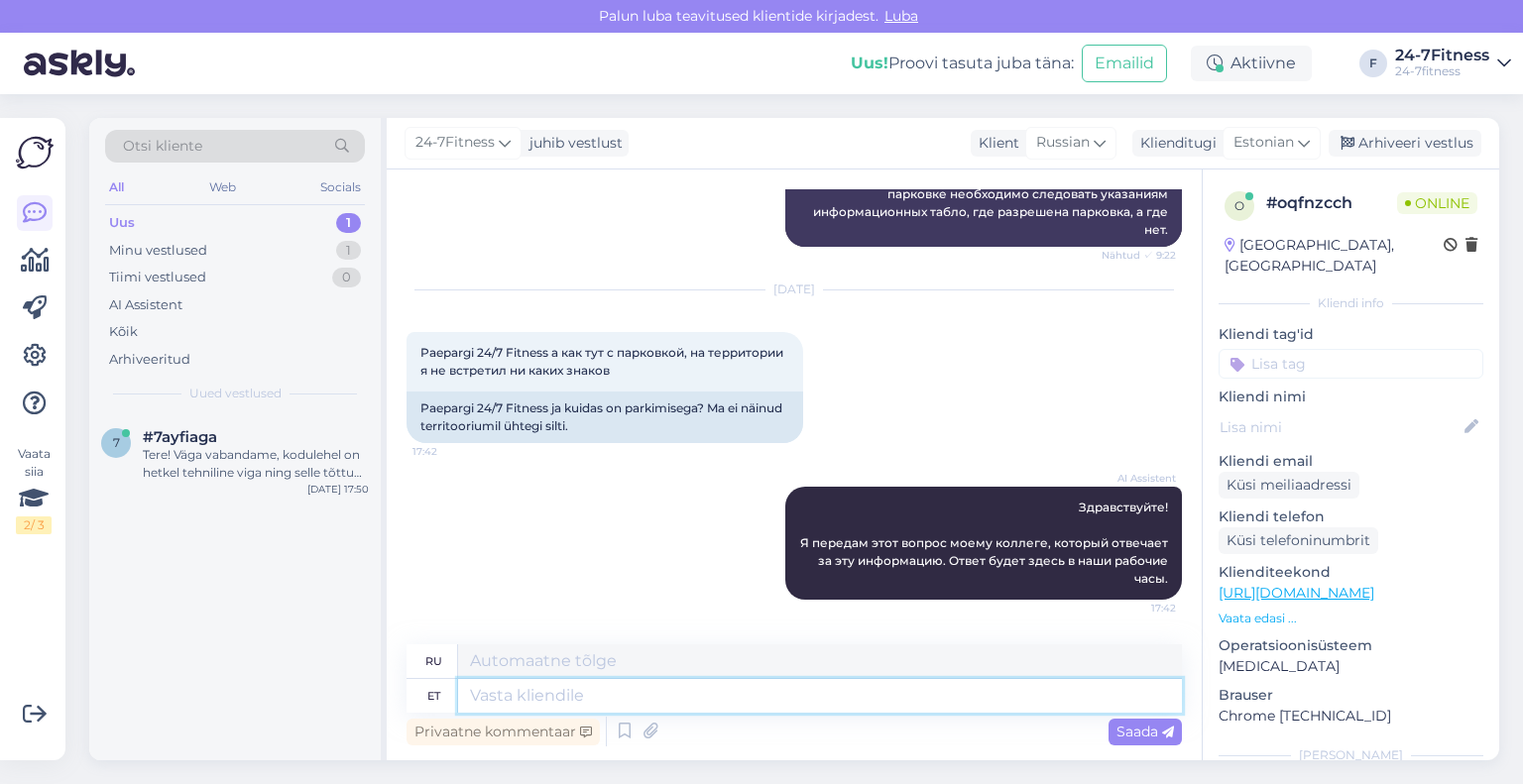 click at bounding box center (820, 696) 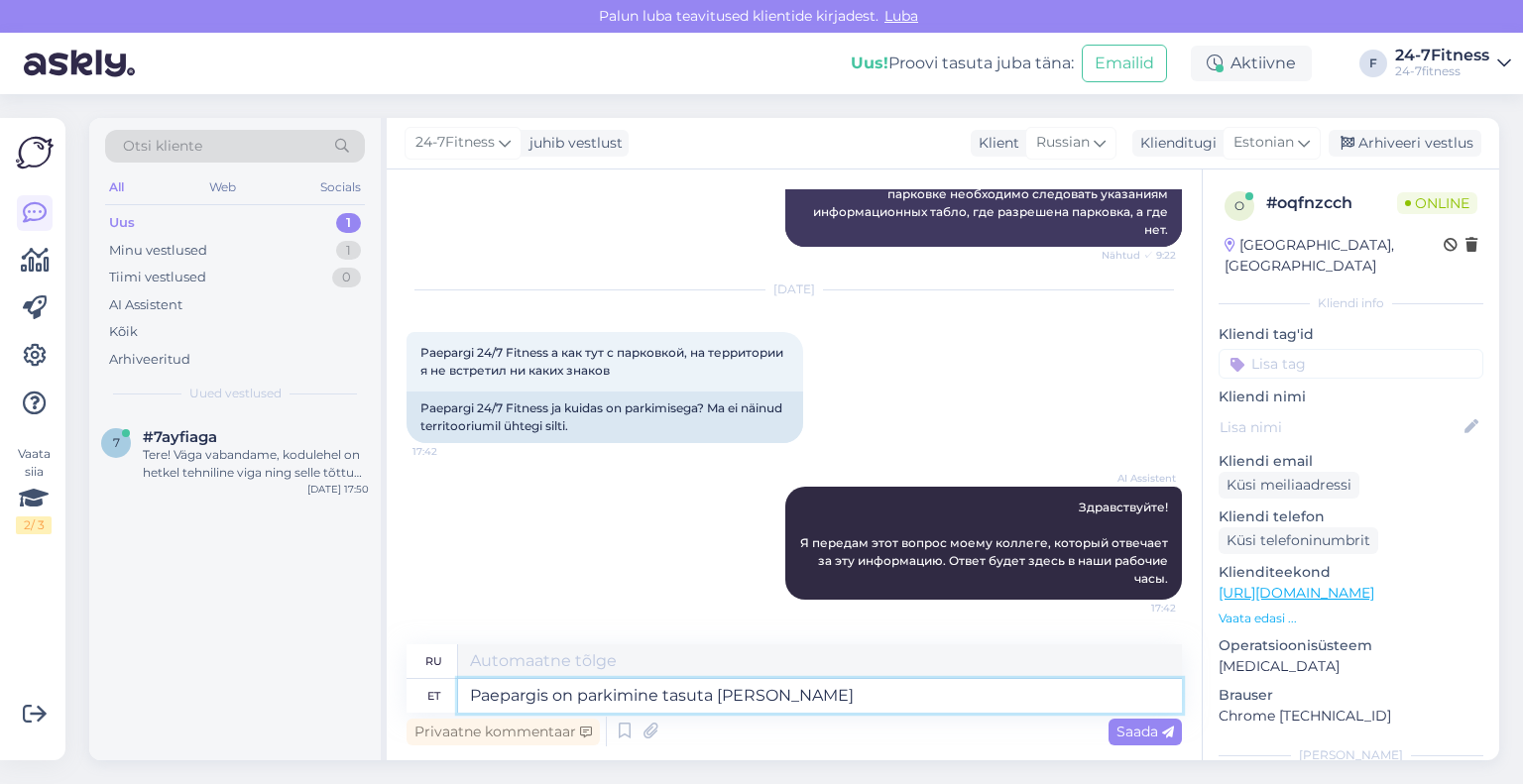 type on "Рядом с домом в [GEOGRAPHIC_DATA] имеется бесплатная парковка." 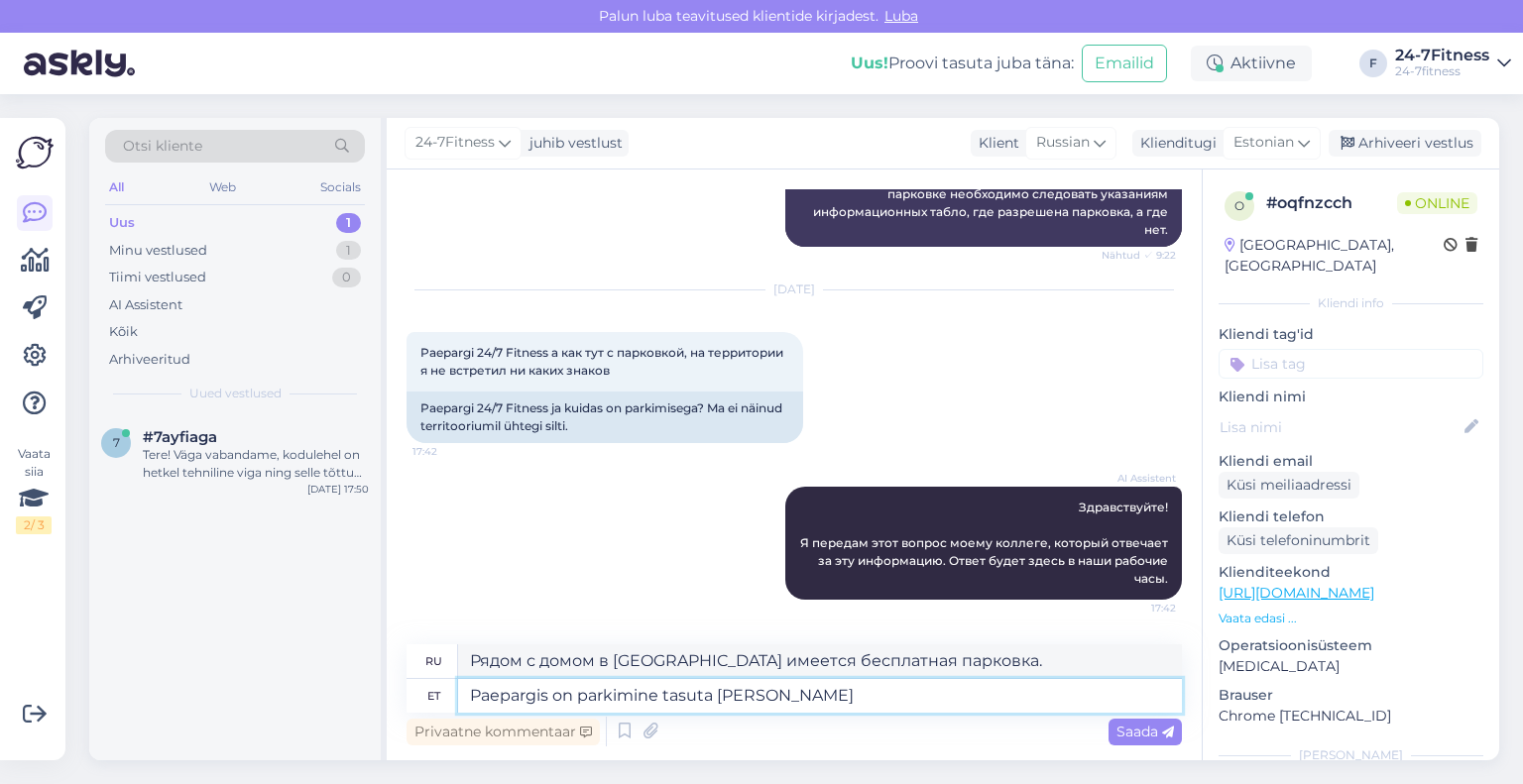 type on "Paepargis on parkimine tasuta [PERSON_NAME]" 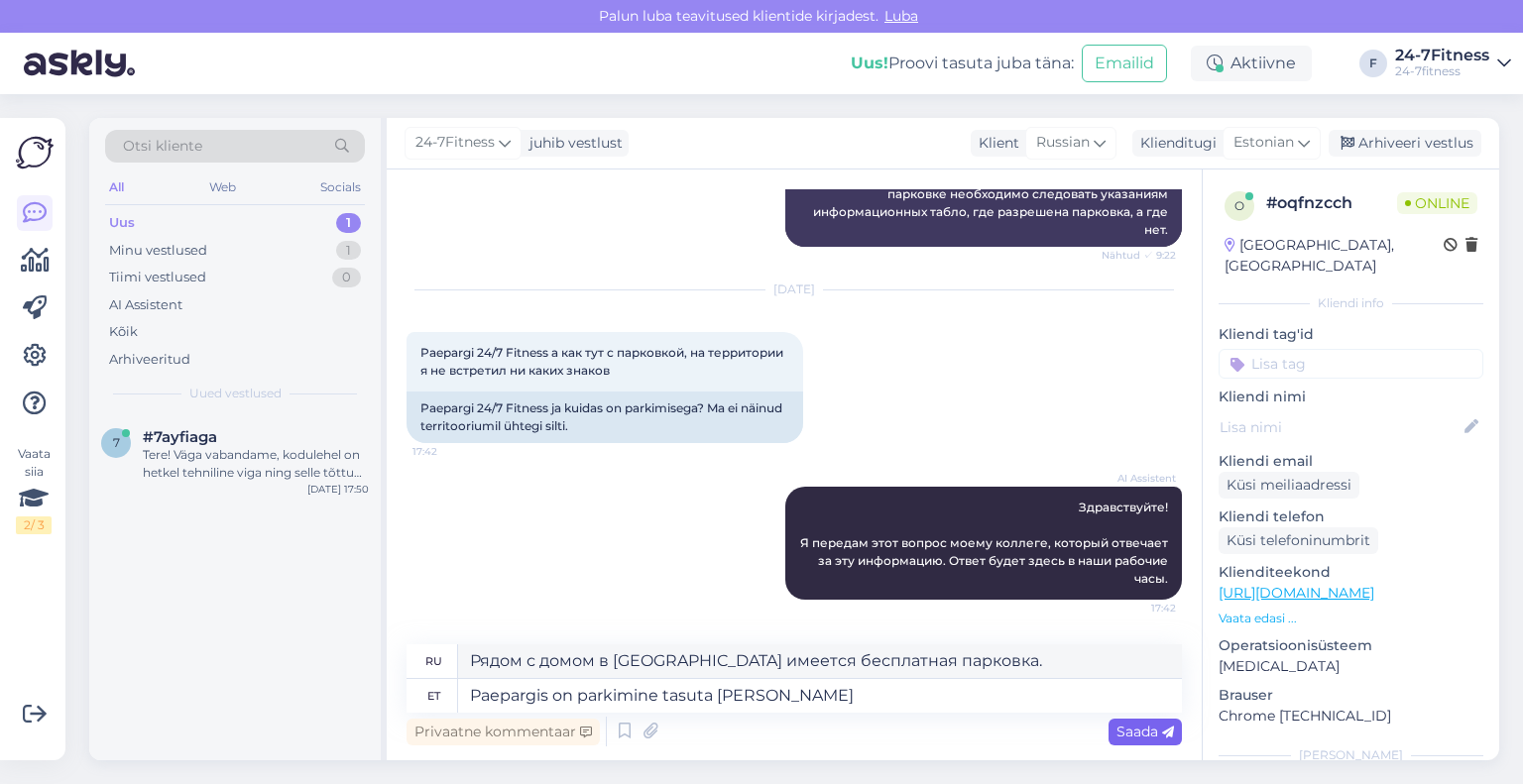click on "Saada" at bounding box center (1145, 731) 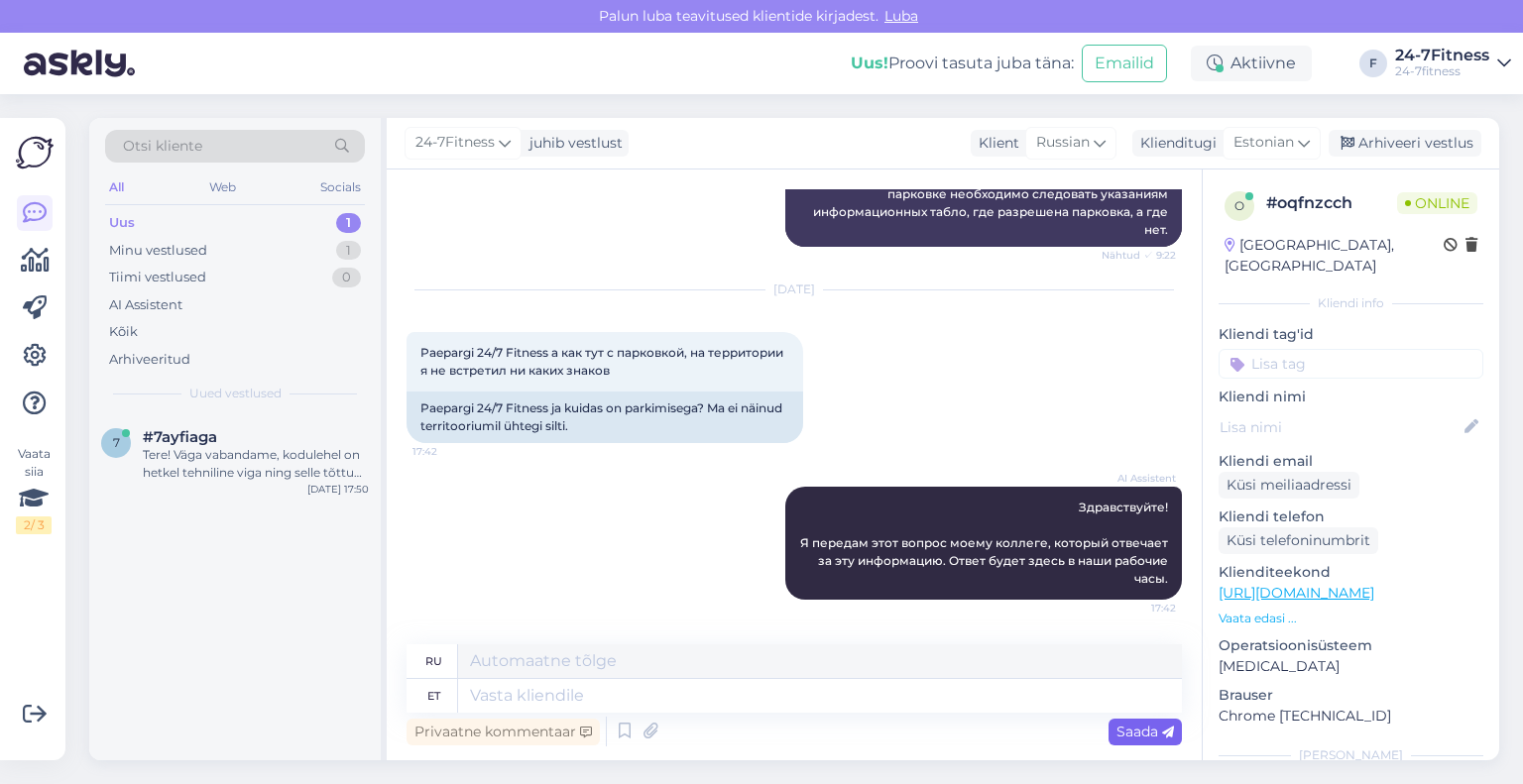 scroll, scrollTop: 2351, scrollLeft: 0, axis: vertical 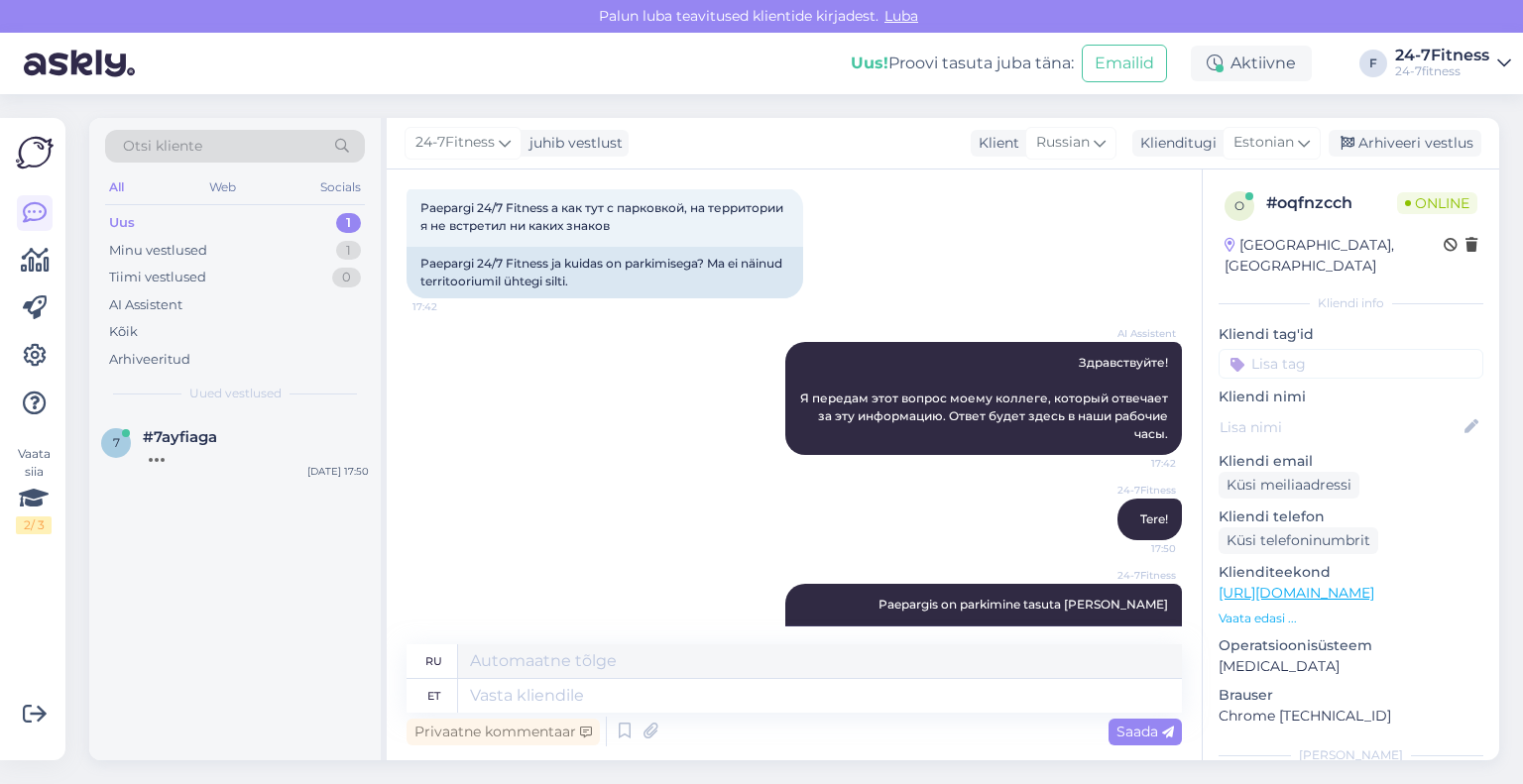 click on "24-7Fitness juhib vestlust Klient Russian Klienditugi Estonian es Chinese Estonian Japanese Portuguese Arhiveeri vestlus" at bounding box center [943, 144] 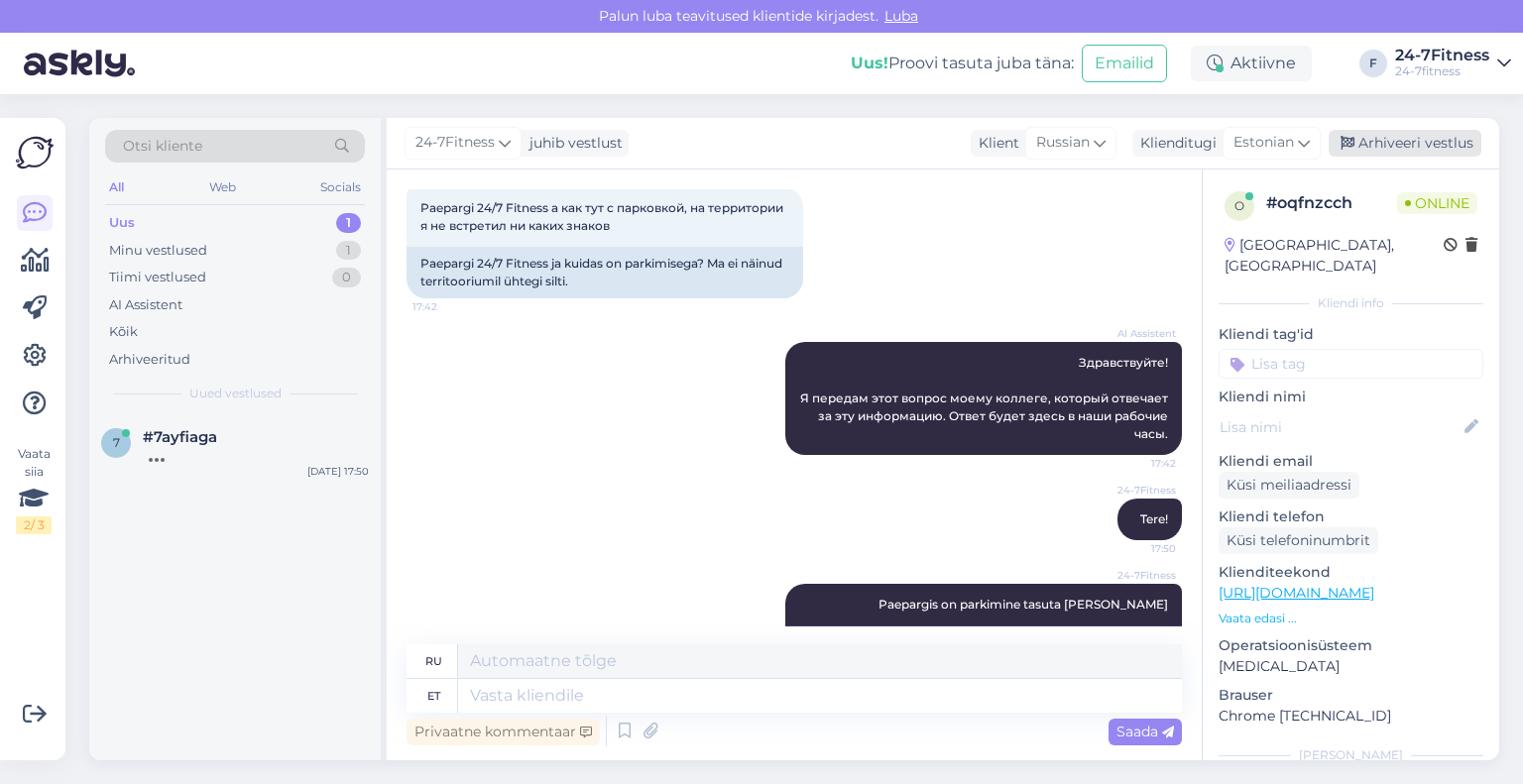 click on "Arhiveeri vestlus" at bounding box center [1405, 143] 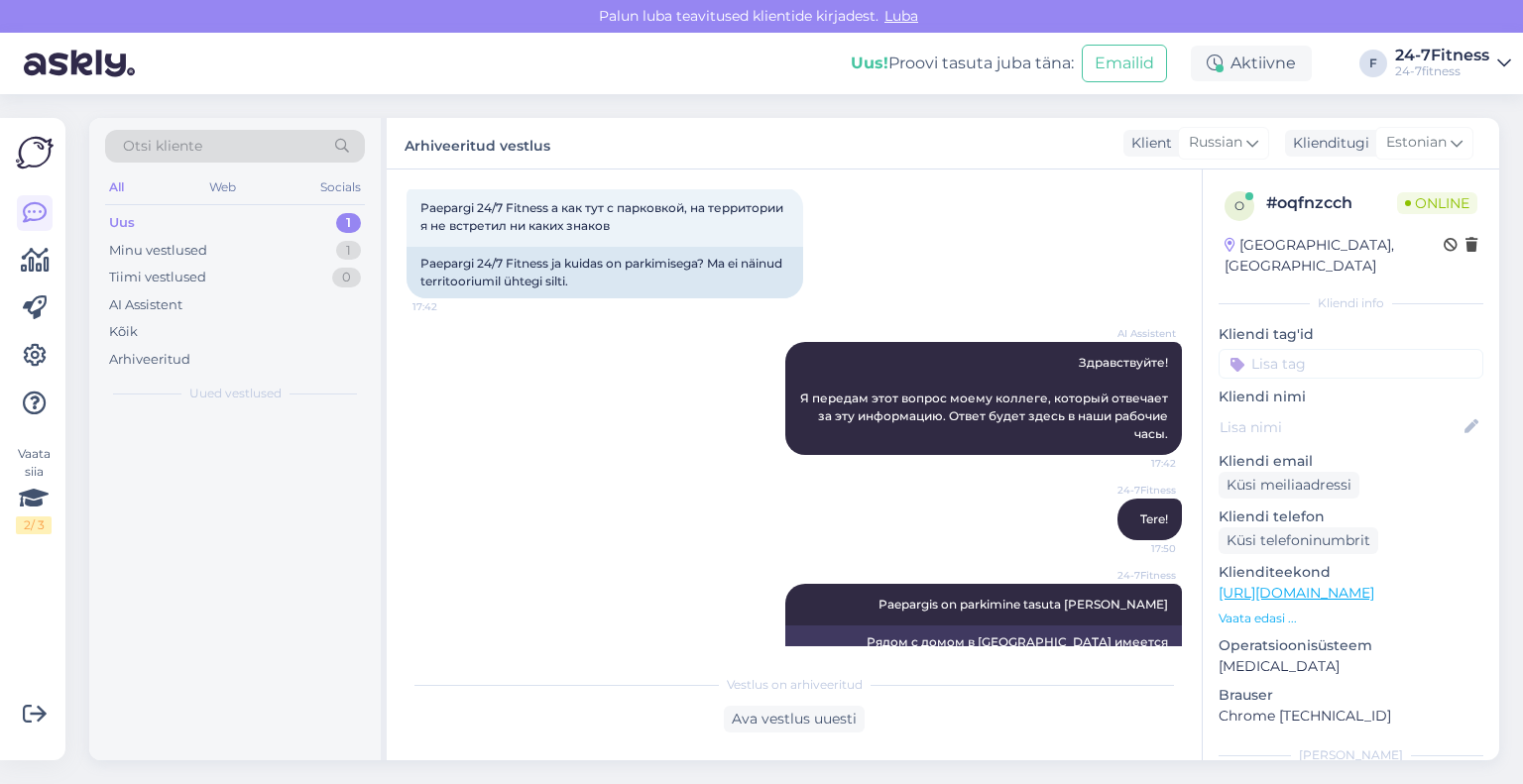 scroll, scrollTop: 2331, scrollLeft: 0, axis: vertical 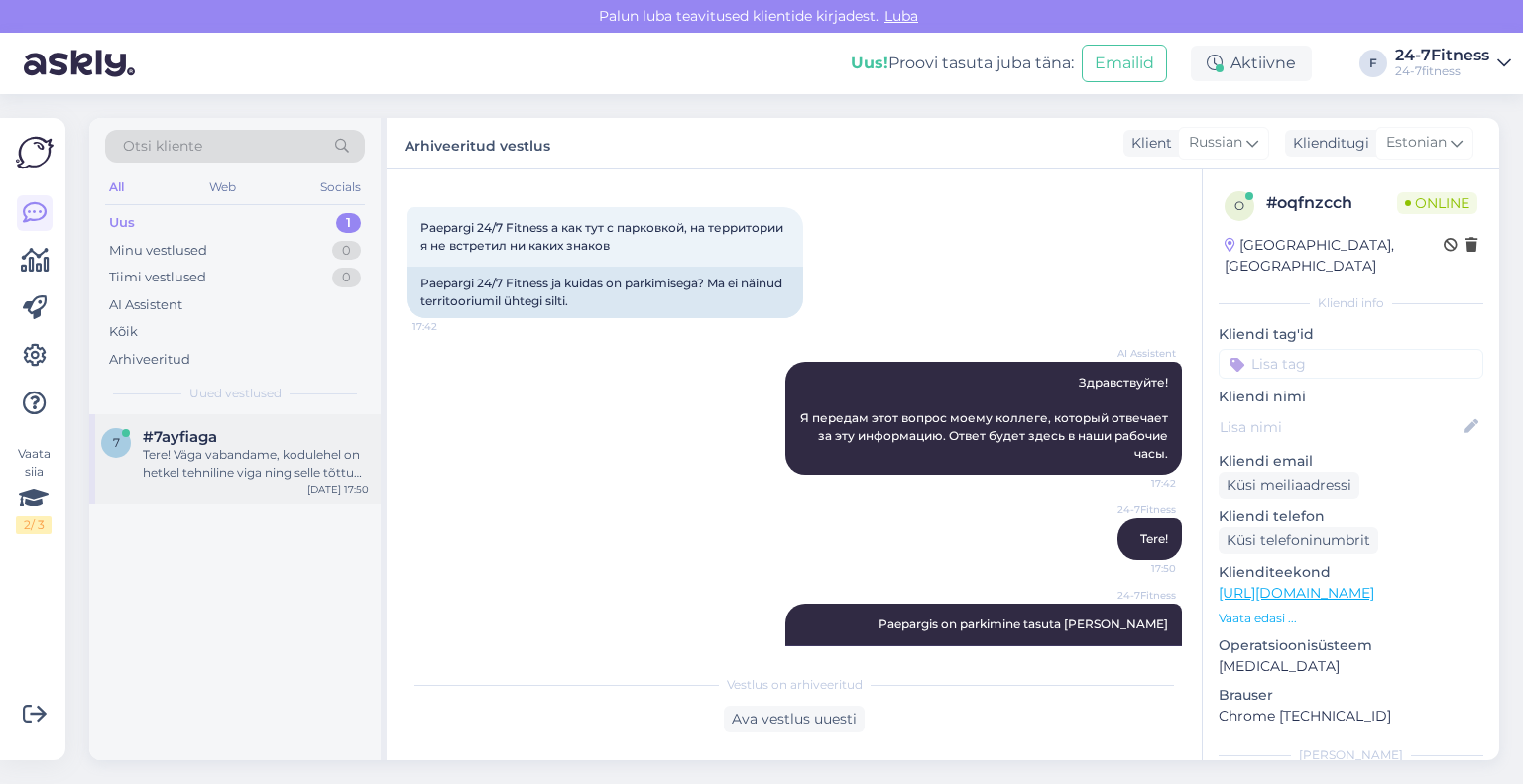 click on "#7ayfiaga" at bounding box center (179, 437) 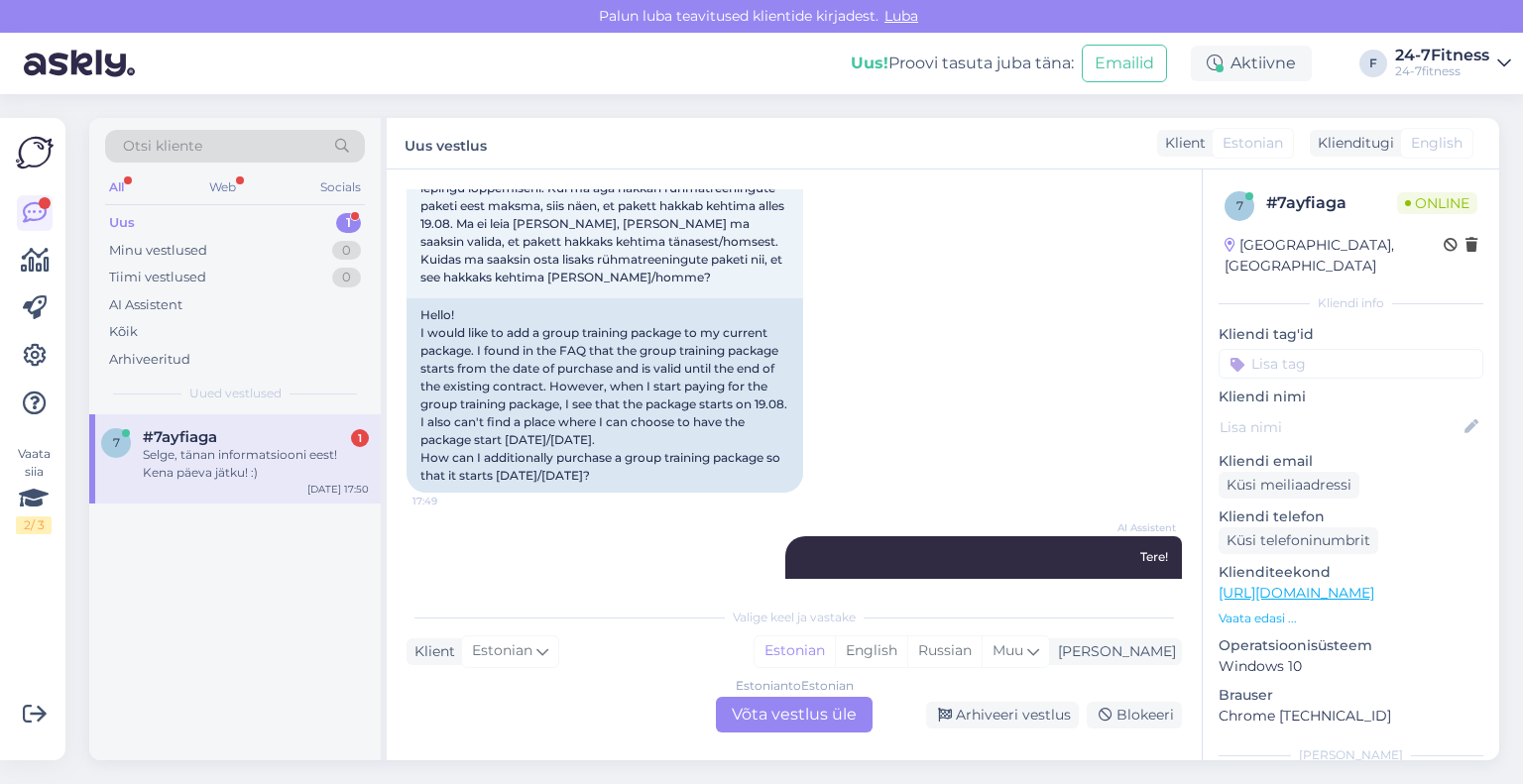 scroll, scrollTop: 462, scrollLeft: 0, axis: vertical 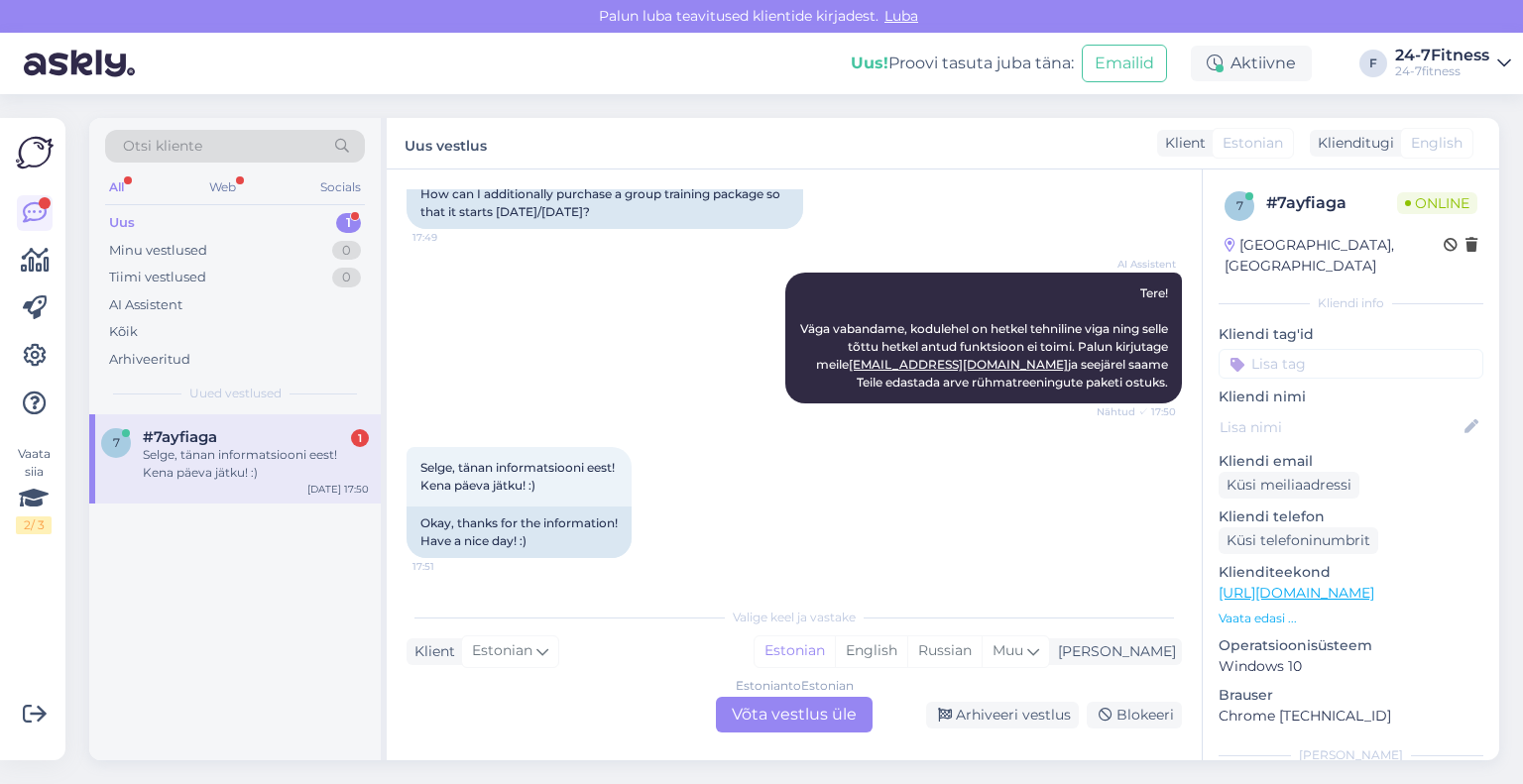 click on "Estonian  to  Estonian Võta vestlus üle" at bounding box center [794, 715] 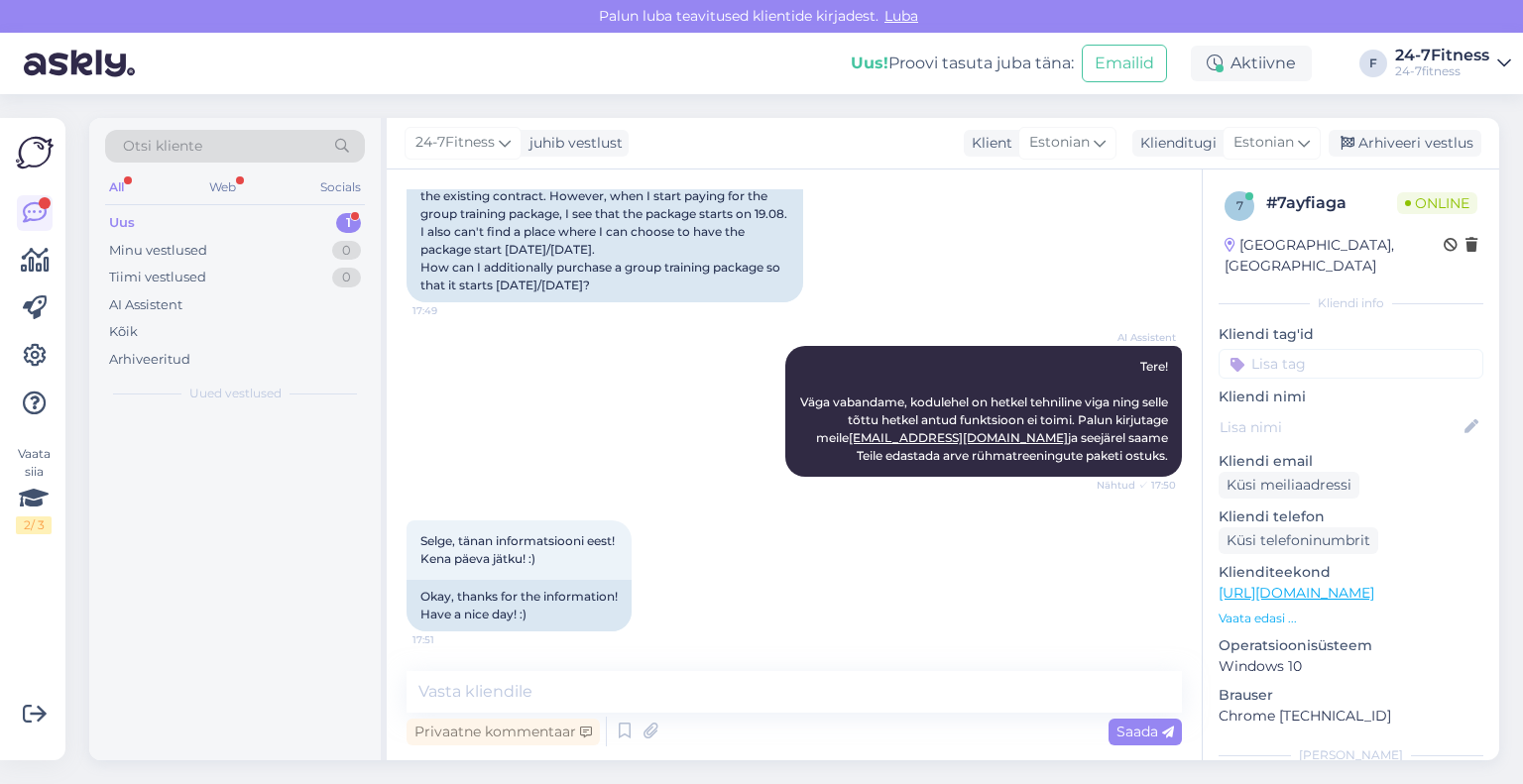 scroll, scrollTop: 389, scrollLeft: 0, axis: vertical 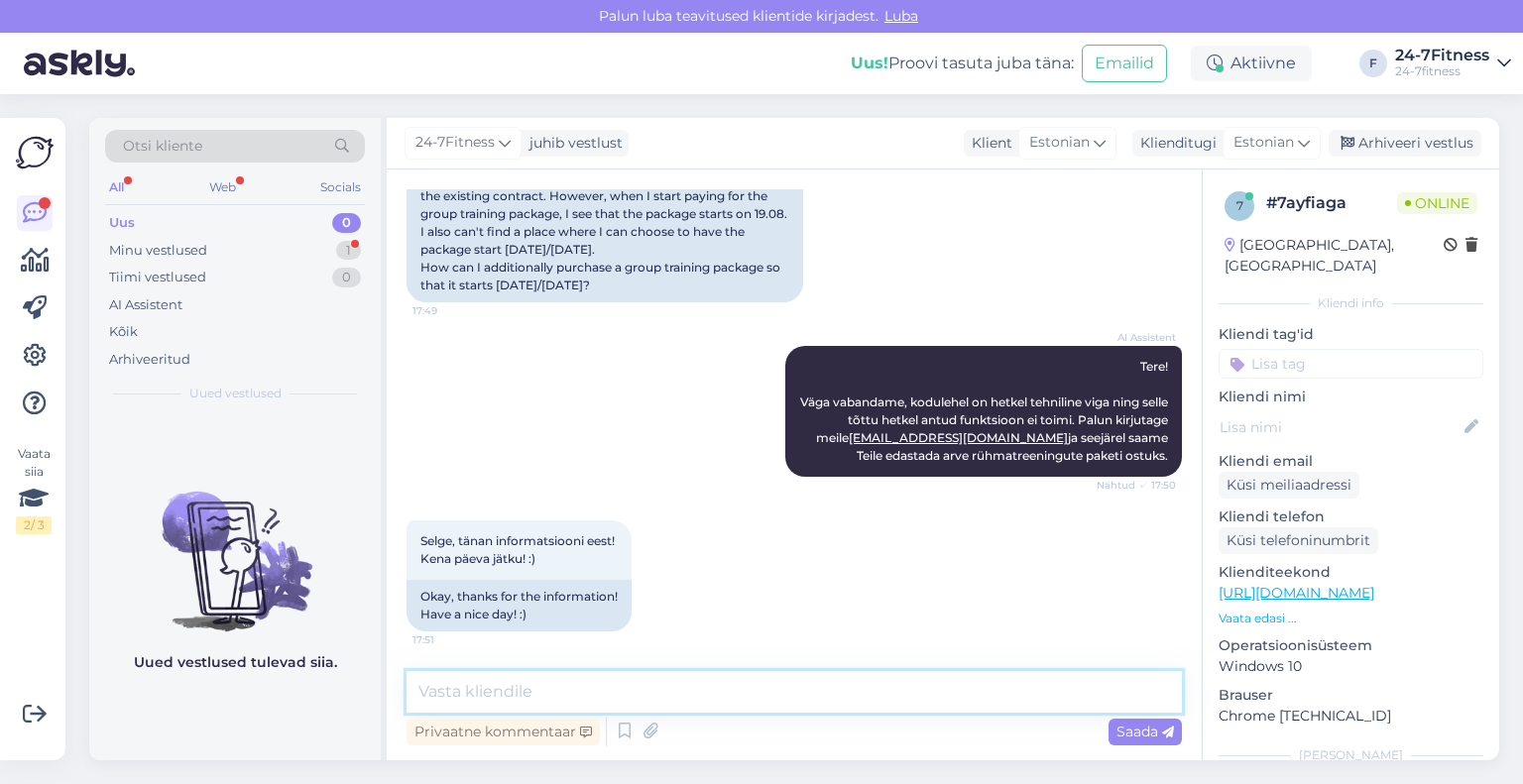 click at bounding box center (794, 692) 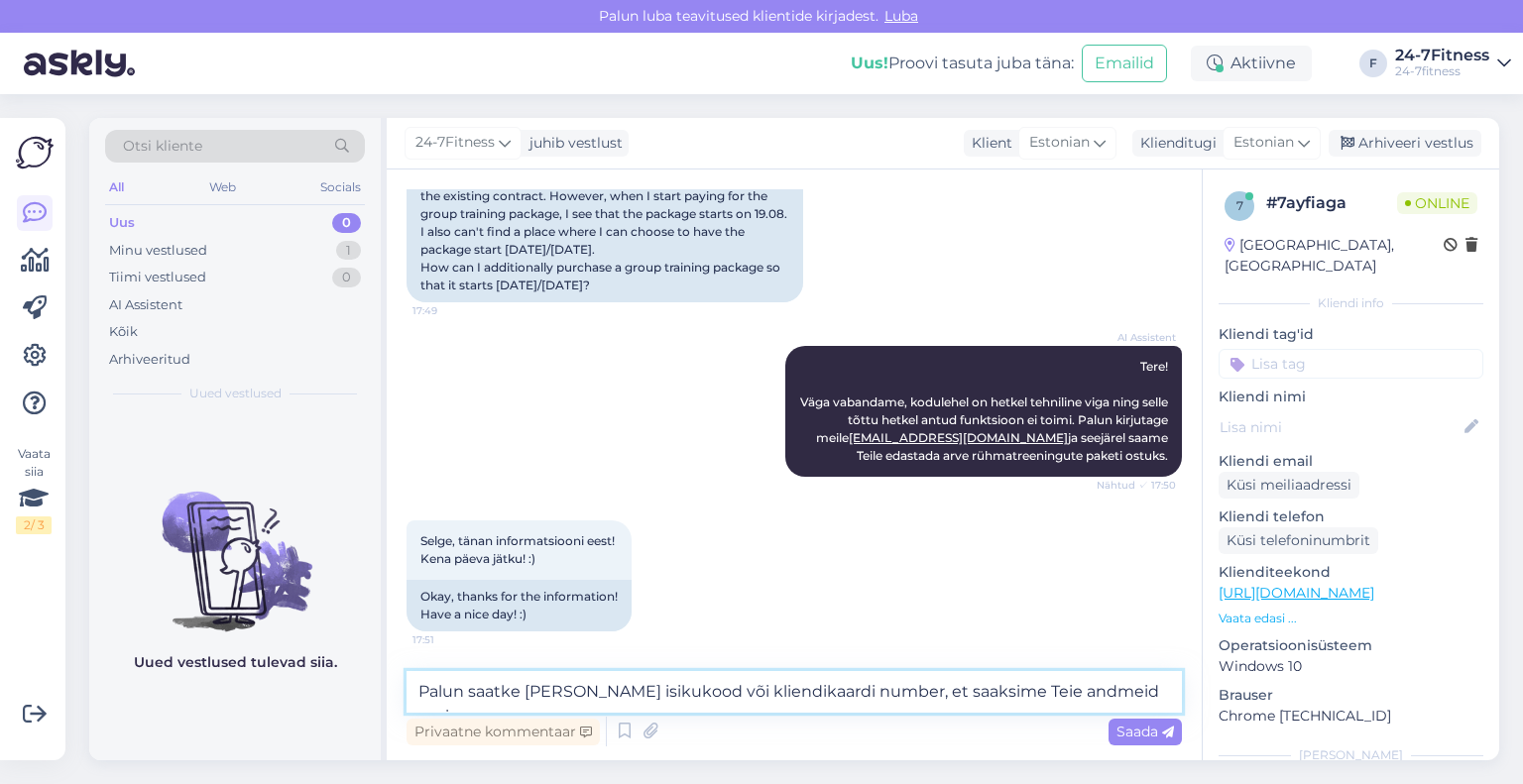 scroll, scrollTop: 412, scrollLeft: 0, axis: vertical 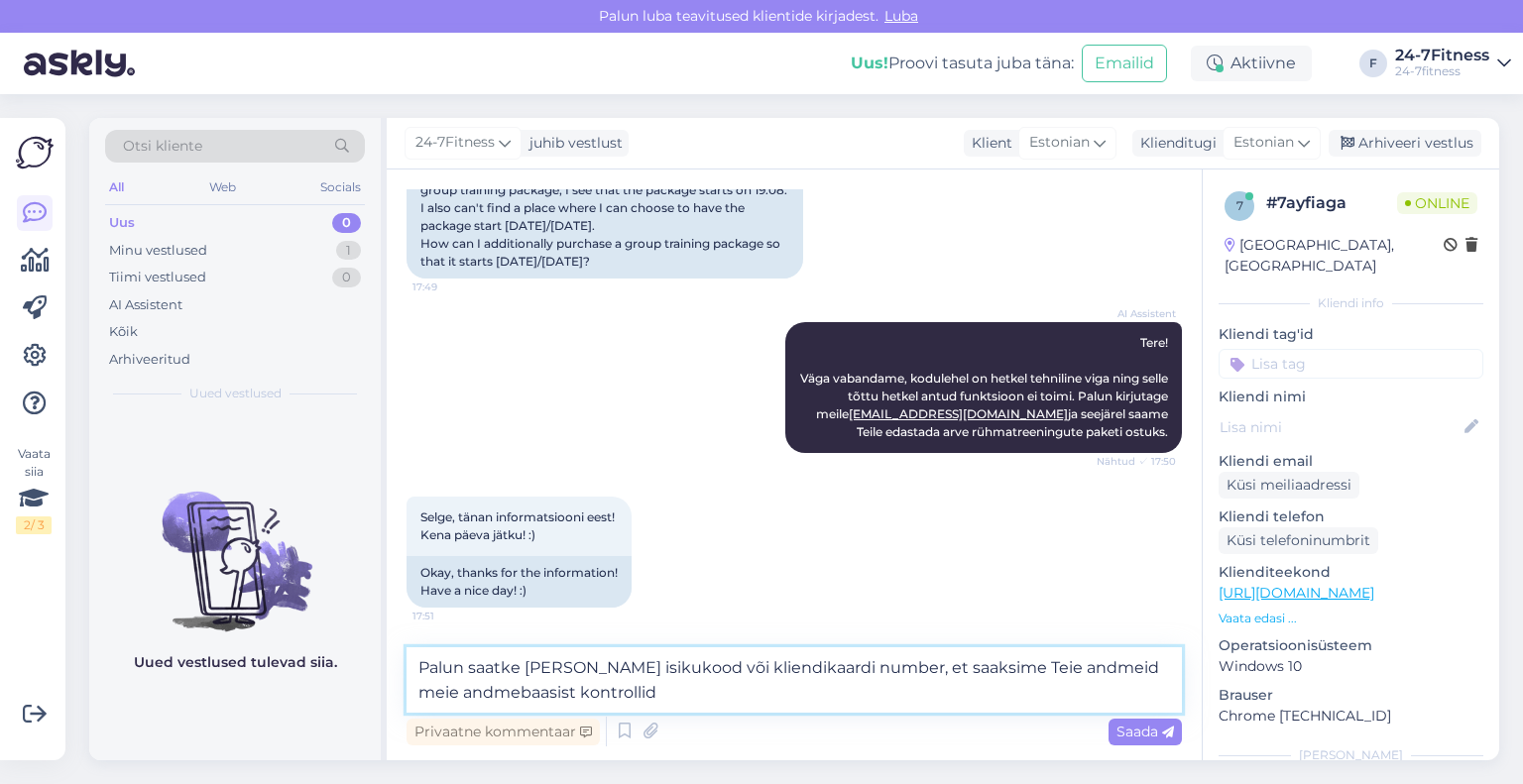type on "Palun saatke [PERSON_NAME] isikukood või kliendikaardi number, et saaksime Teie andmeid meie andmebaasist kontrollida" 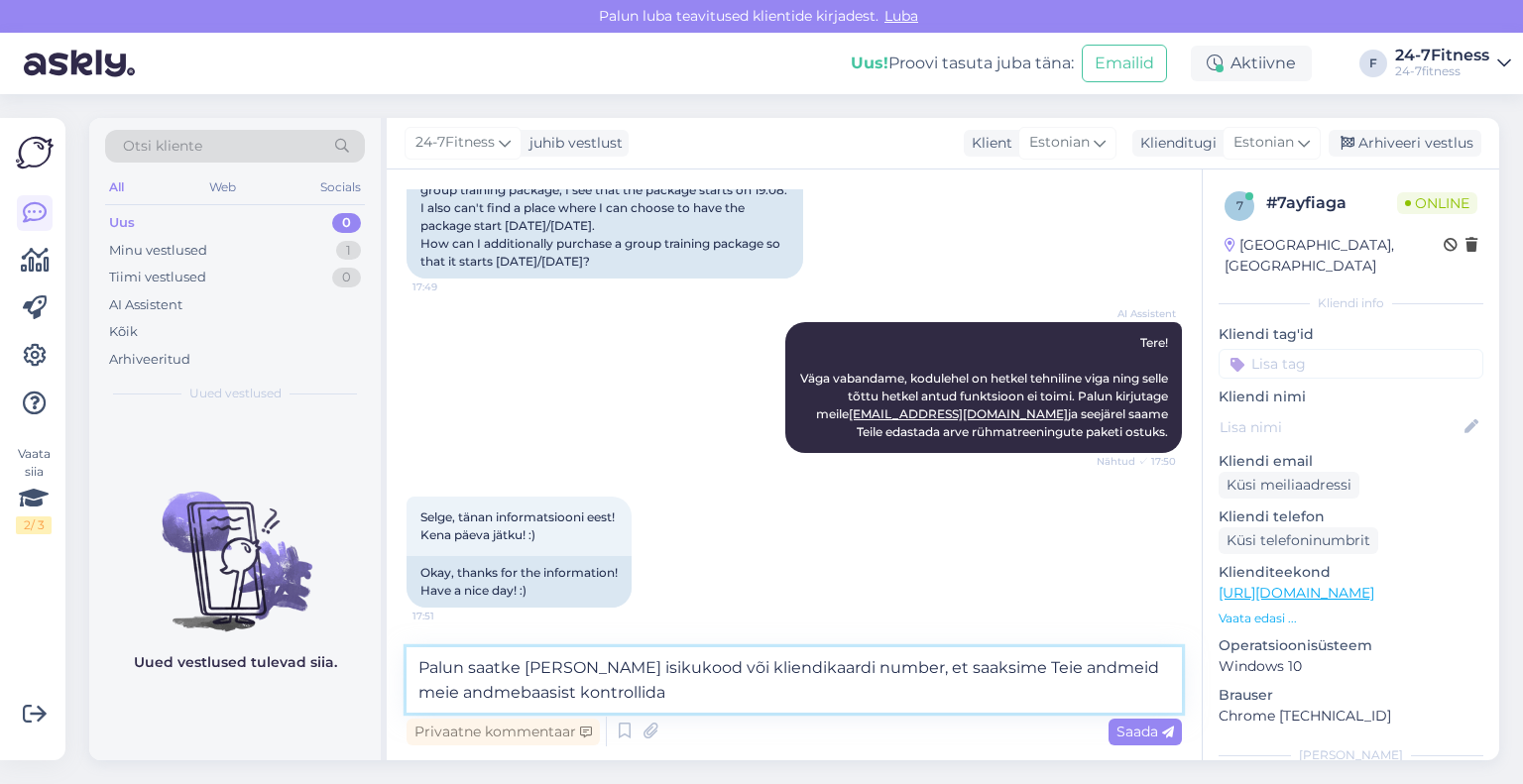 type 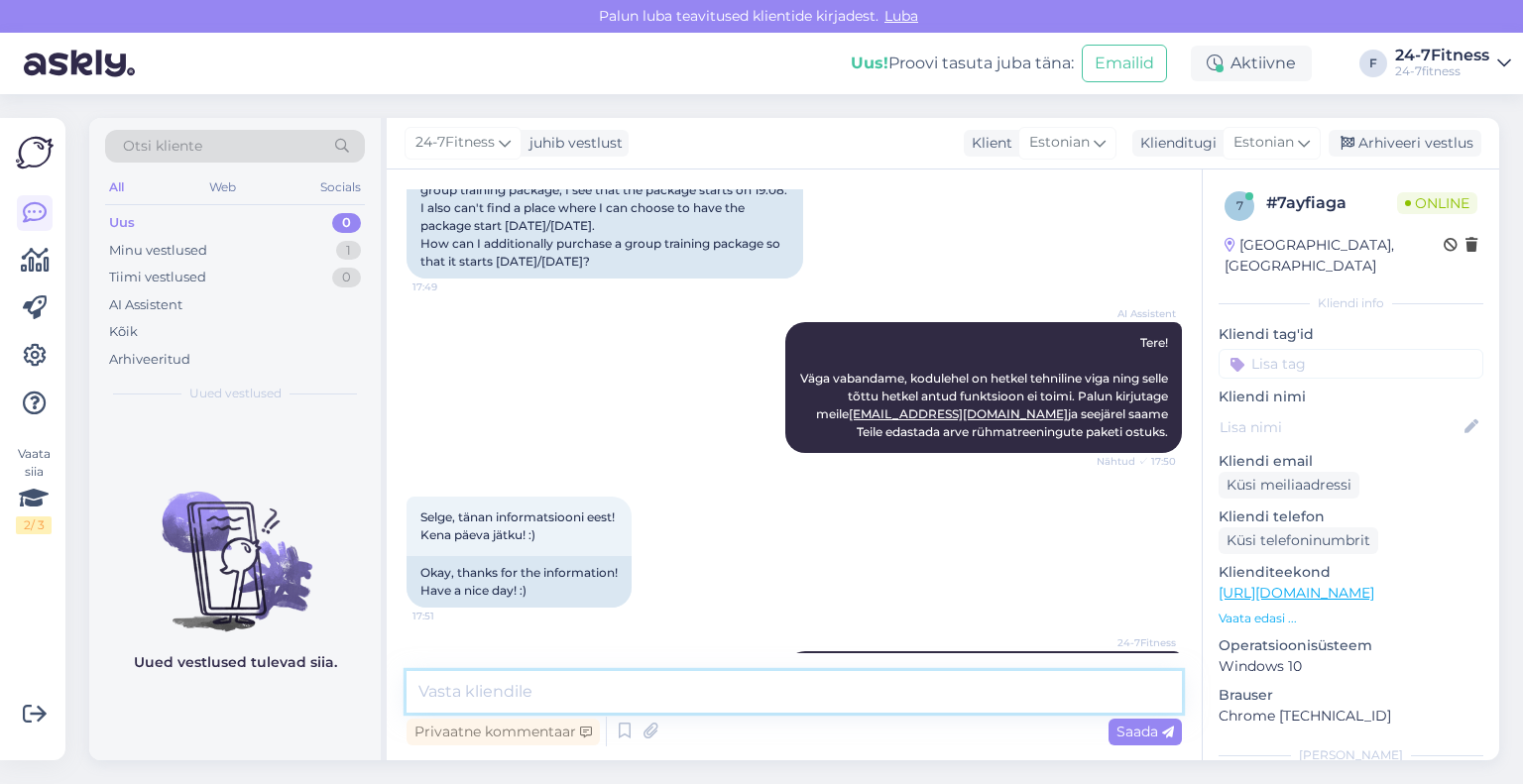 scroll, scrollTop: 492, scrollLeft: 0, axis: vertical 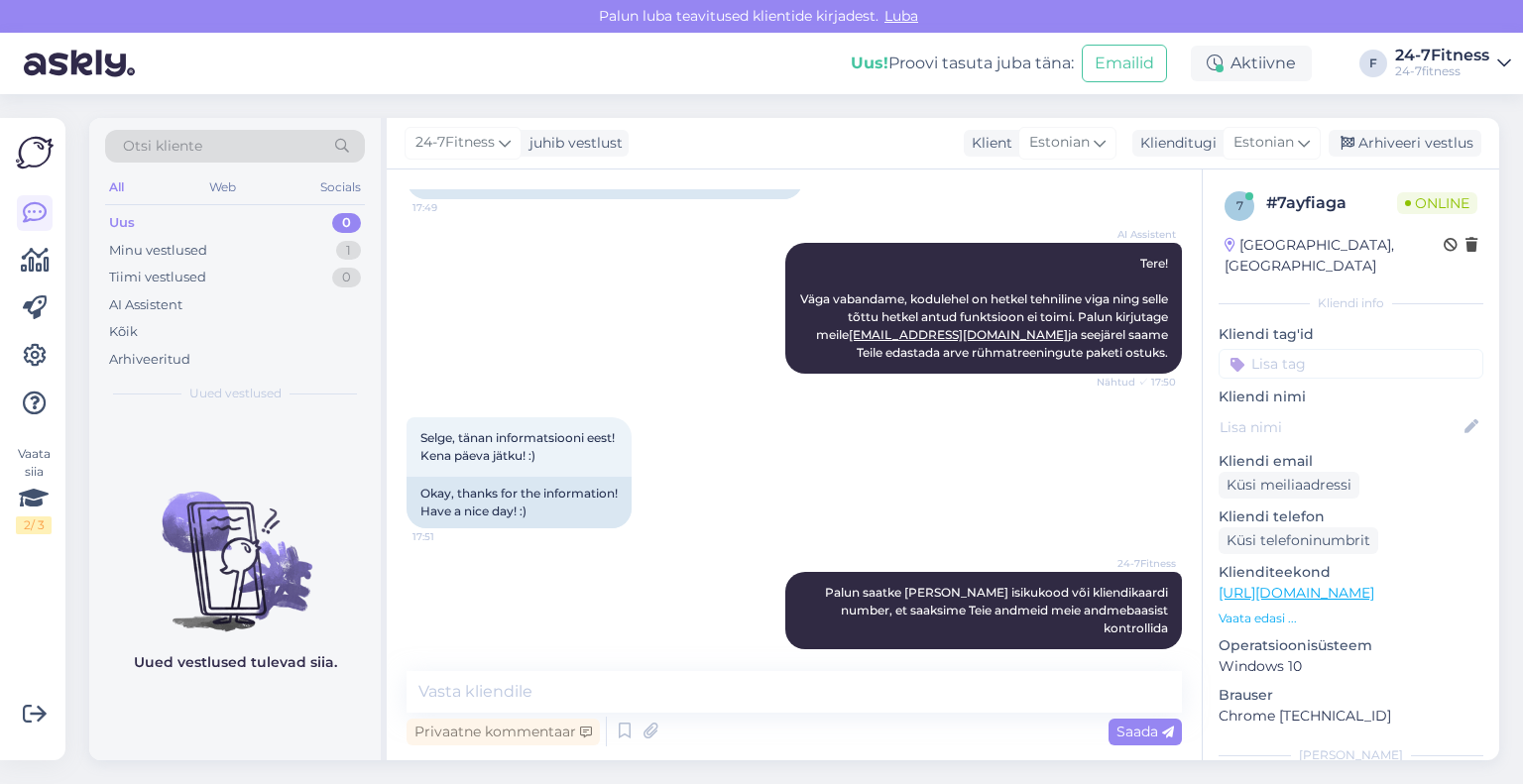 click on "24-7Fitness juhib vestlust Klient Estonian Klienditugi Estonian es Chinese Estonian Japanese Portuguese Arhiveeri vestlus" at bounding box center (943, 144) 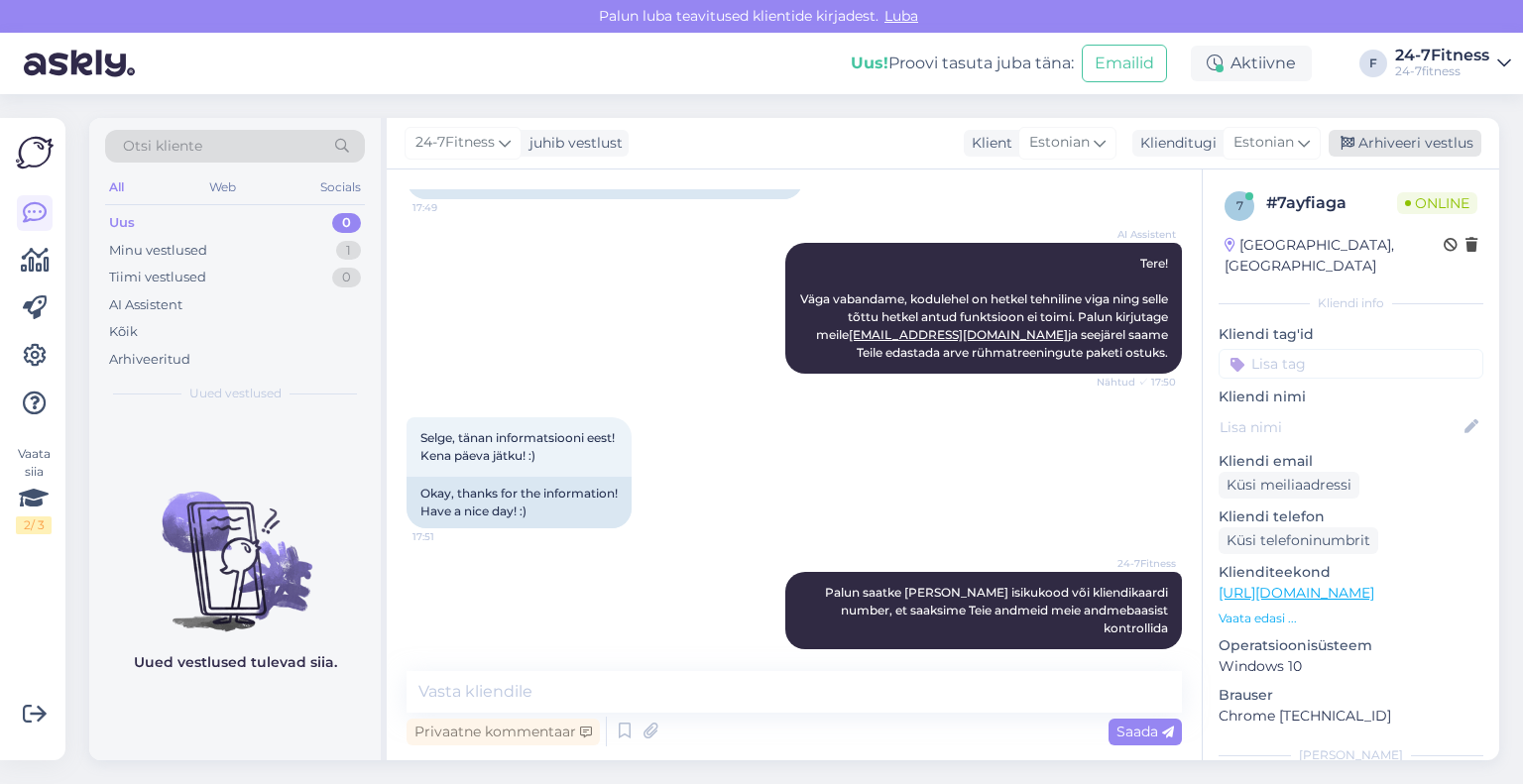 click on "Arhiveeri vestlus" at bounding box center (1405, 143) 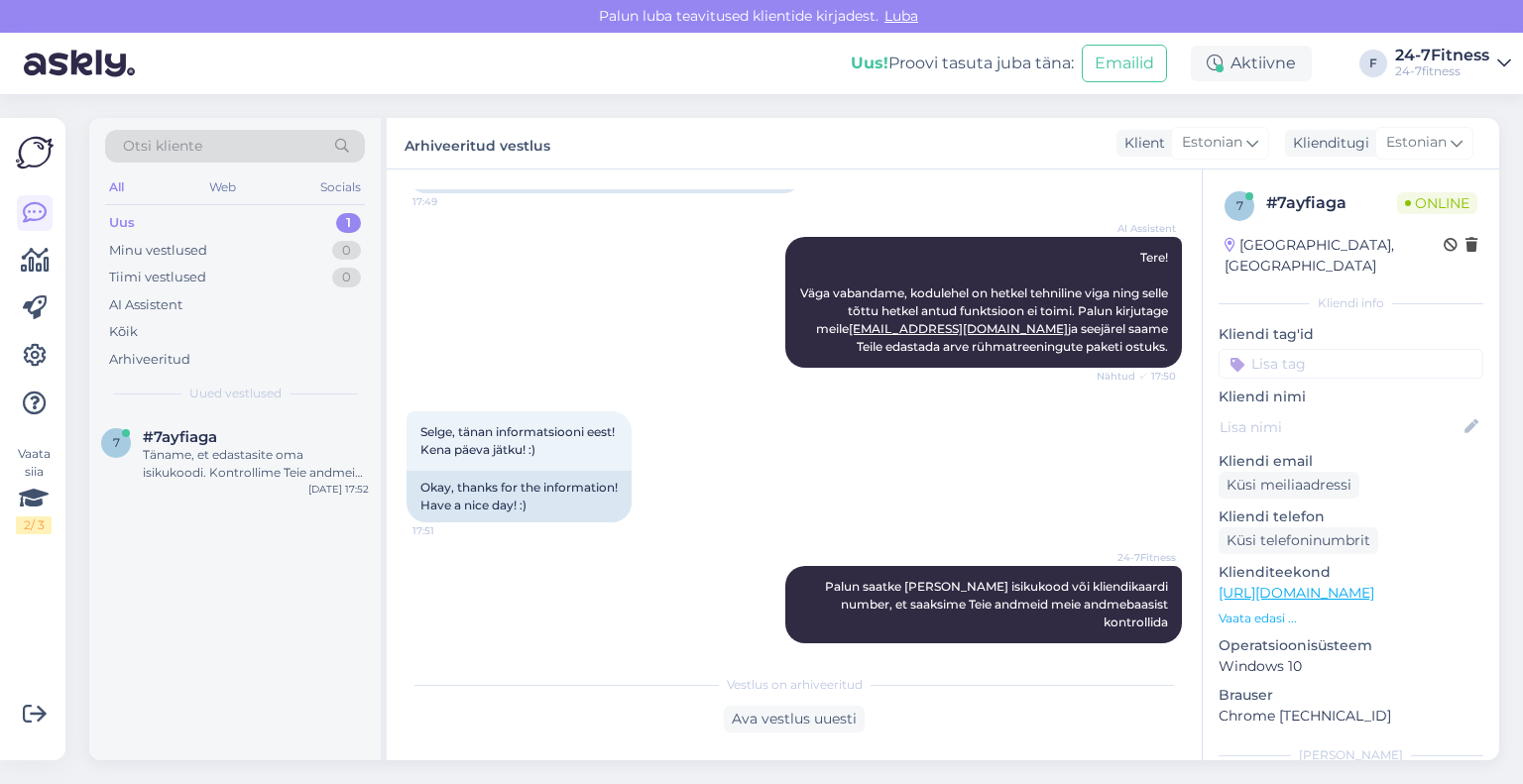 scroll, scrollTop: 720, scrollLeft: 0, axis: vertical 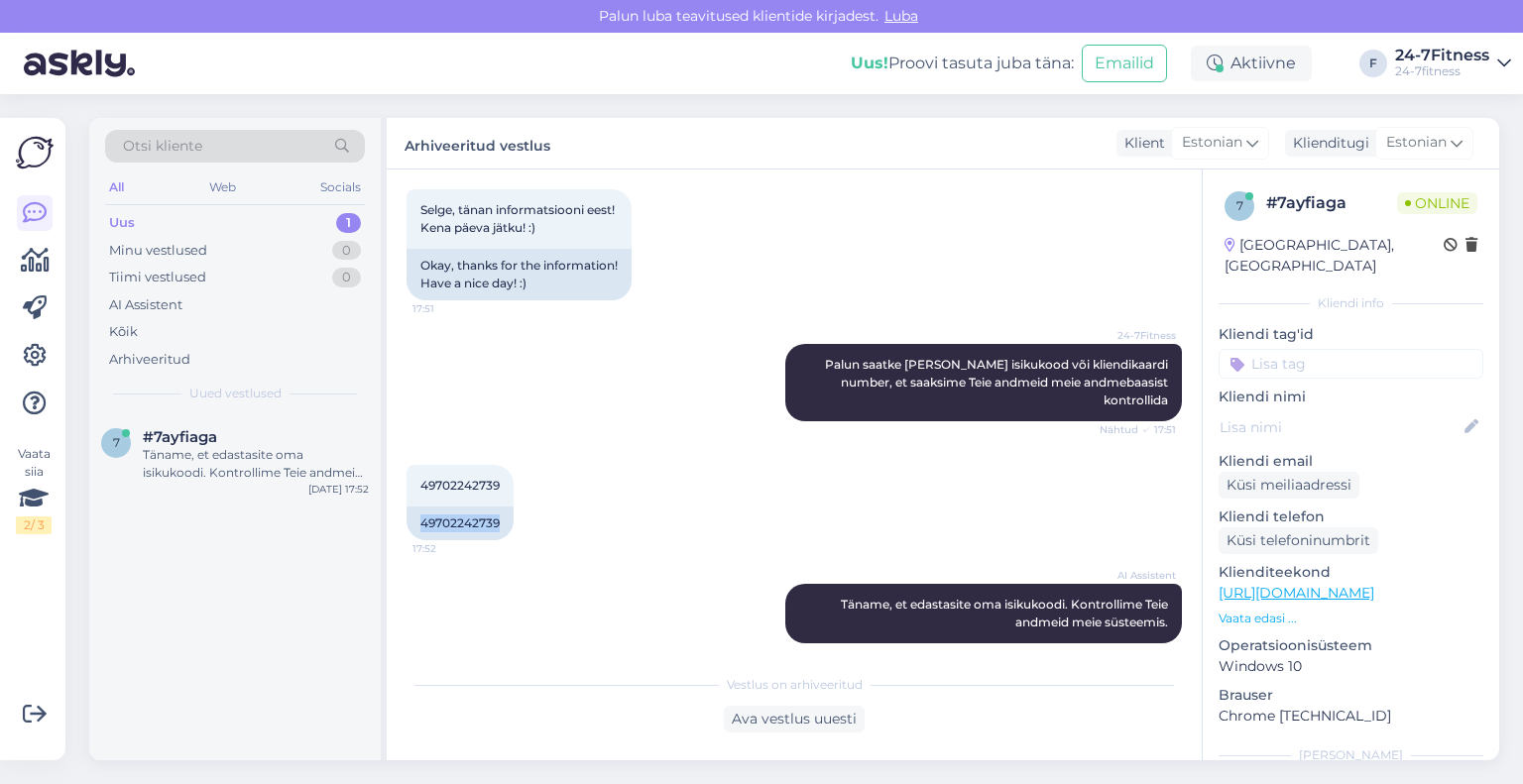 drag, startPoint x: 499, startPoint y: 503, endPoint x: 405, endPoint y: 502, distance: 94.005319 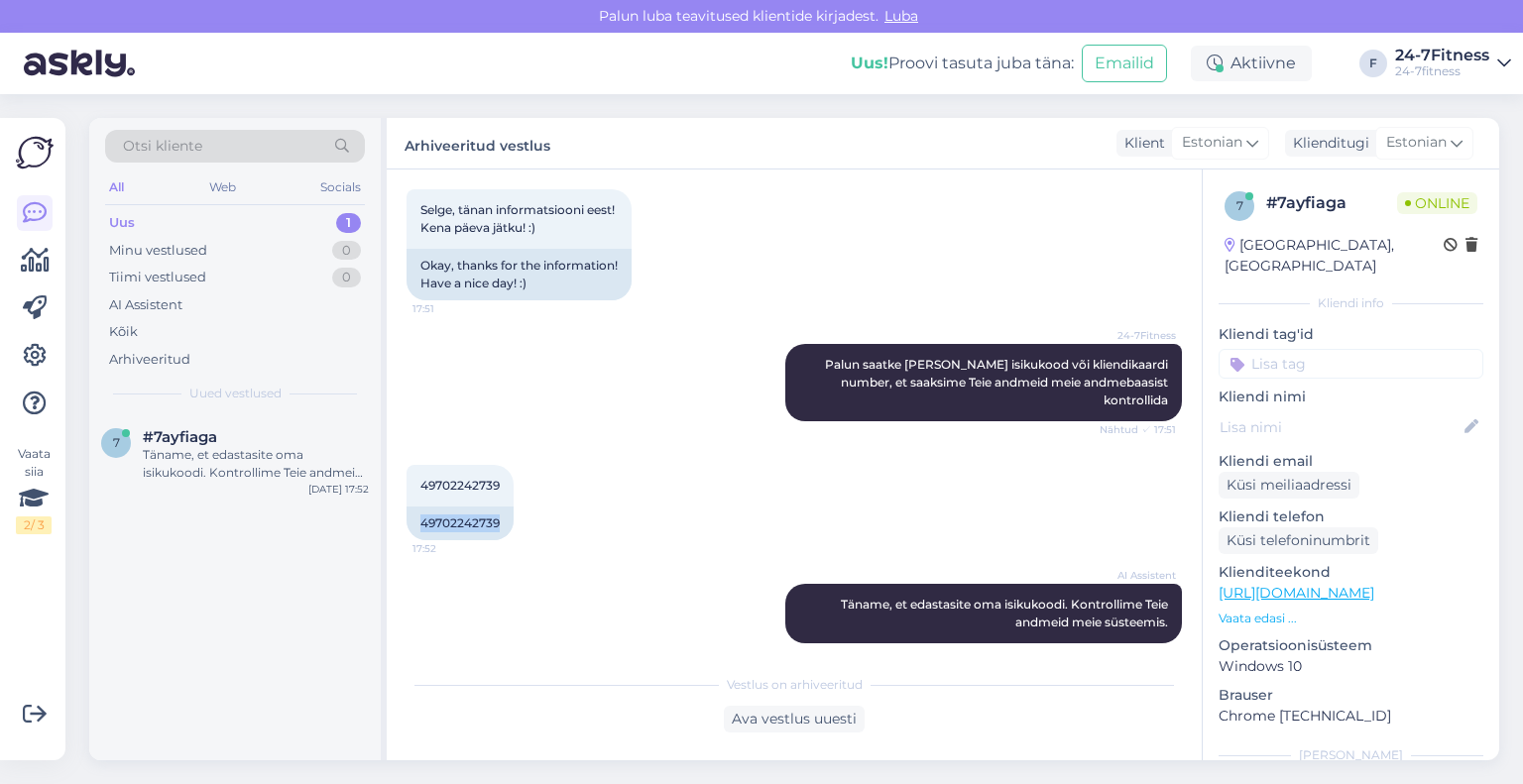 click on "Vestlus algas [DATE] Tere!
Soovin enda kehtivale paketile lisada rühmatreeningute paketi. KKK-st leidsin, et rühmatreeningute pakett hakkab kehtima alates ostukuupäevast ja kehtib kuni olemasoleva lepingu lõppemiseni. Kui ma aga hakkan rühmatreeningute paketi eest maksma, siis näen, et pakett hakkab kehtima alles 19.08. Ma ei leia [PERSON_NAME], [PERSON_NAME] ma saaksin valida, et pakett hakkaks kehtima tänasest/homsest.
Kuidas ma saaksin osta lisaks rühmatreeningute paketi nii, et see hakkaks kehtima [PERSON_NAME]/homme? 17:49  Hello!
I would like to add a group training package to my current package. I found in the FAQ that the group training package starts from the date of purchase and is valid until the end of the existing contract. However, when I start paying for the group training package, I see that the package starts on 19.08. I also can't find a place where I can choose to have the package start [DATE]/[DATE].
How can I additionally purchase a group training package so that it starts [DATE]/[DATE]?" at bounding box center (794, 465) 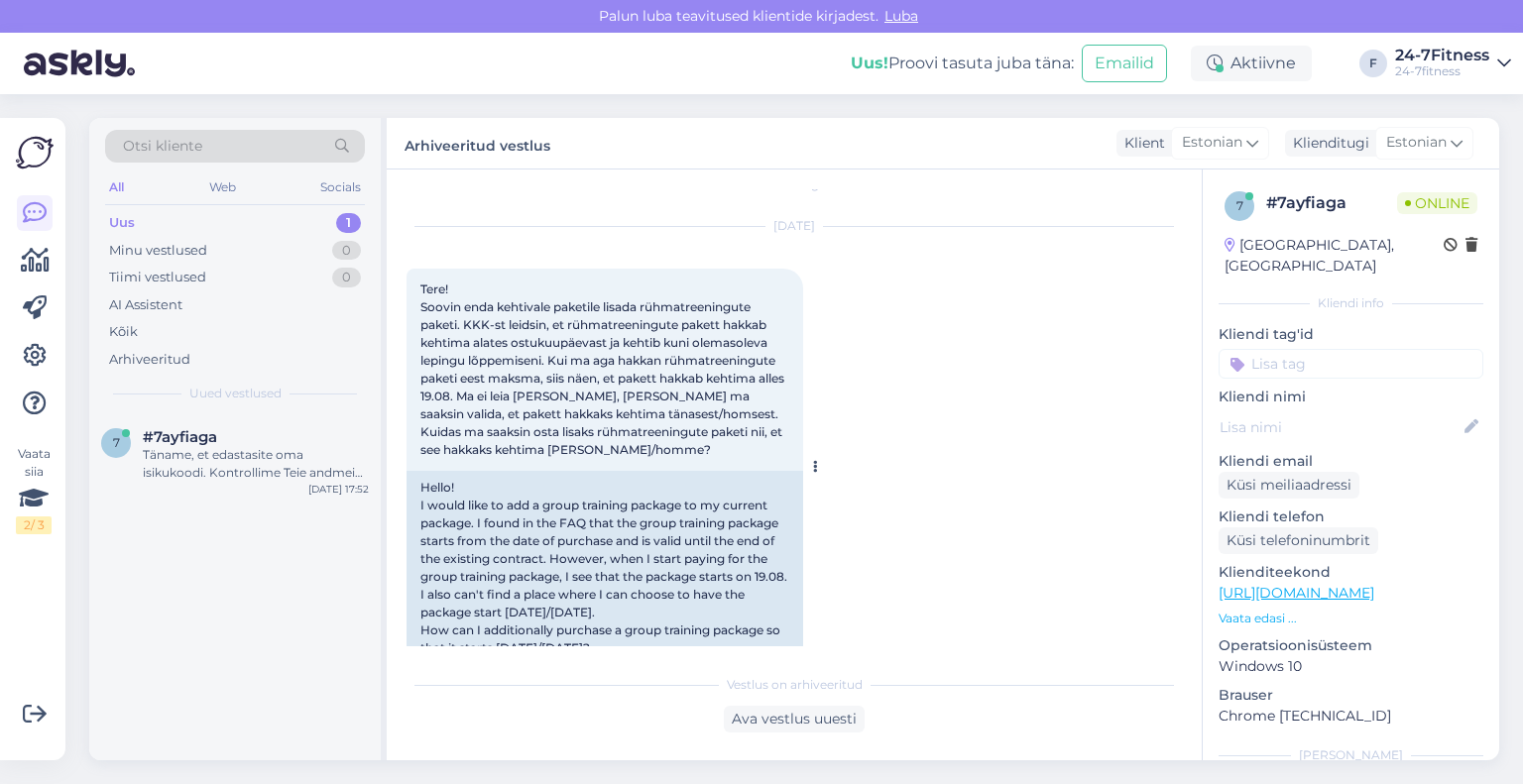 scroll, scrollTop: 521, scrollLeft: 0, axis: vertical 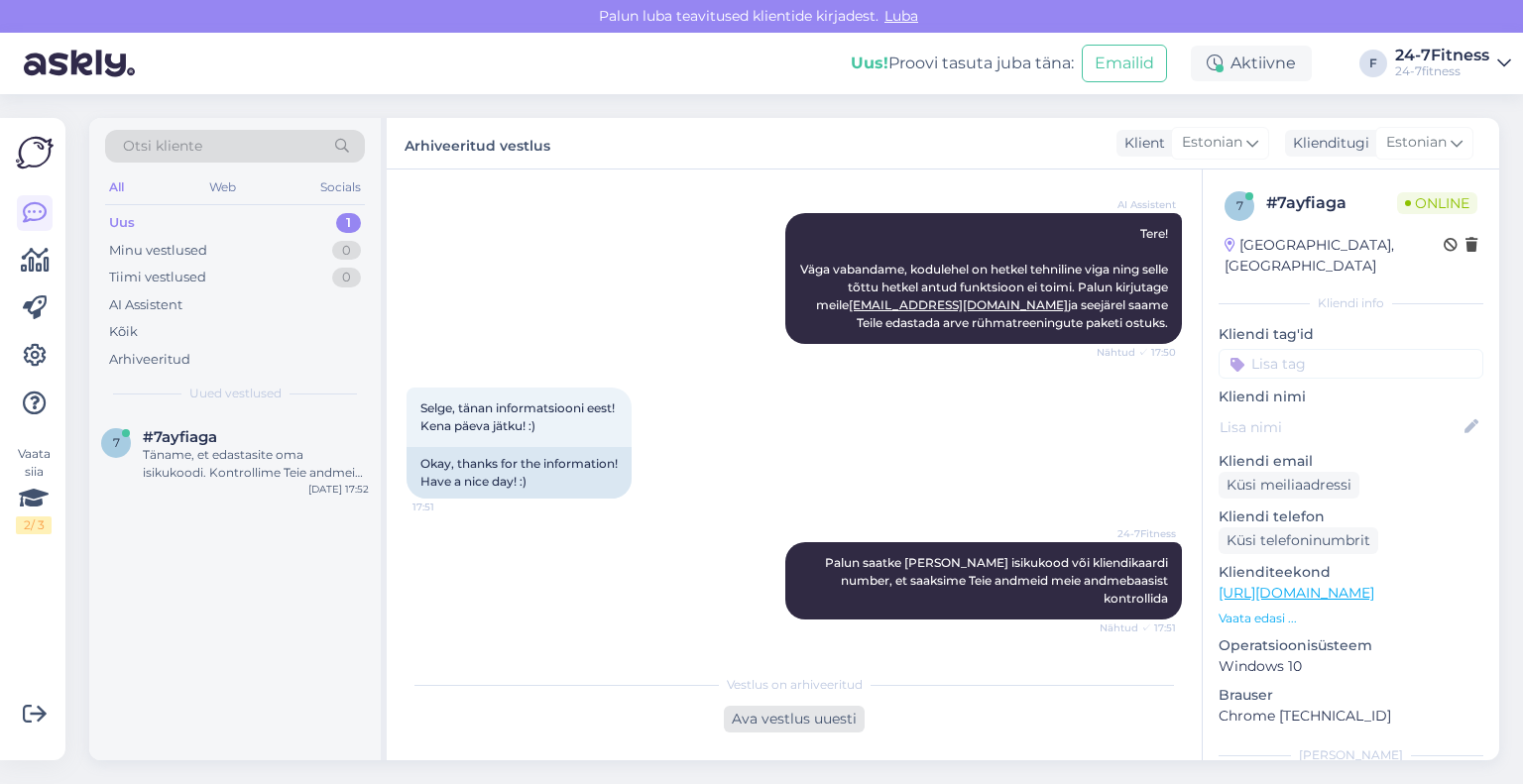 click on "Ava vestlus uuesti" at bounding box center [794, 719] 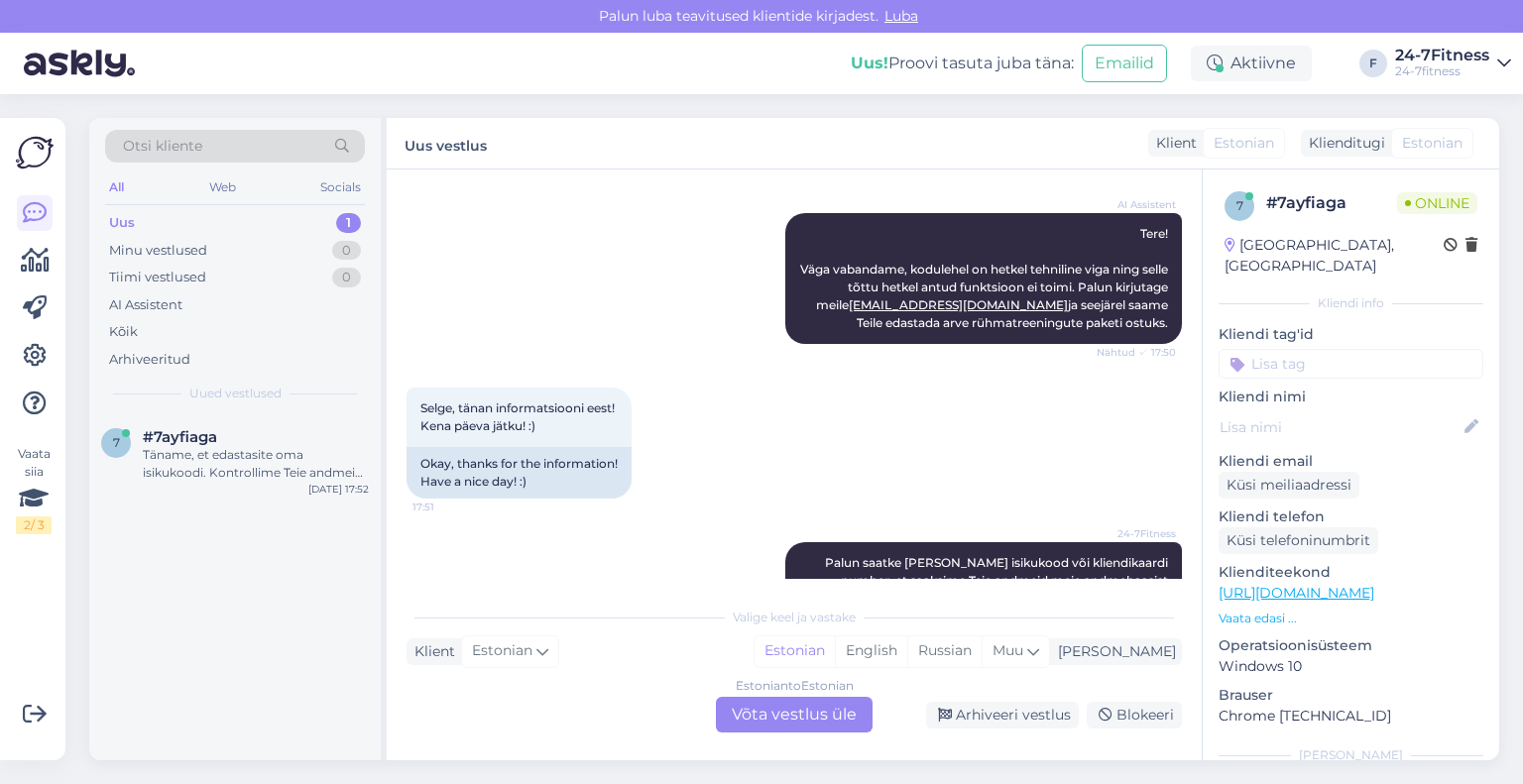 click on "Estonian  to  Estonian Võta vestlus üle" at bounding box center (794, 715) 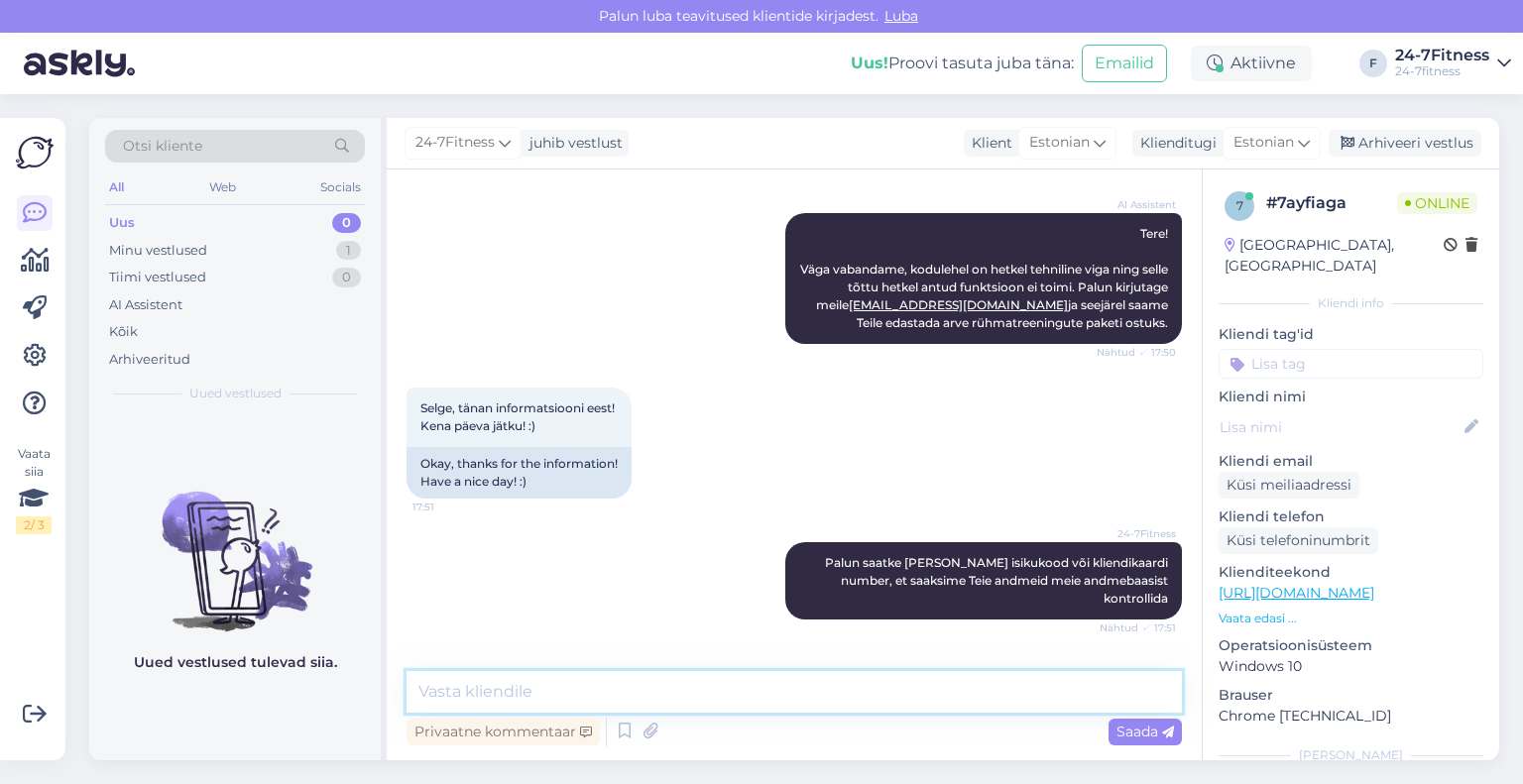 click at bounding box center [794, 692] 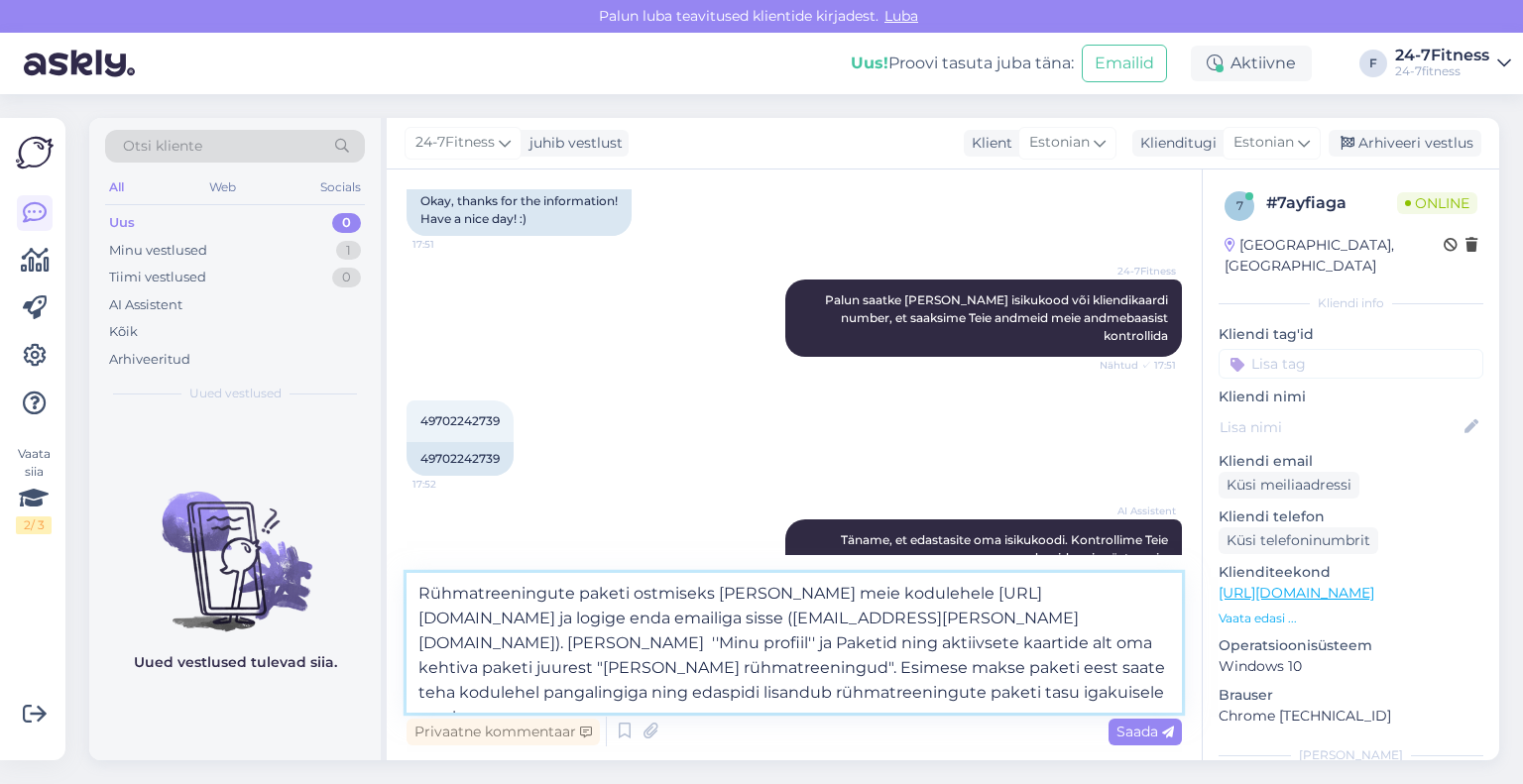 scroll, scrollTop: 811, scrollLeft: 0, axis: vertical 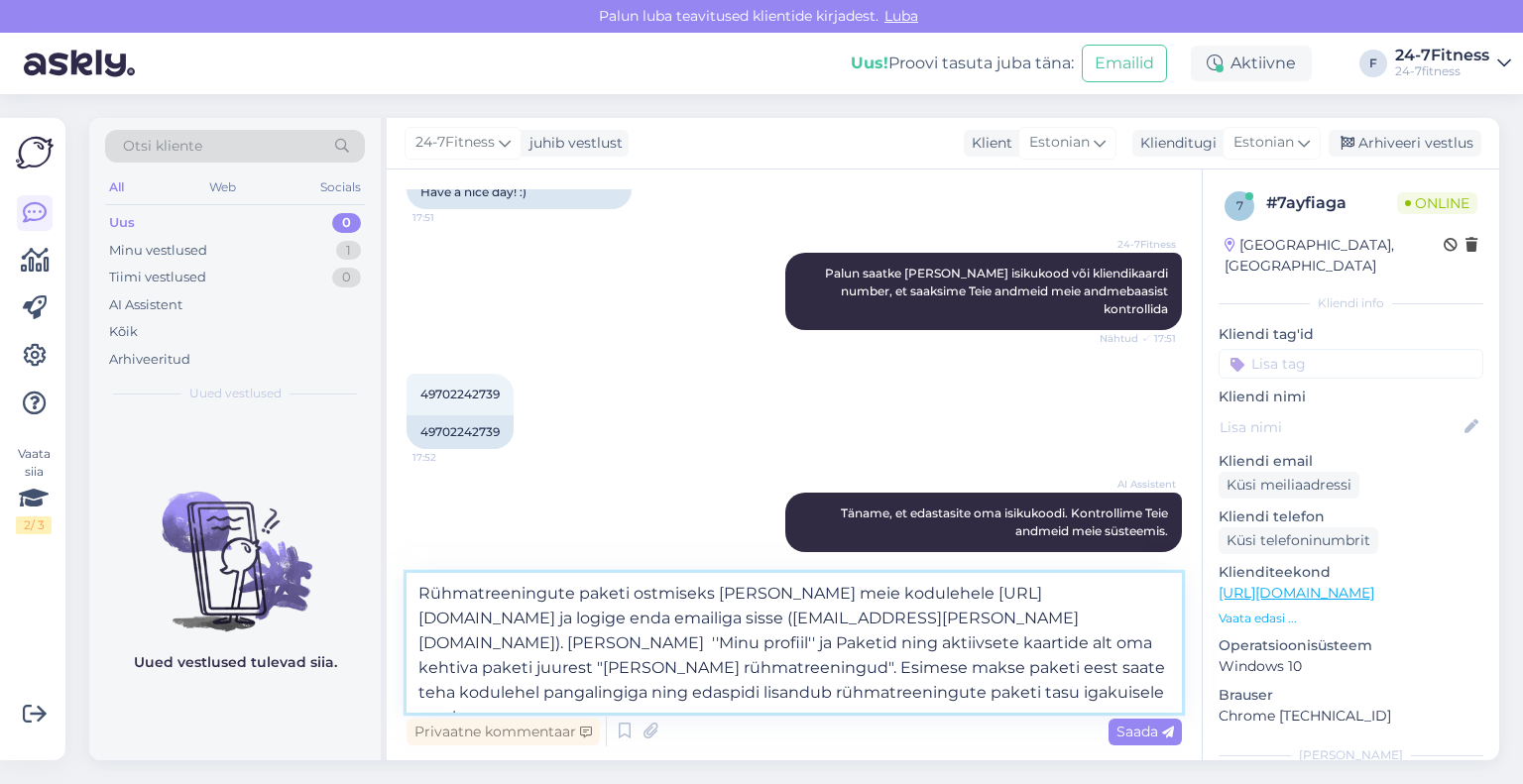 click on "Rühmatreeningute paketi ostmiseks [PERSON_NAME] meie kodulehele [URL][DOMAIN_NAME] ja logige enda emailiga sisse ([EMAIL_ADDRESS][PERSON_NAME][DOMAIN_NAME]). [PERSON_NAME]  ''Minu profiil'' ja Paketid ning aktiivsete kaartide alt oma kehtiva paketi juurest "[PERSON_NAME] rühmatreeningud". Esimese makse paketi eest saate teha kodulehel pangalingiga ning edaspidi lisandub rühmatreeningute paketi tasu igakuisele arvele." at bounding box center [794, 642] 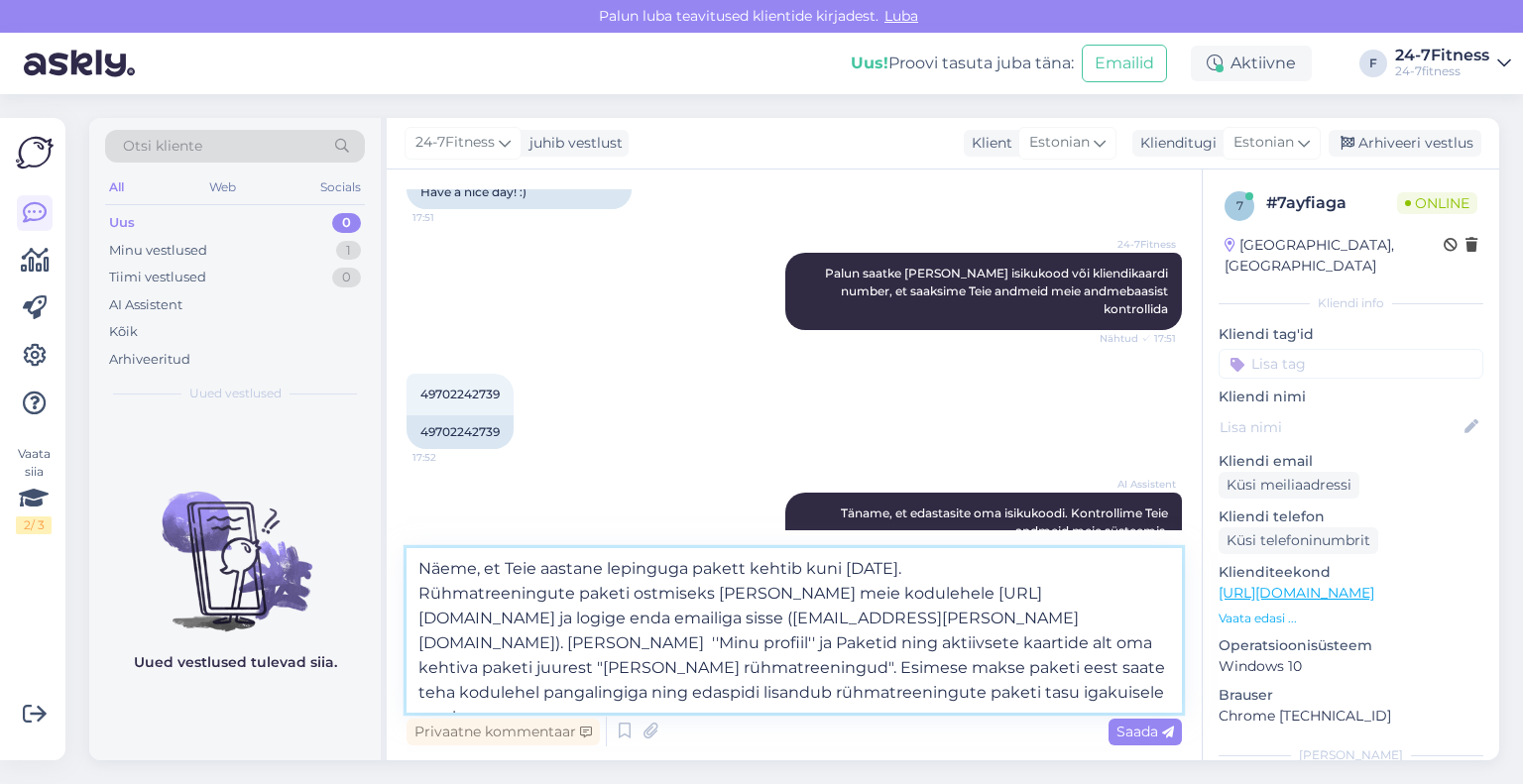 type on "Näeme, et Teie aastane lepinguga pakett kehtib kuni [DATE]. Rühmatreeningute paketi ostmiseks [PERSON_NAME] meie kodulehele [URL][DOMAIN_NAME] ja logige enda emailiga sisse ([EMAIL_ADDRESS][PERSON_NAME][DOMAIN_NAME]). [PERSON_NAME]  ''Minu profiil'' ja Paketid ning aktiivsete kaartide alt oma kehtiva paketi juurest "[PERSON_NAME] rühmatreeningud". Esimese makse paketi eest saate teha kodulehel pangalingiga ning edaspidi lisandub rühmatreeningute paketi tasu igakuisele arvele." 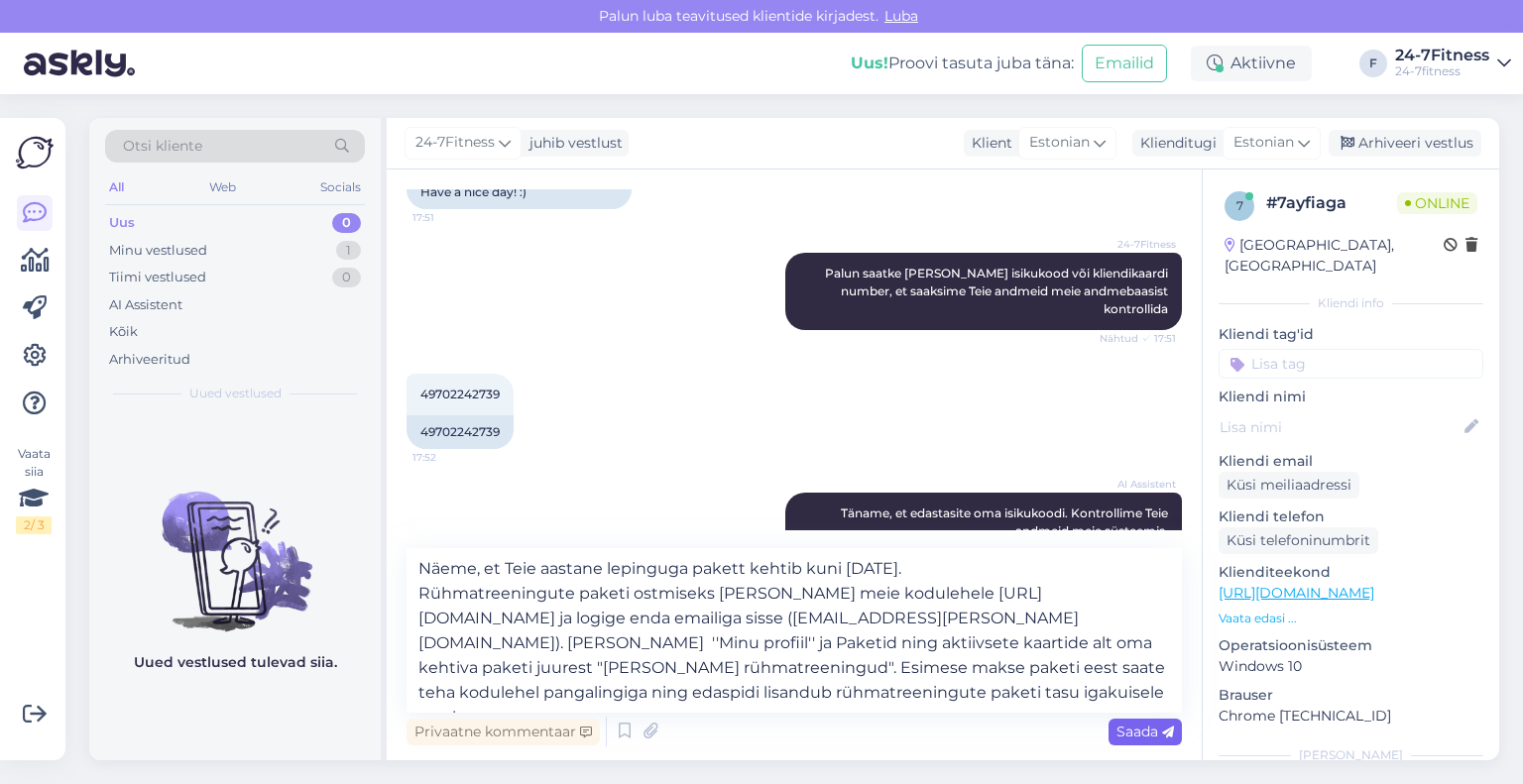 click on "Saada" at bounding box center [1145, 731] 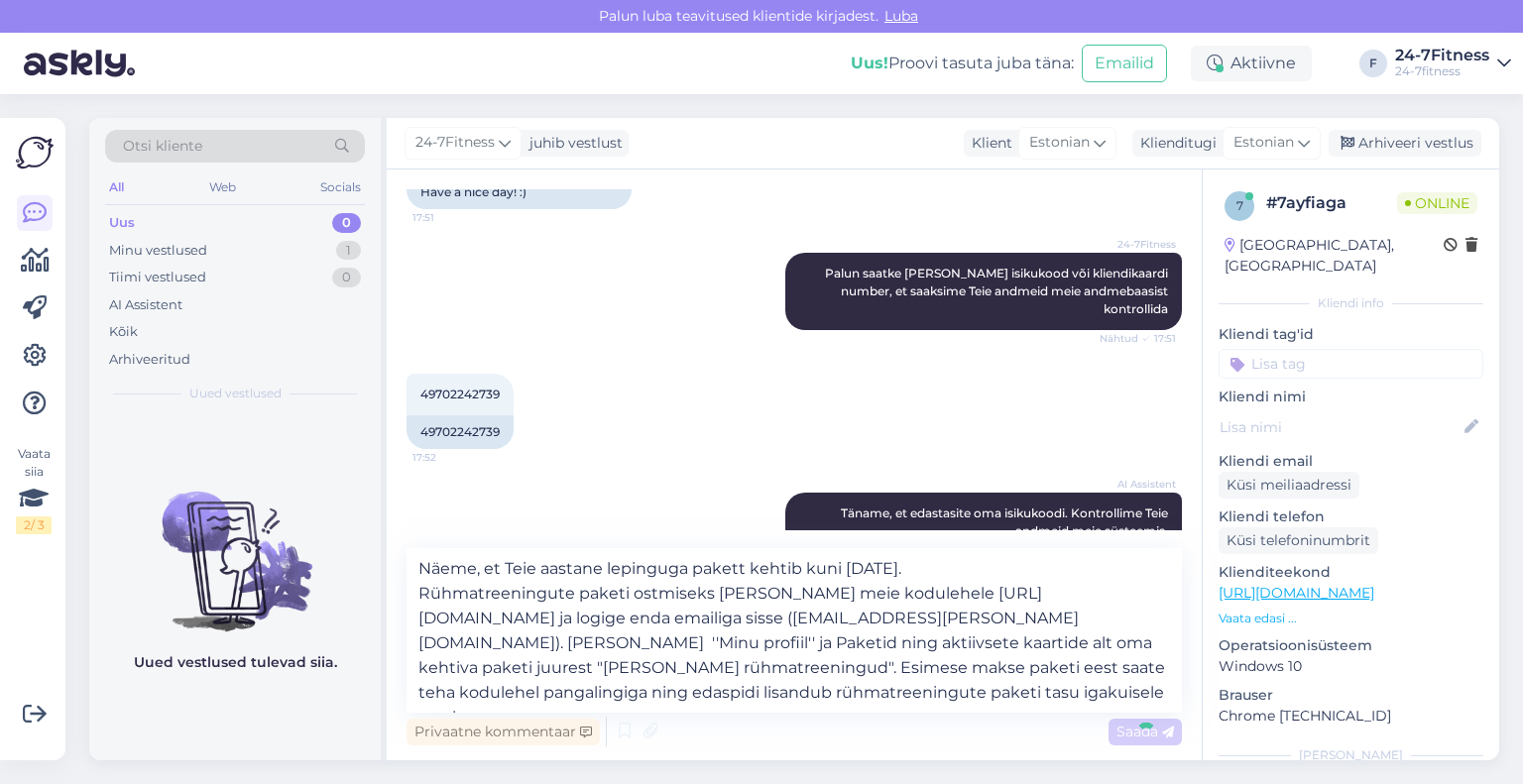 type 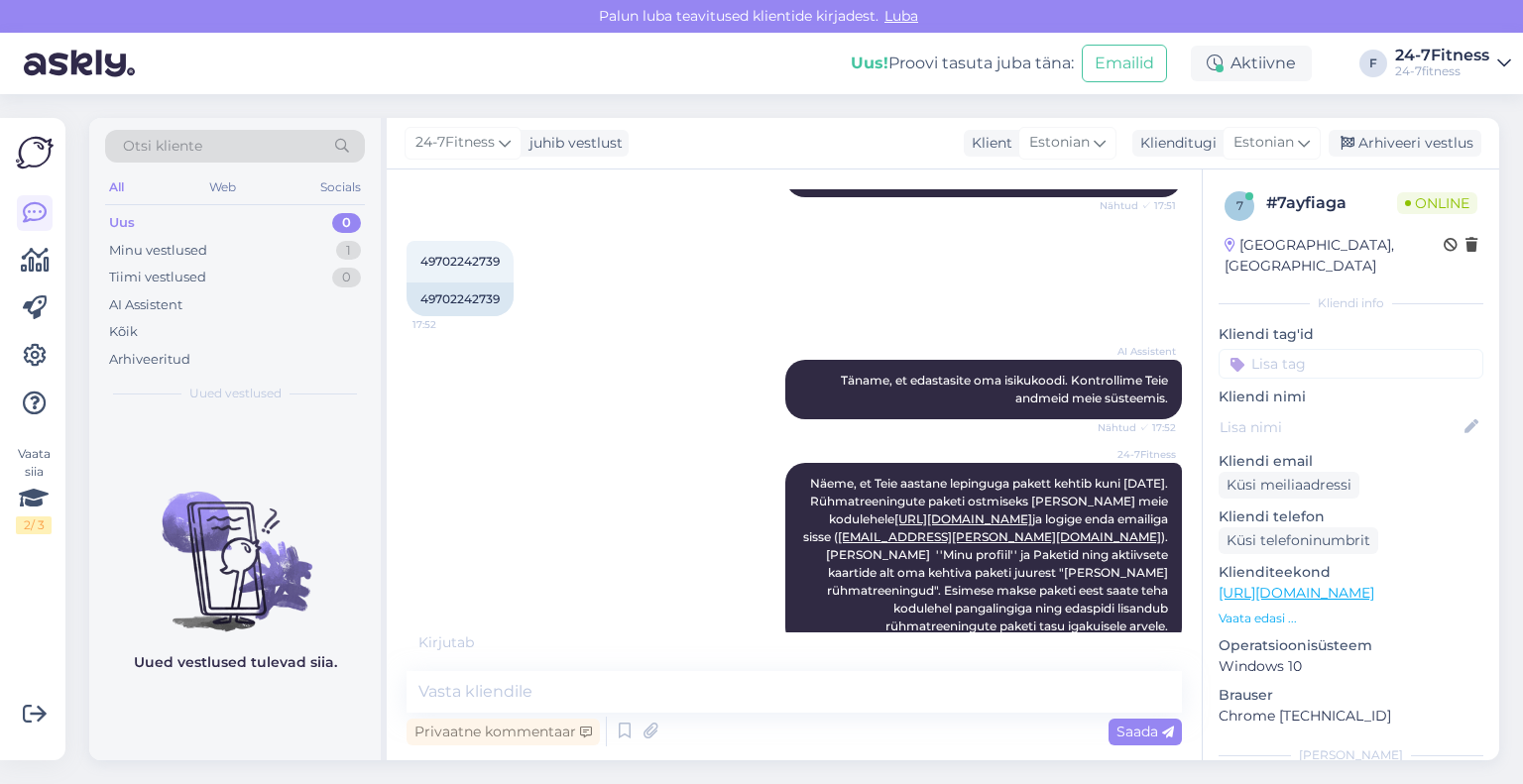 scroll, scrollTop: 1009, scrollLeft: 0, axis: vertical 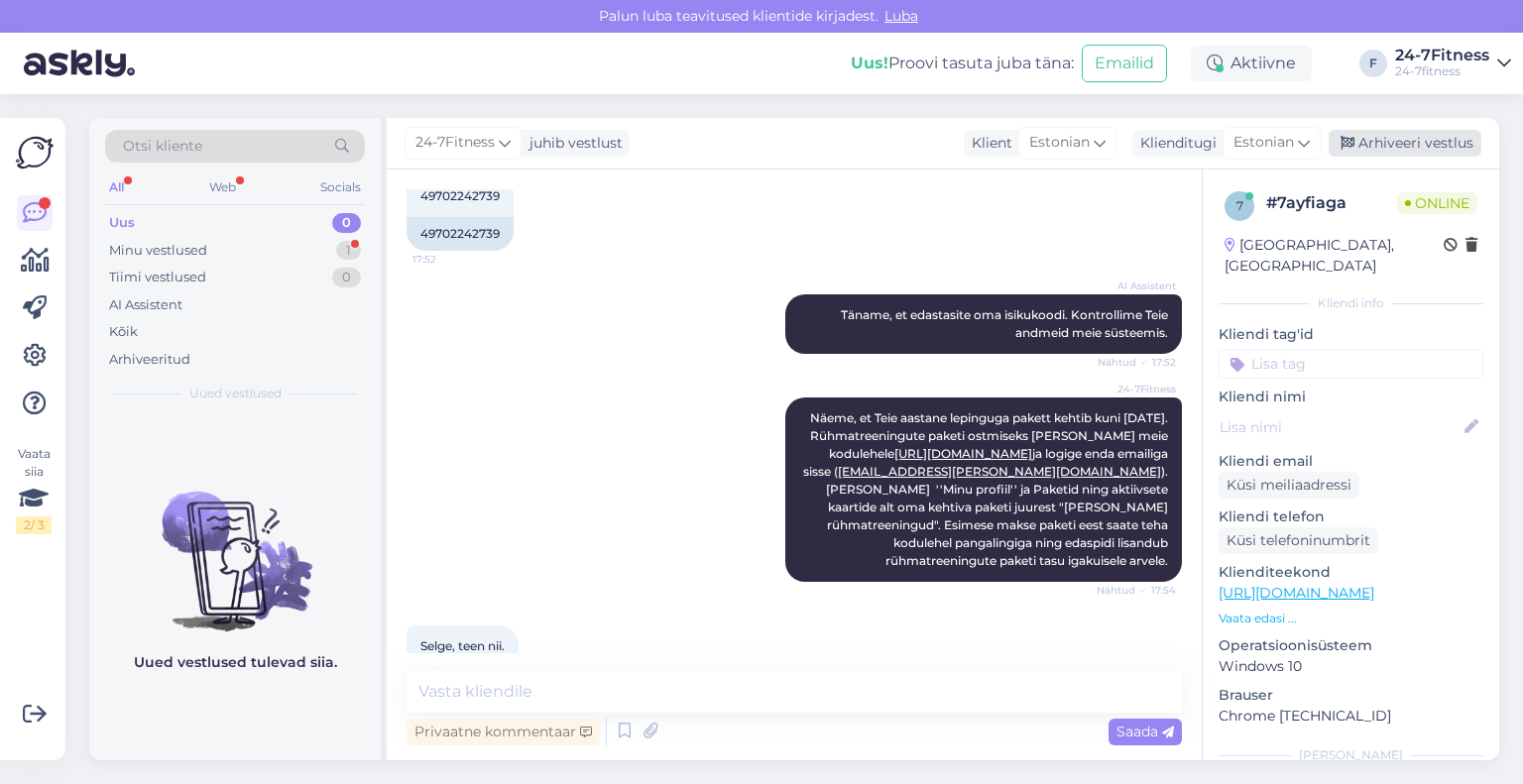 click on "Arhiveeri vestlus" at bounding box center (1405, 143) 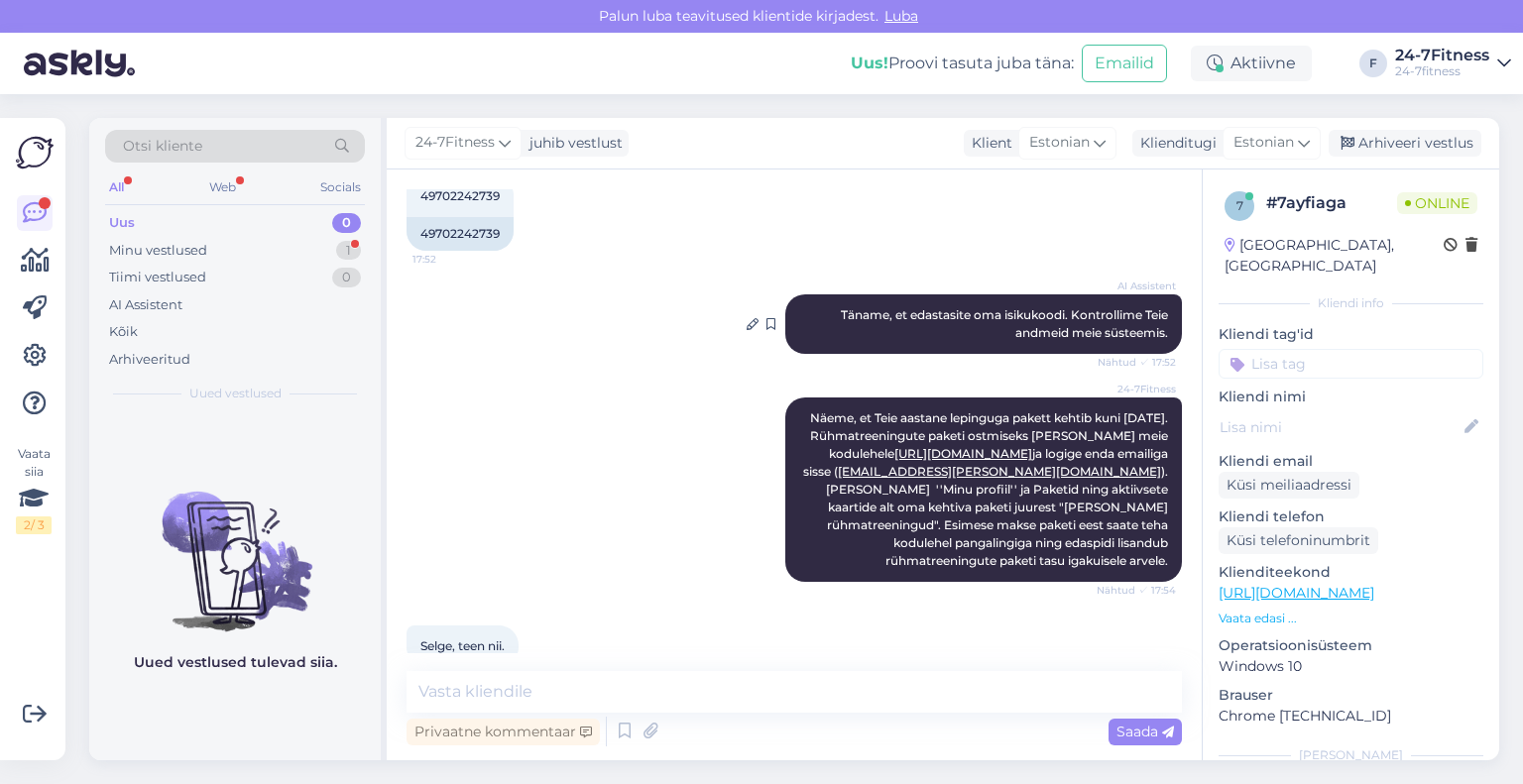 scroll, scrollTop: 1015, scrollLeft: 0, axis: vertical 